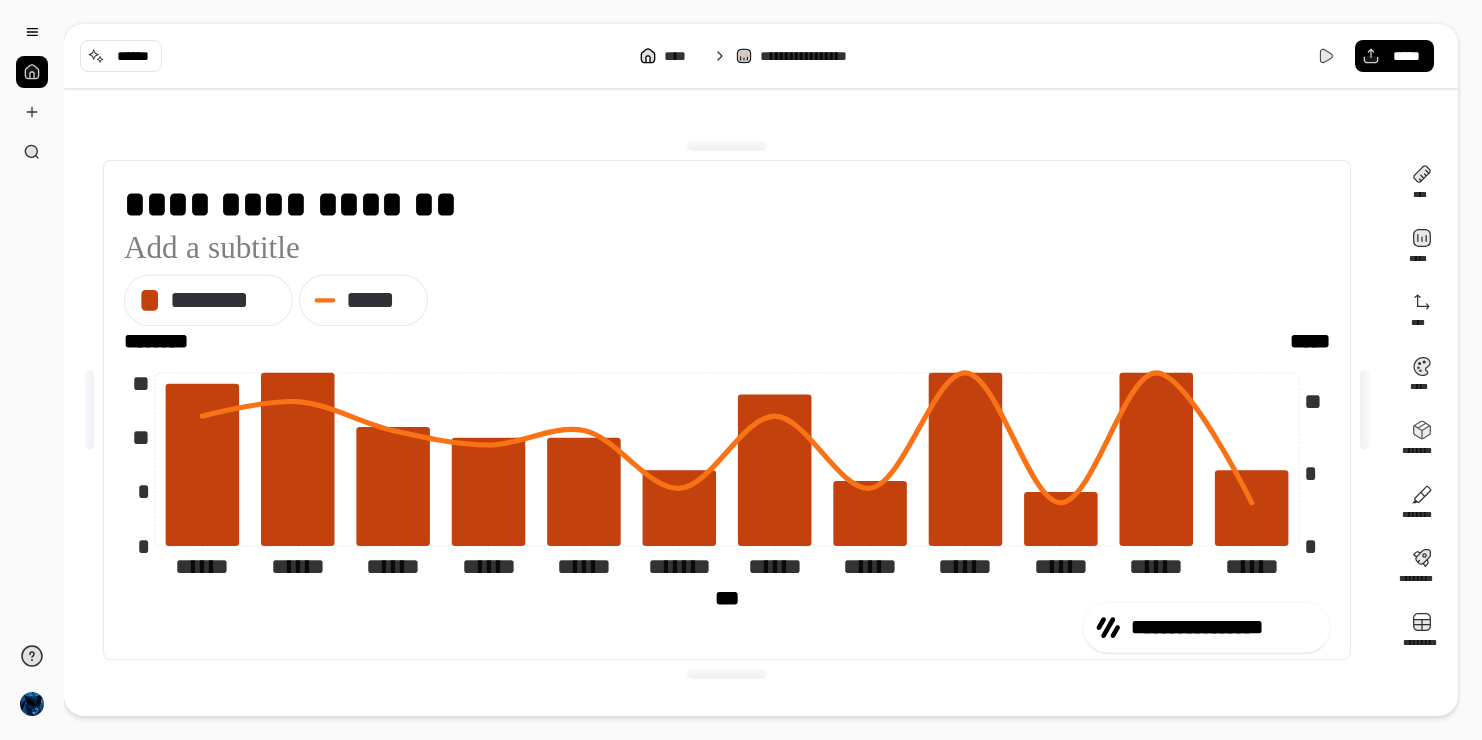 scroll, scrollTop: 0, scrollLeft: 0, axis: both 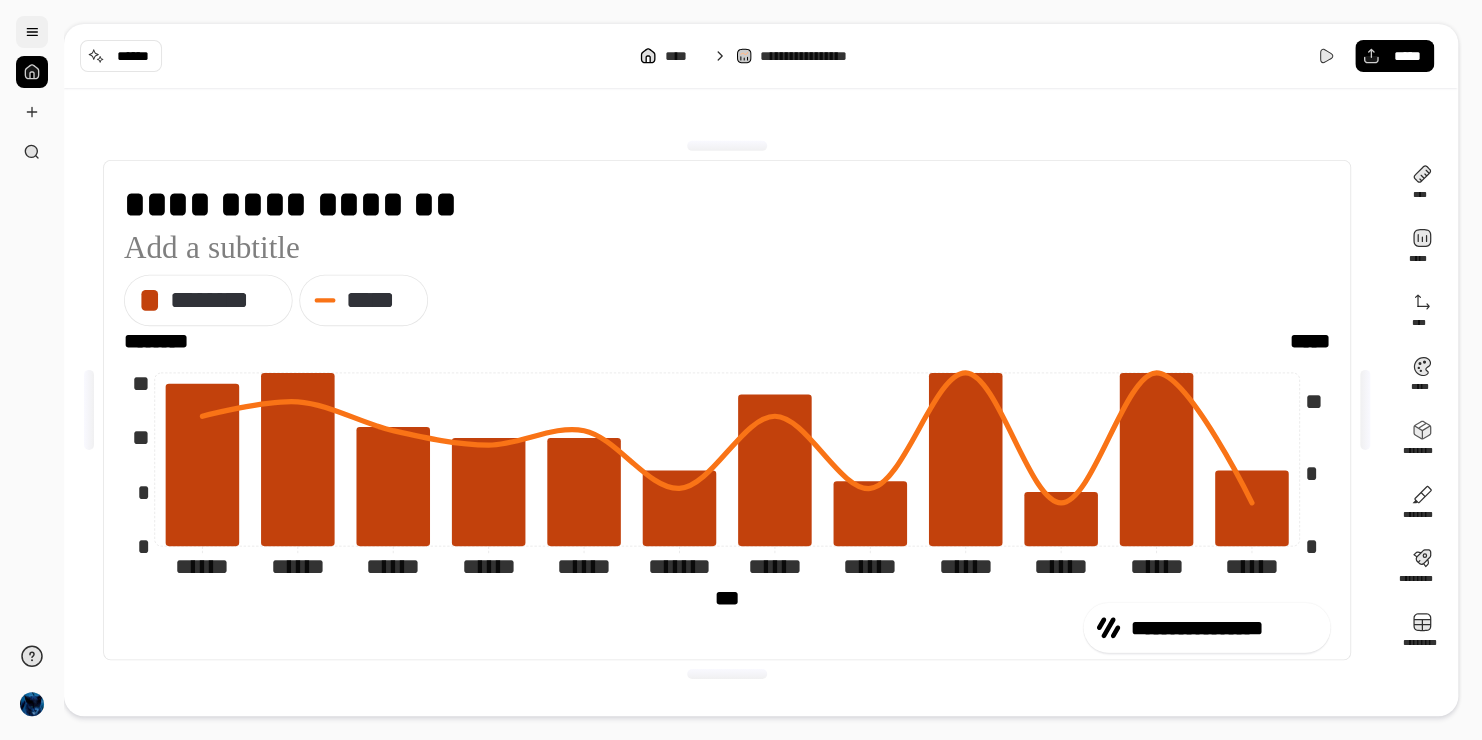 click at bounding box center (32, 32) 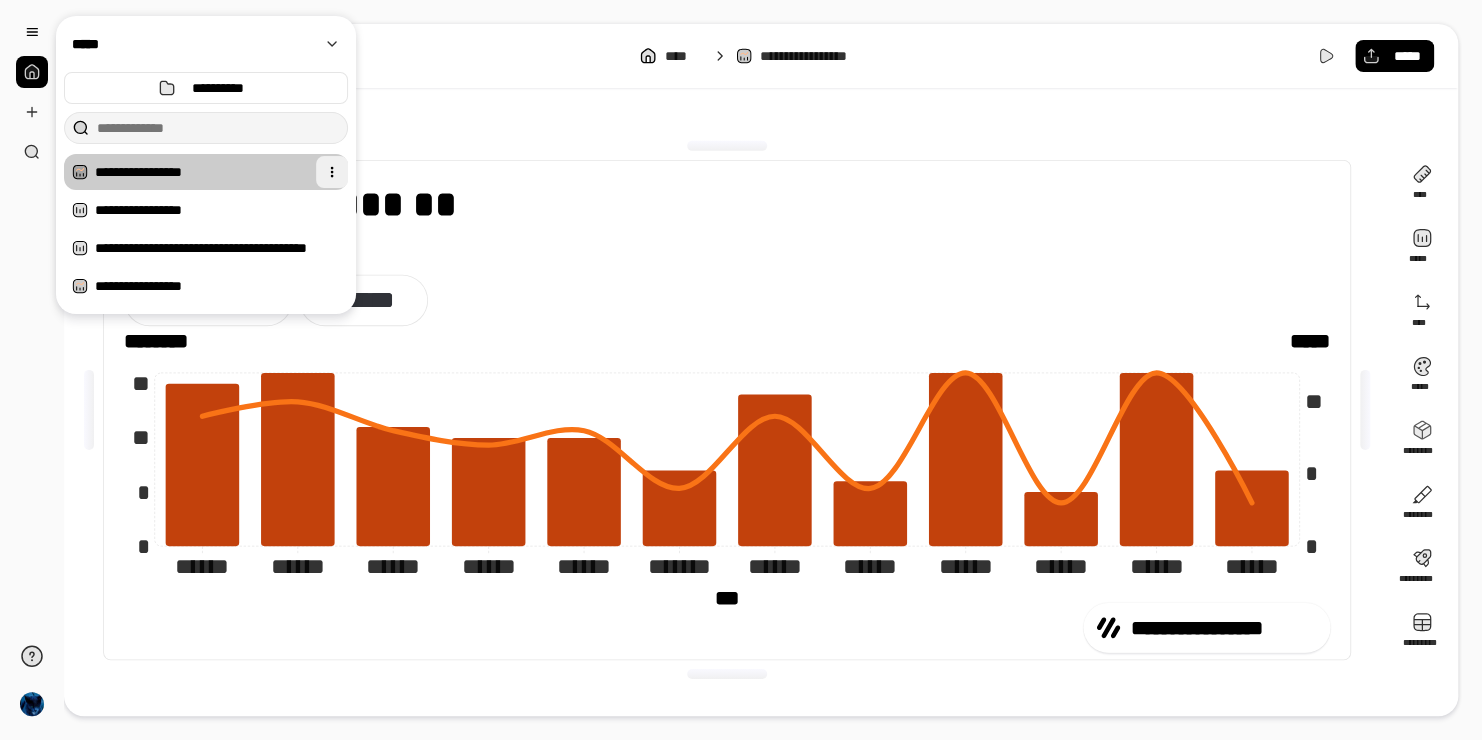 click at bounding box center (332, 172) 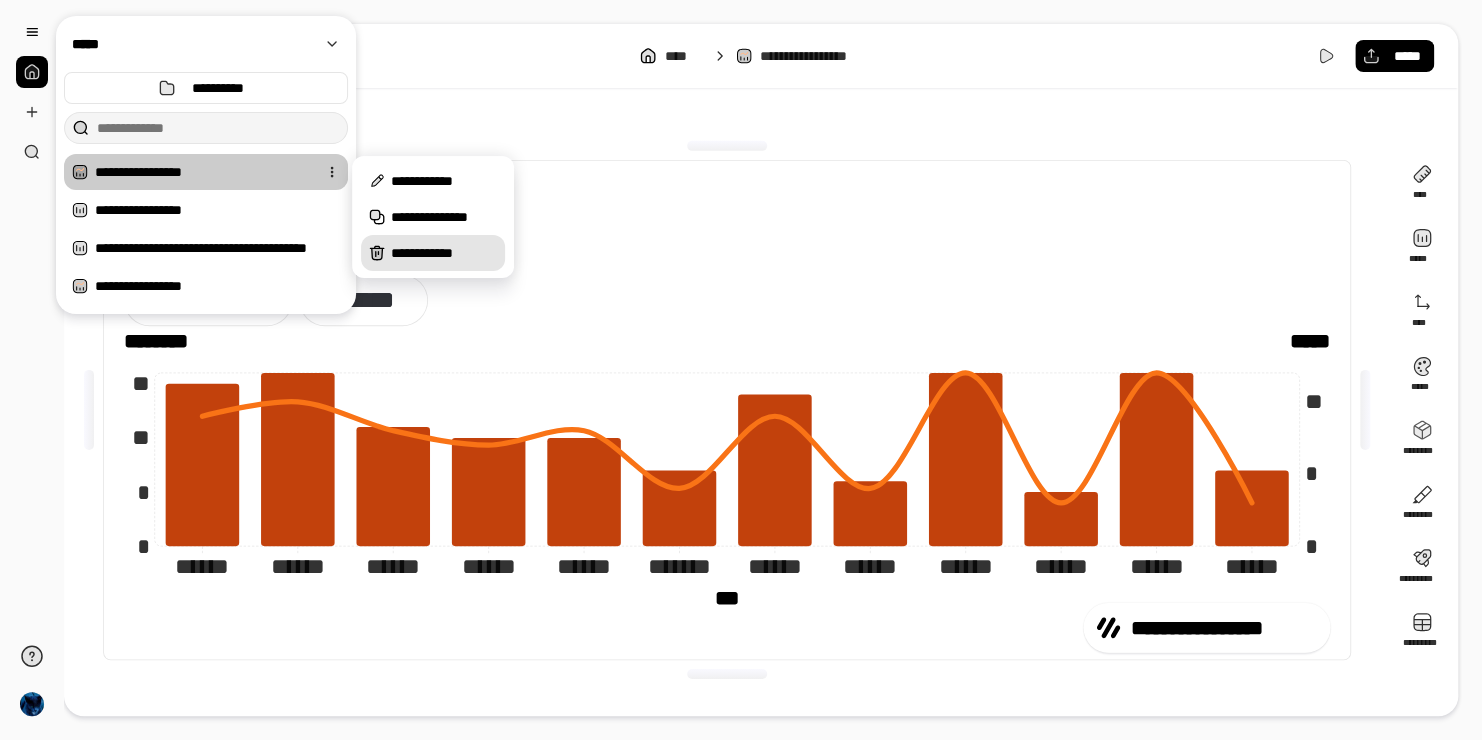 click on "**********" at bounding box center [444, 253] 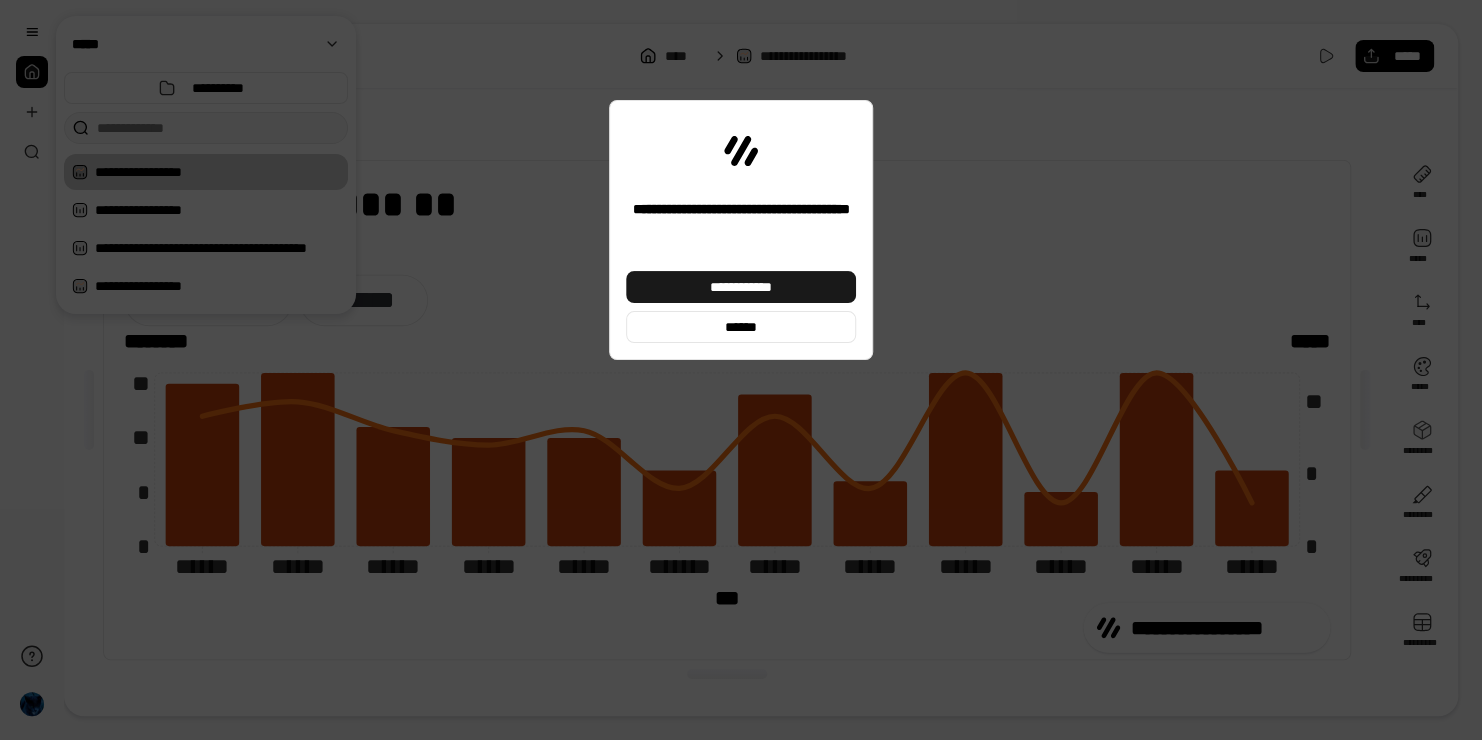 click on "**********" at bounding box center (741, 287) 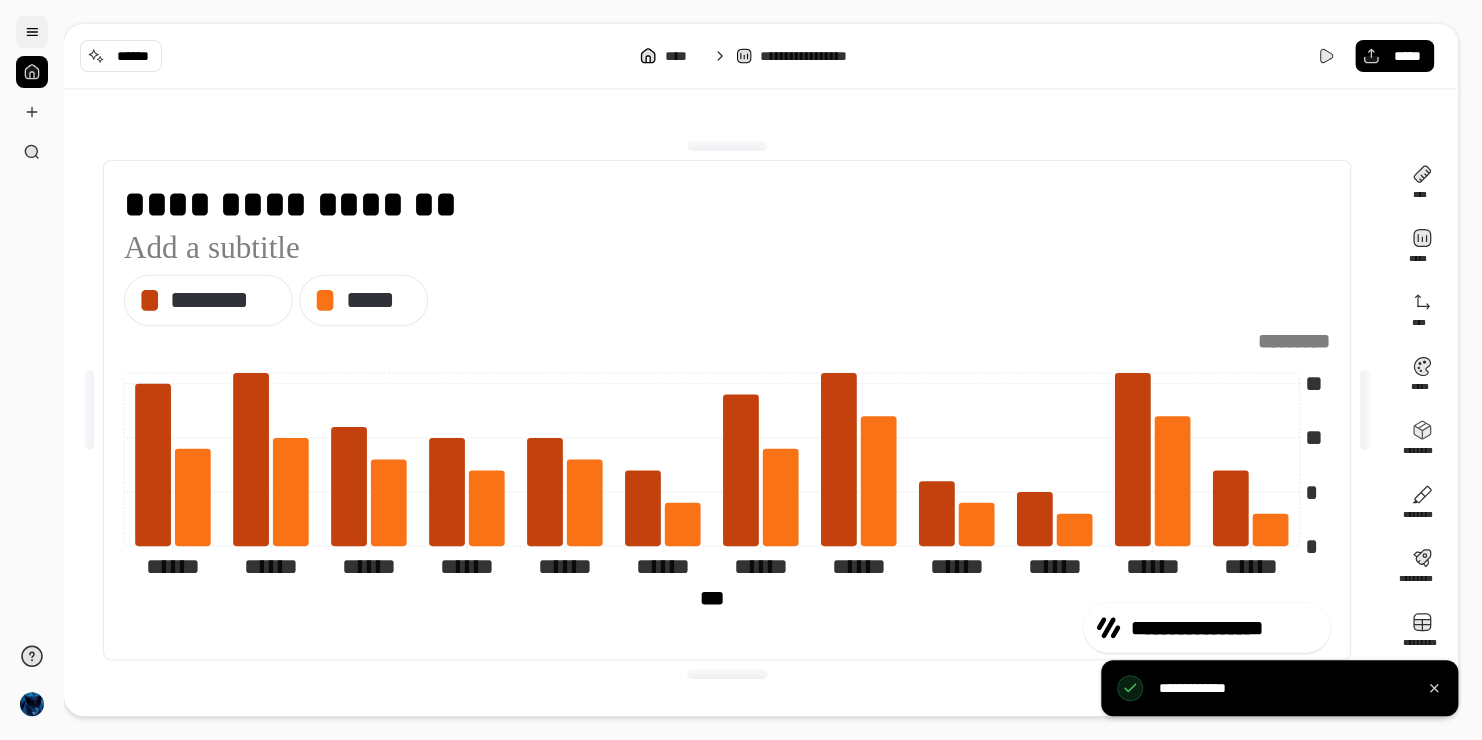 click at bounding box center [32, 32] 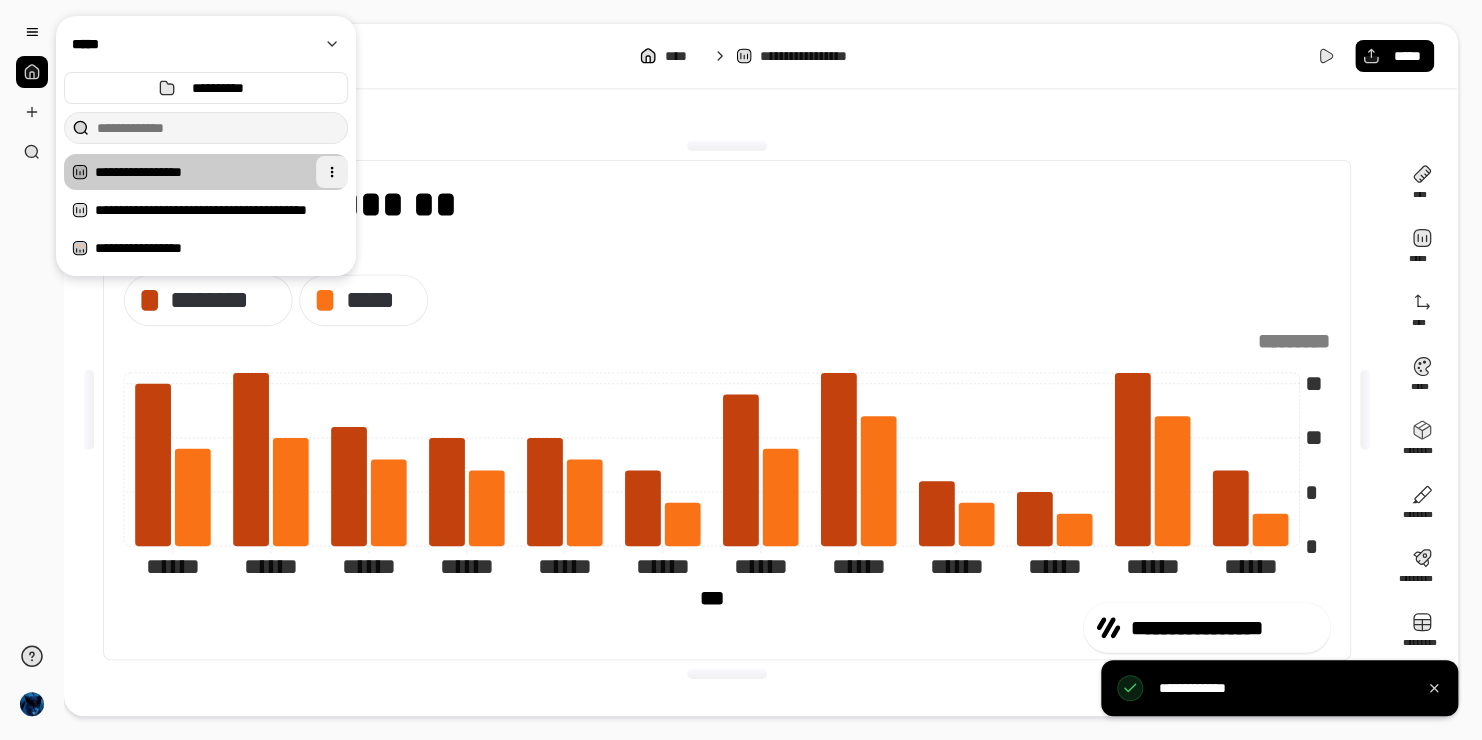 click at bounding box center [332, 172] 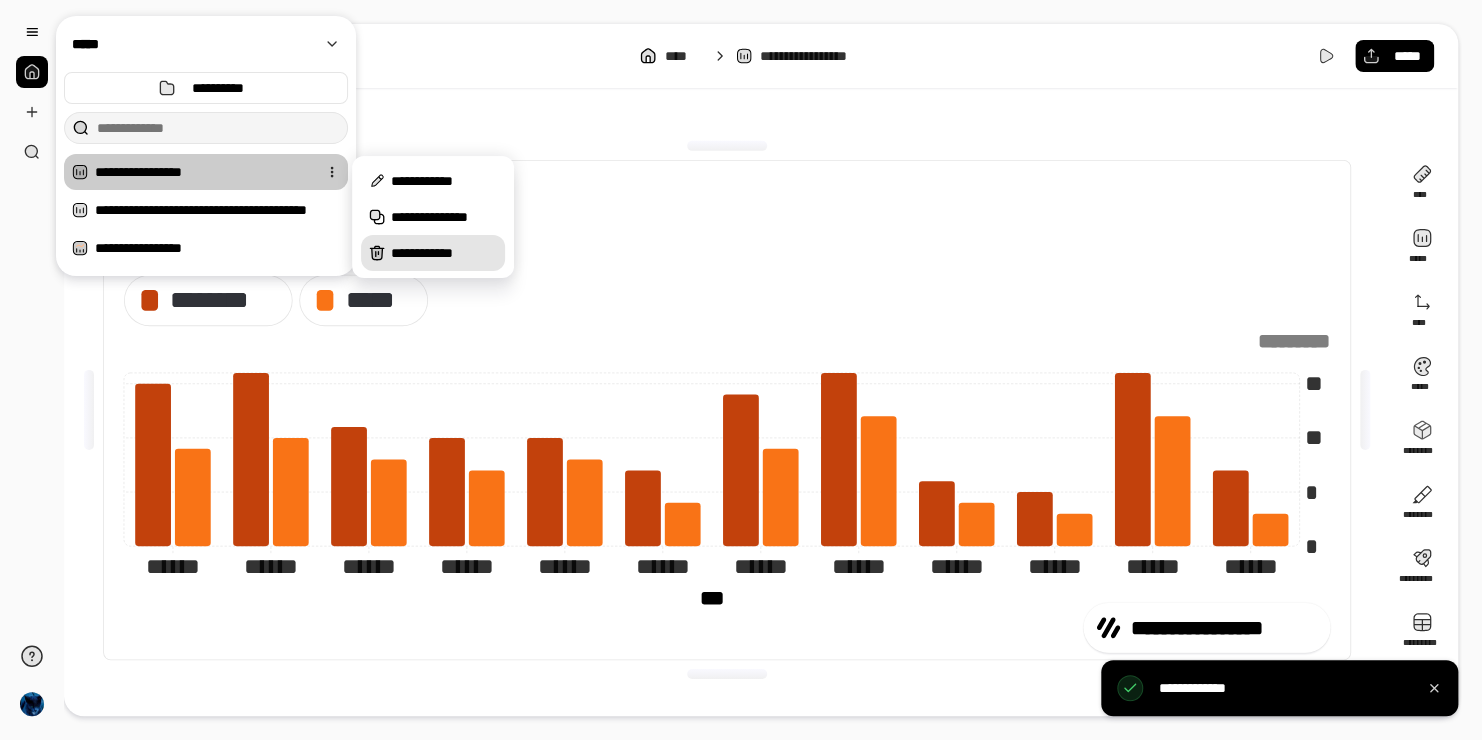 click on "**********" at bounding box center [433, 253] 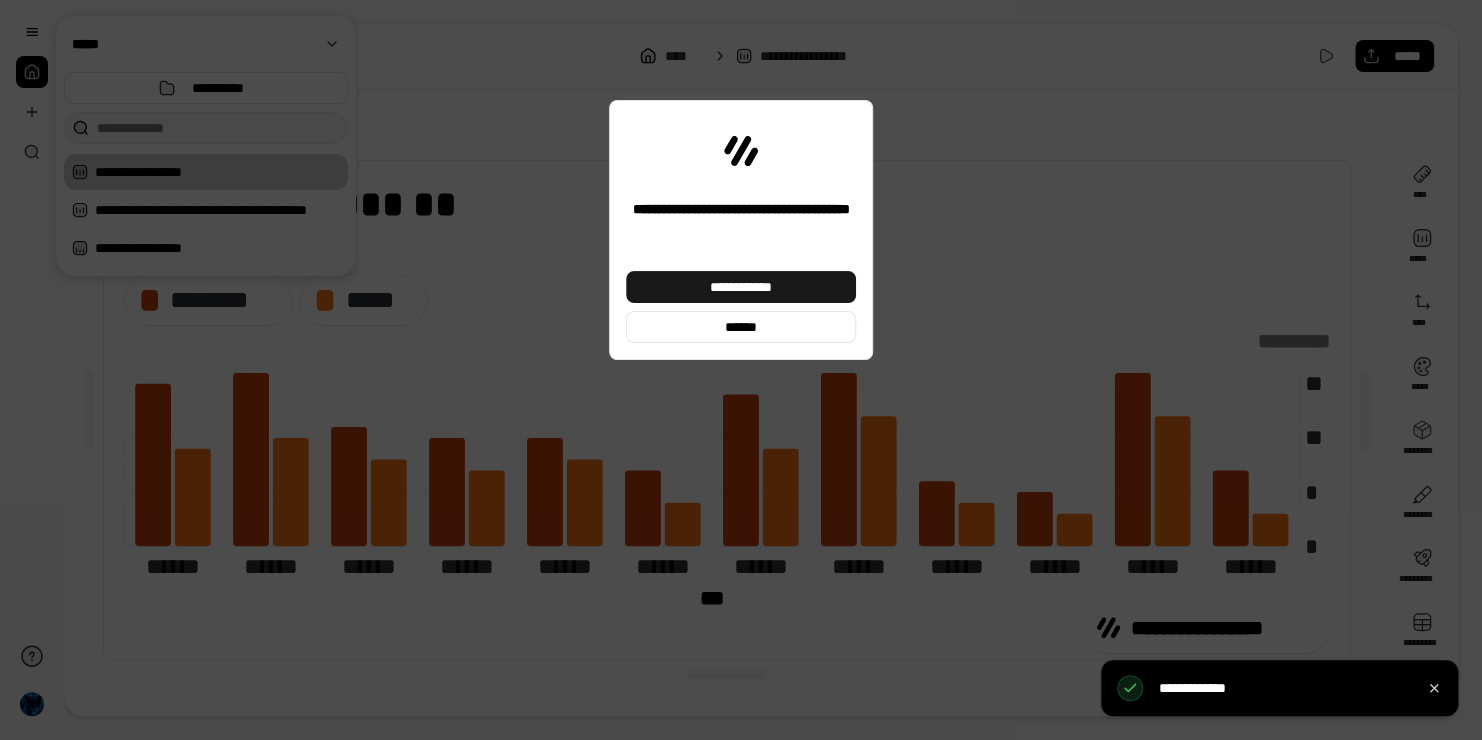 click on "**********" at bounding box center [741, 287] 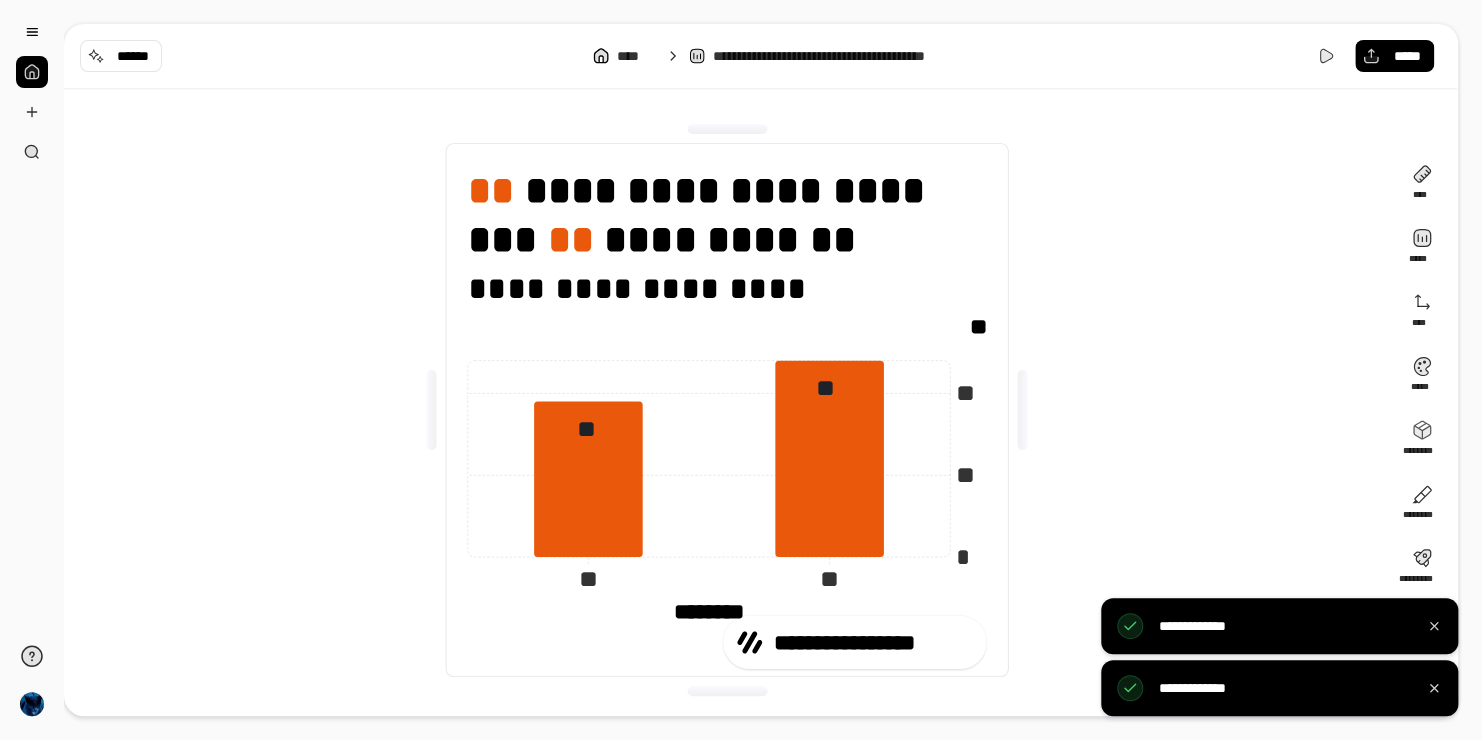 click at bounding box center [32, 92] 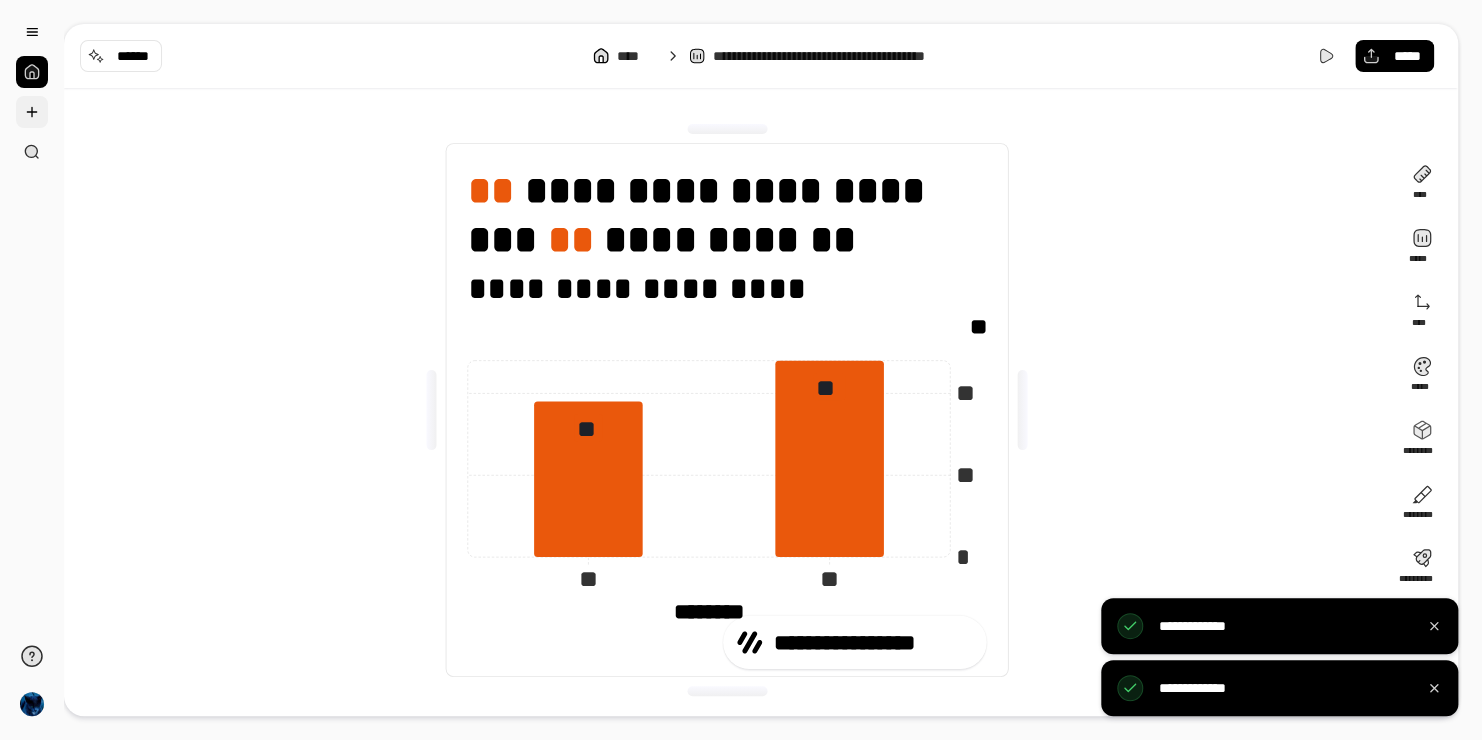 click at bounding box center [32, 112] 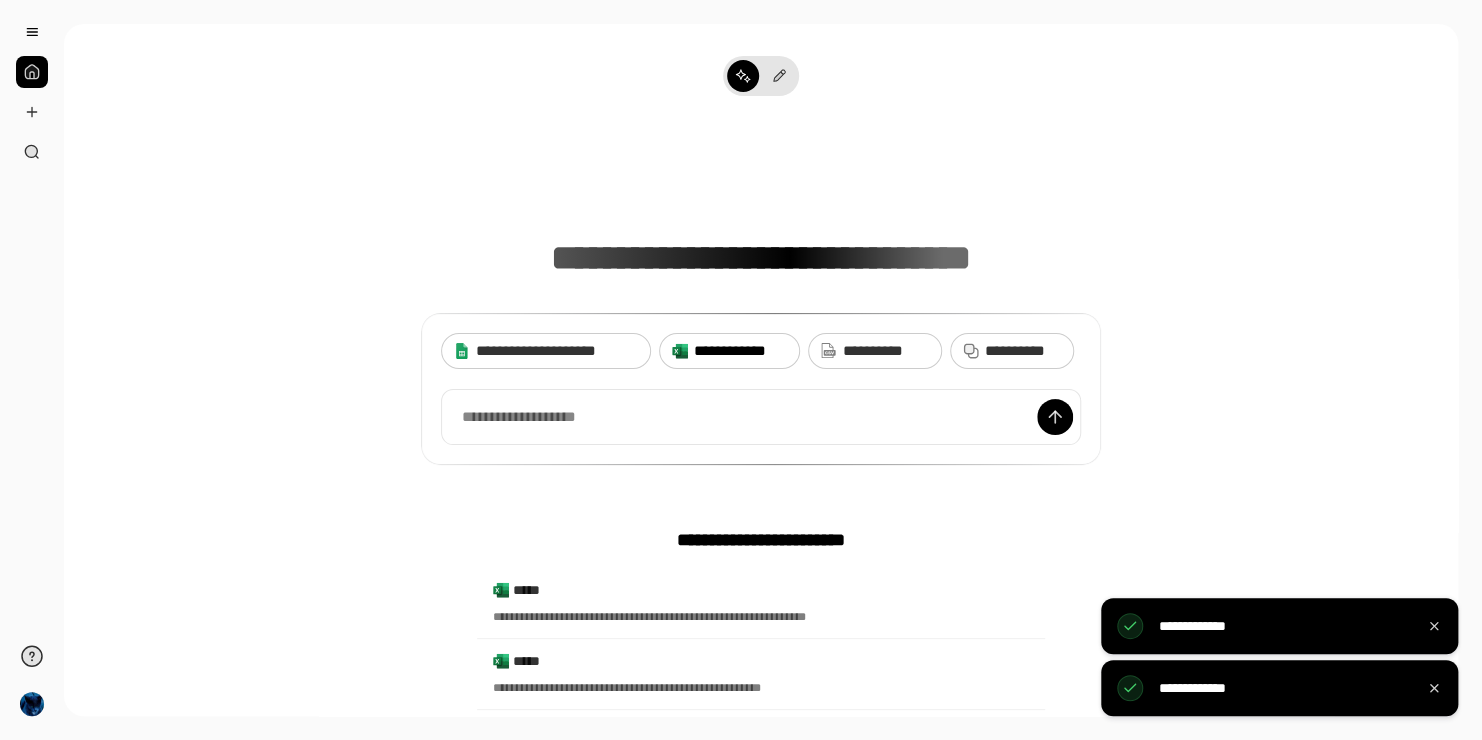 click on "**********" at bounding box center (740, 351) 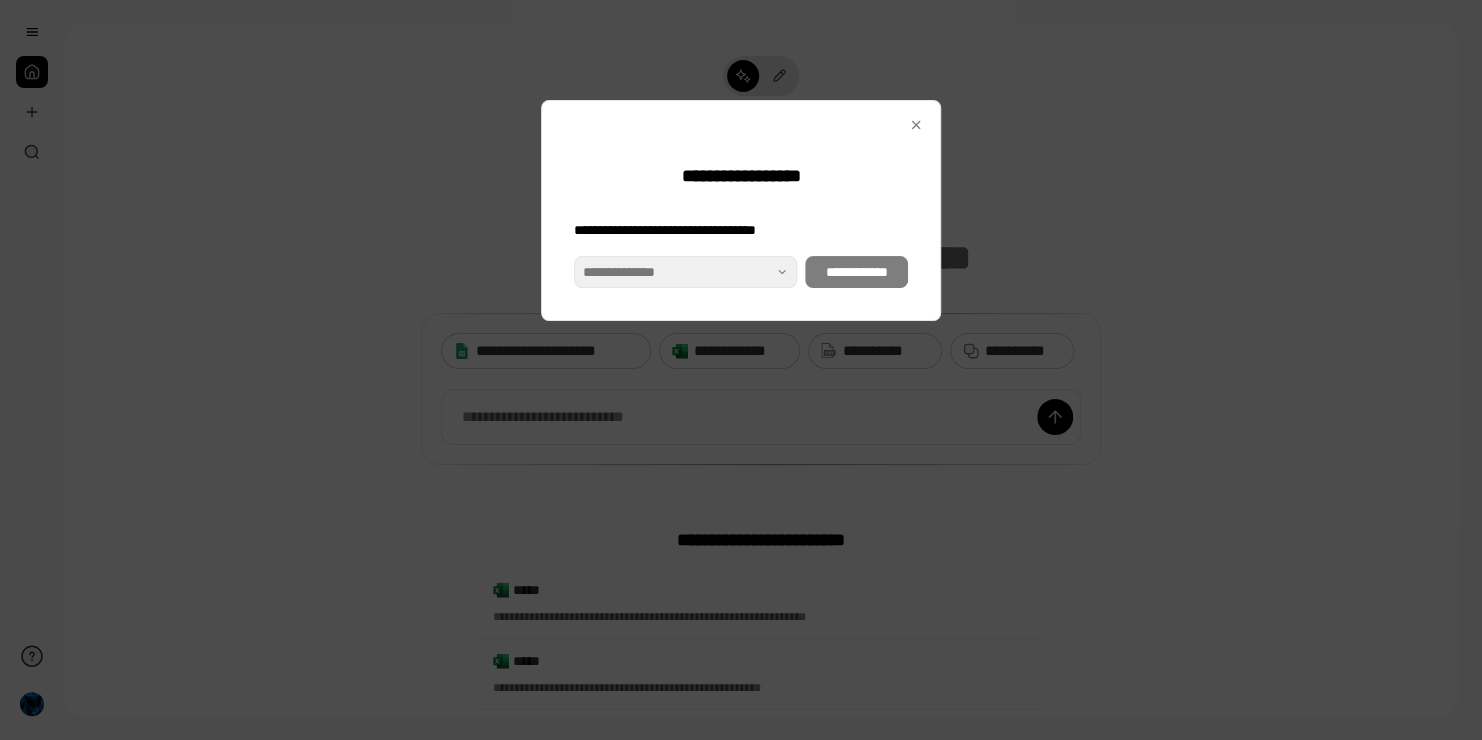 click on "**********" at bounding box center [741, 254] 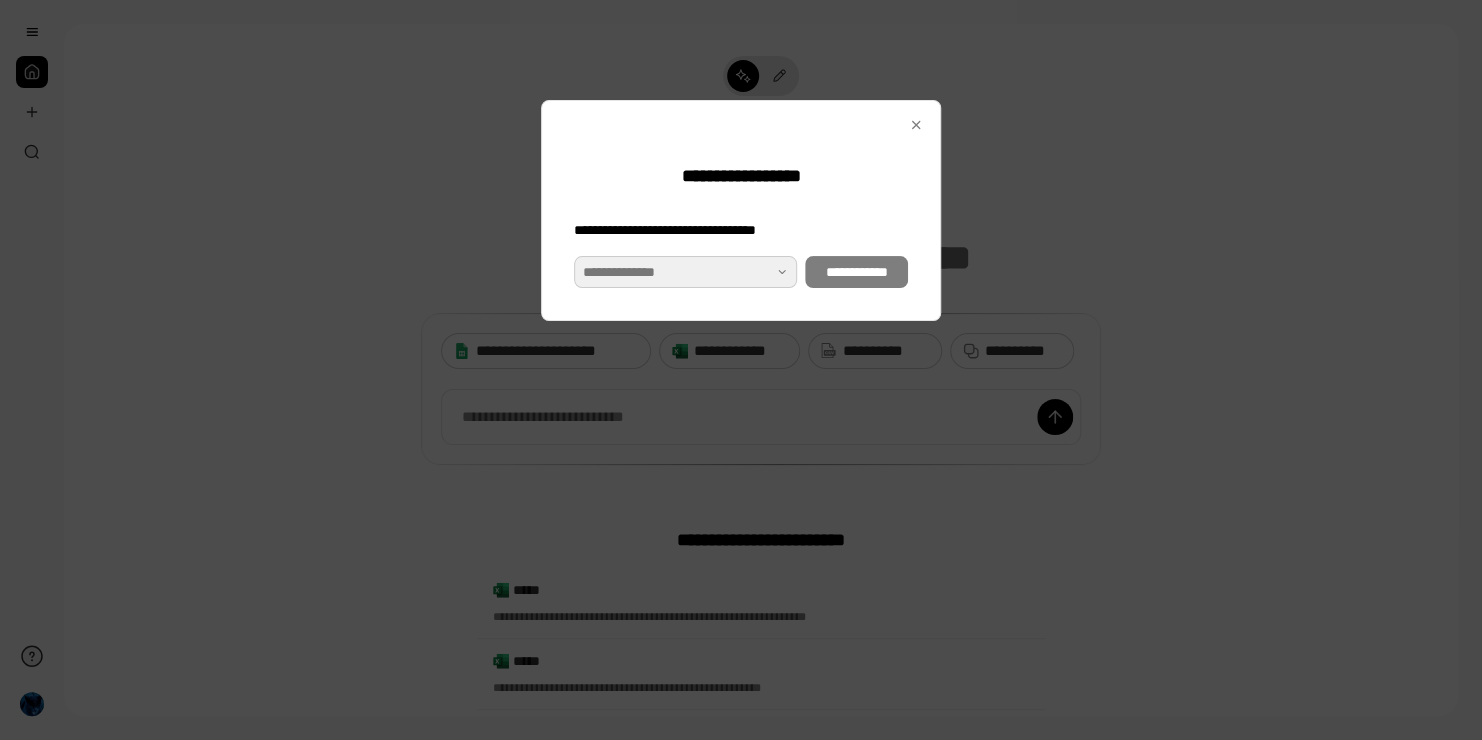 click at bounding box center (685, 272) 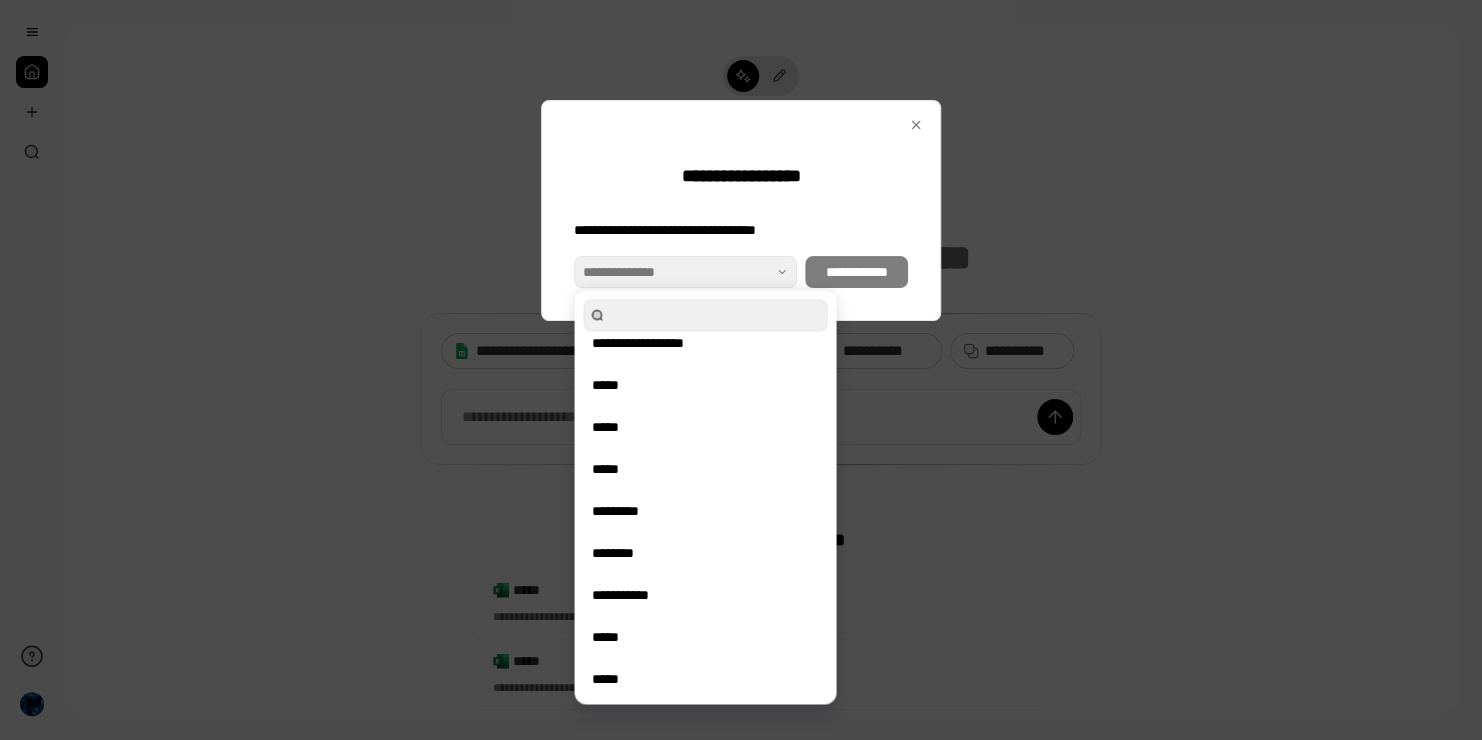 scroll, scrollTop: 210, scrollLeft: 0, axis: vertical 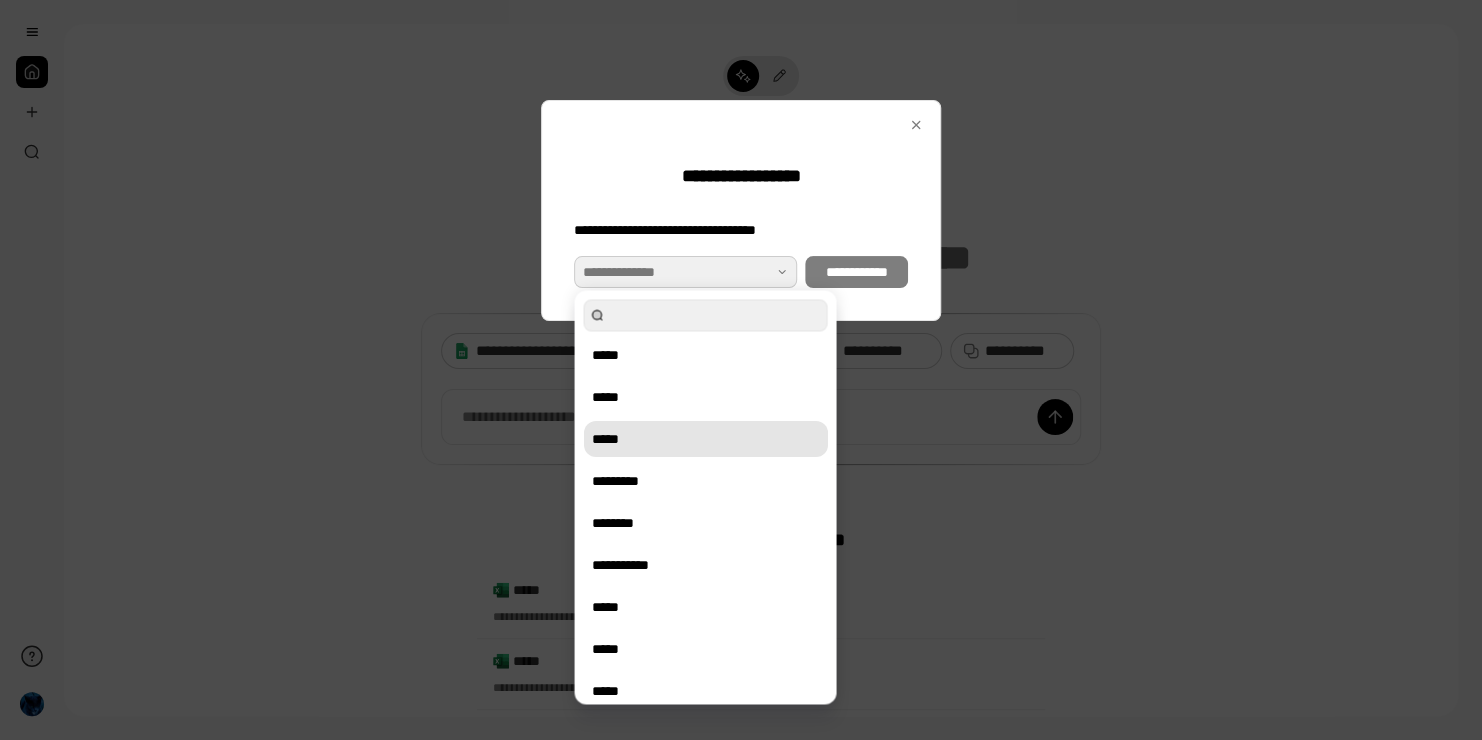click on "*****" at bounding box center (705, 439) 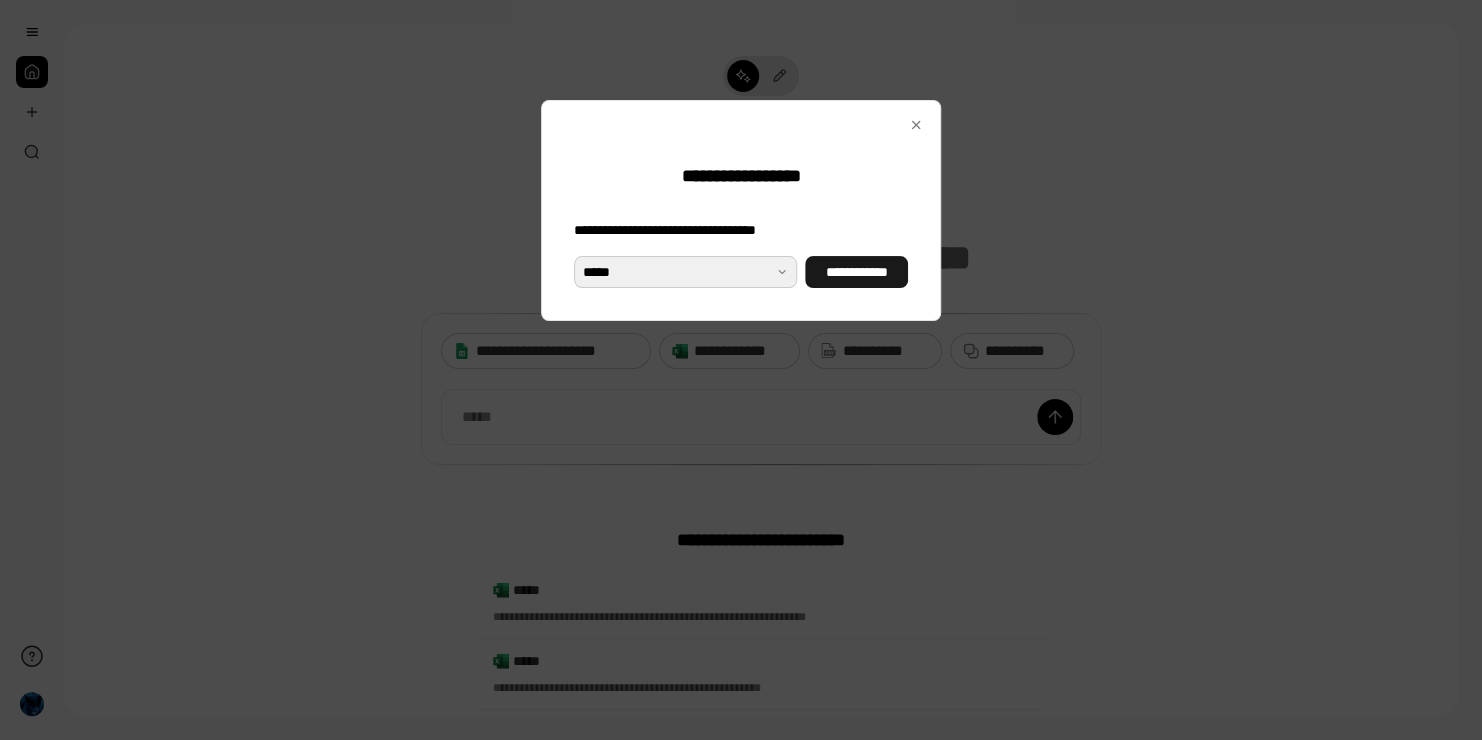 click on "**********" at bounding box center (856, 272) 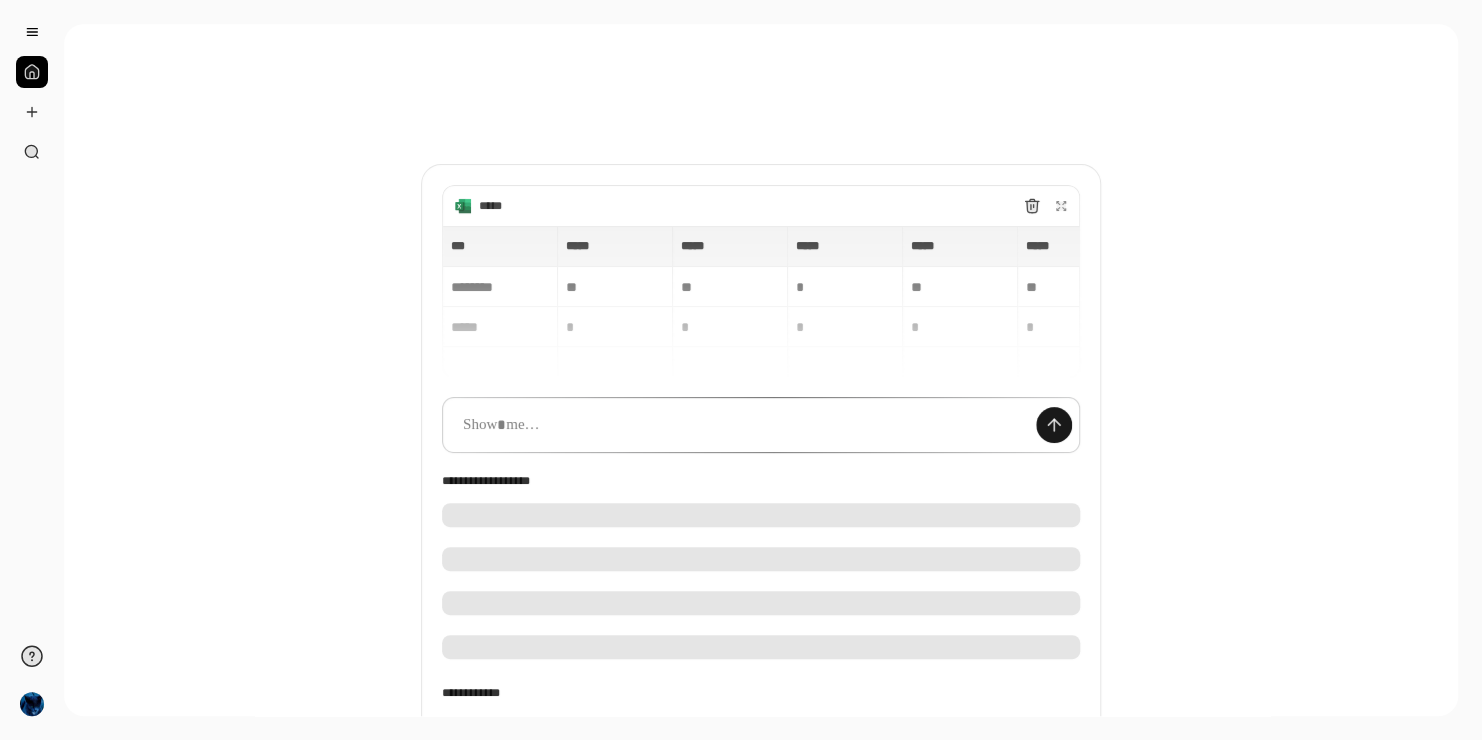 click at bounding box center (1054, 425) 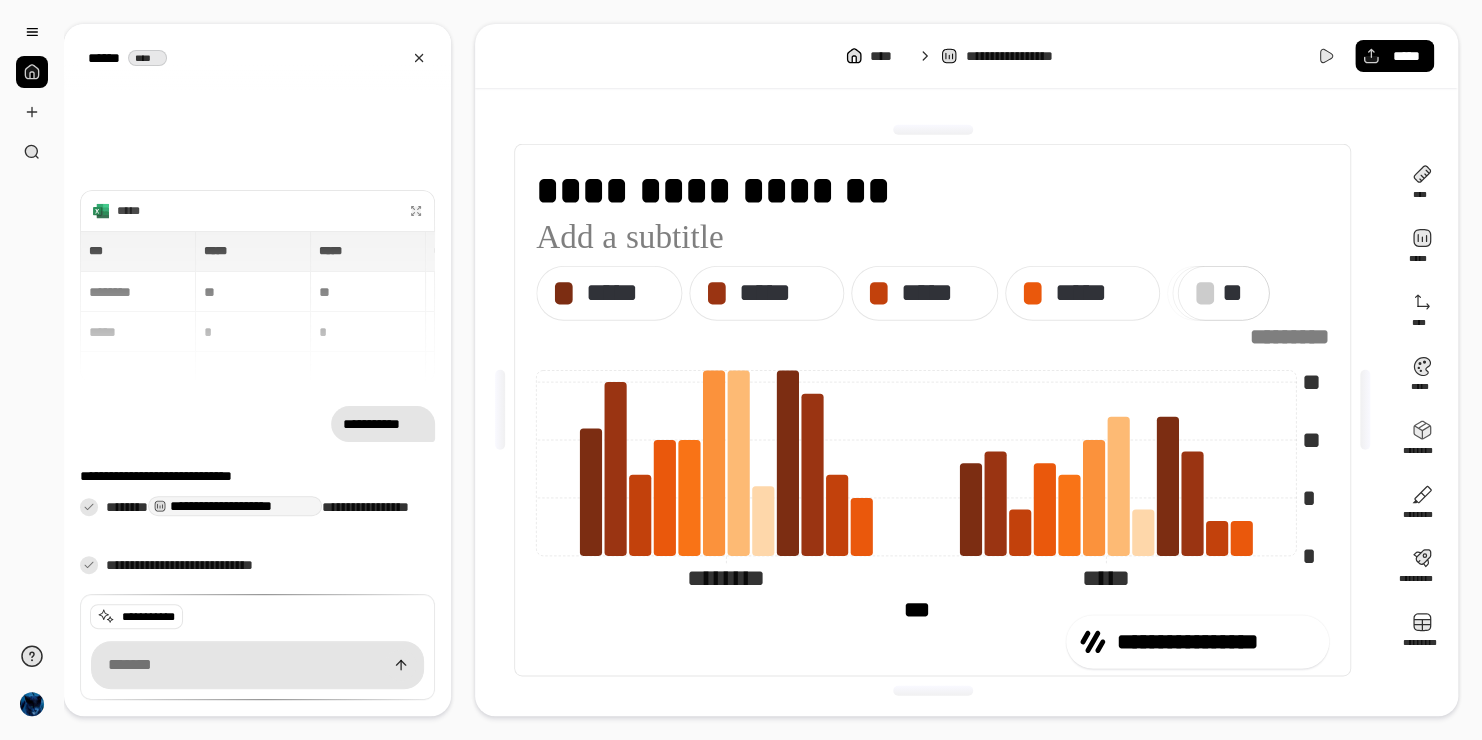 click 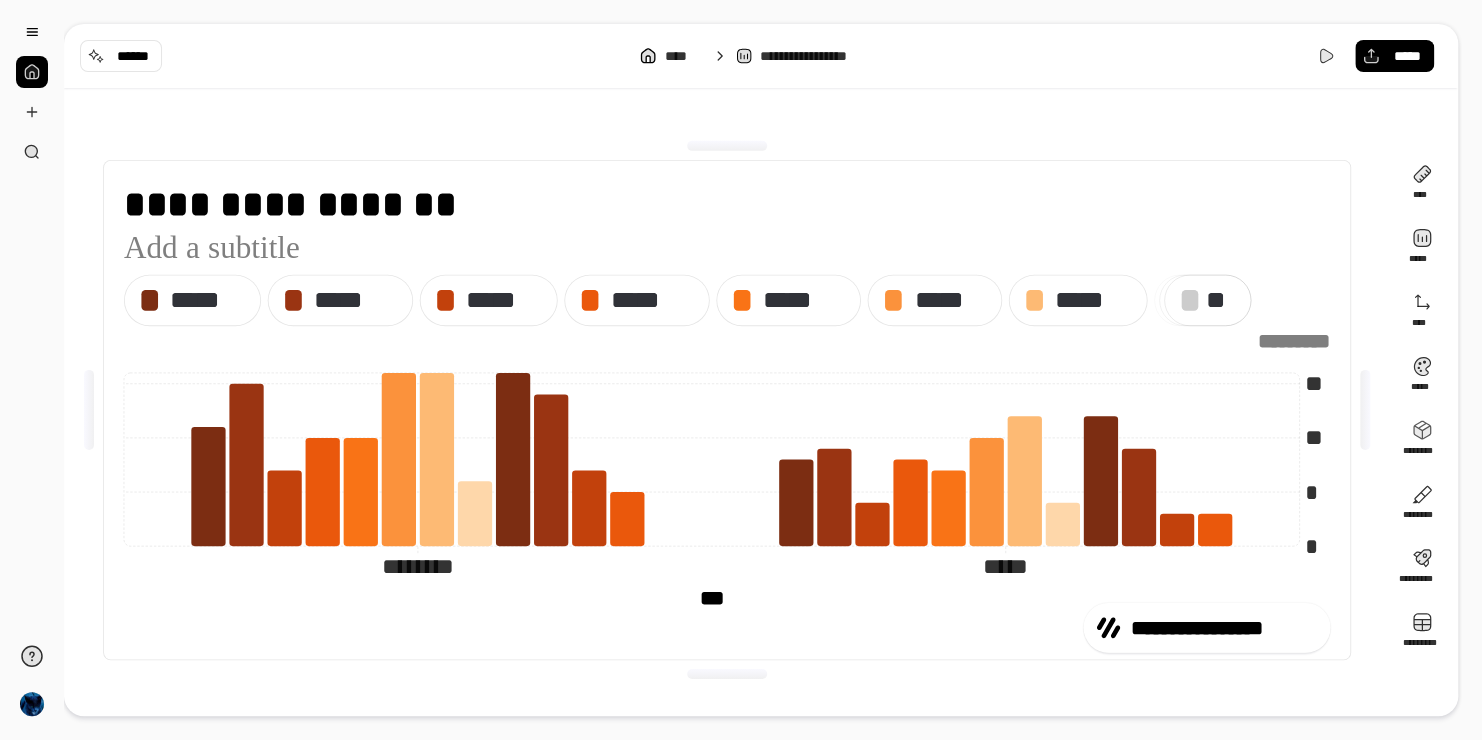click on "**********" at bounding box center [741, 370] 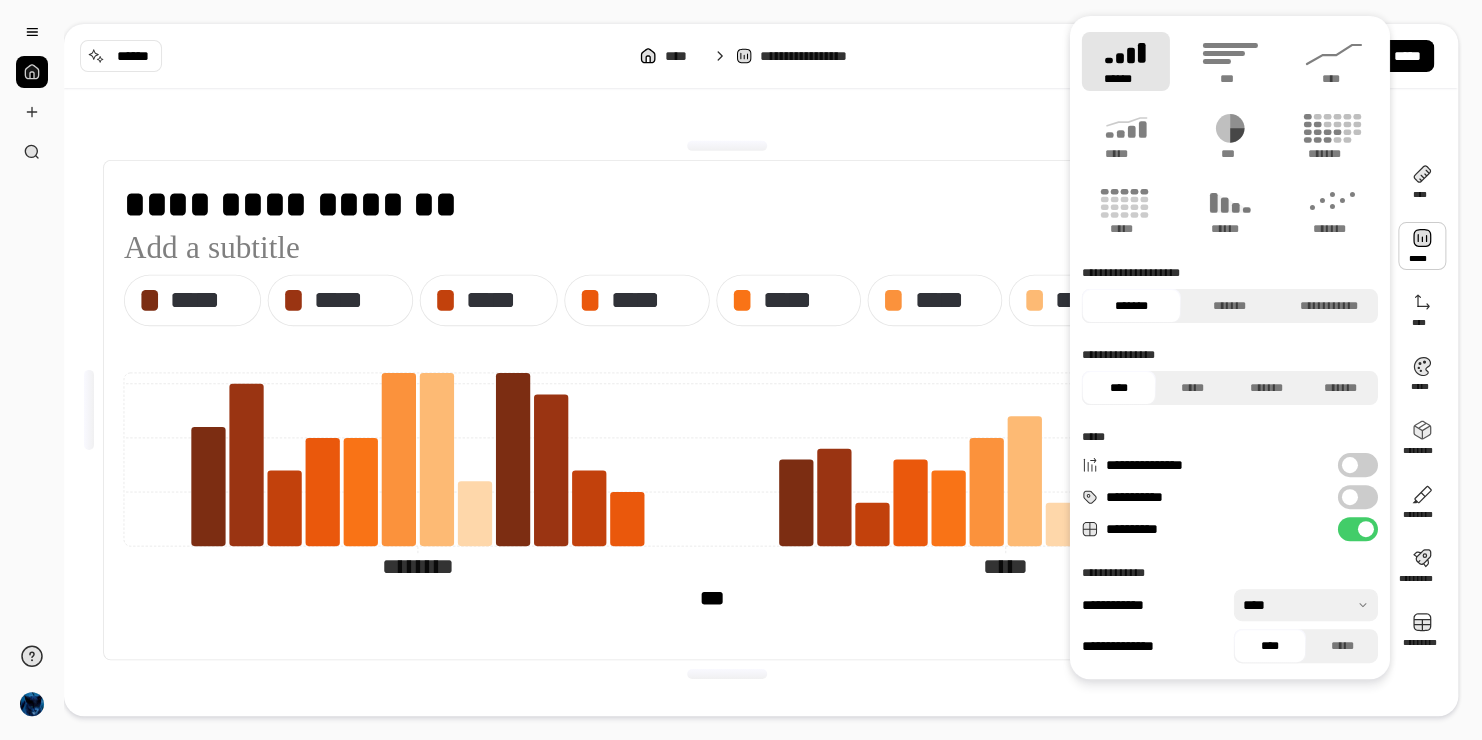 click at bounding box center (1422, 246) 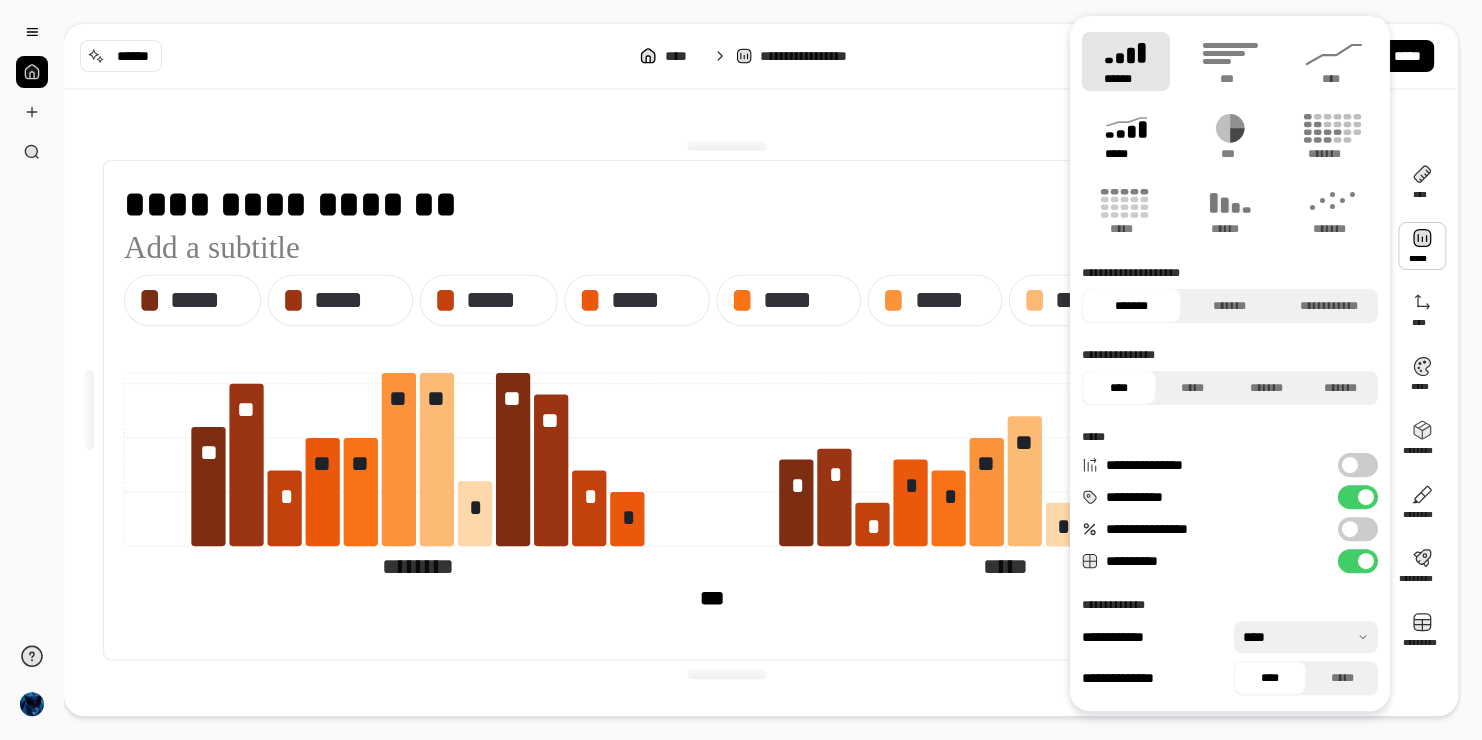 click on "*****" at bounding box center (1125, 154) 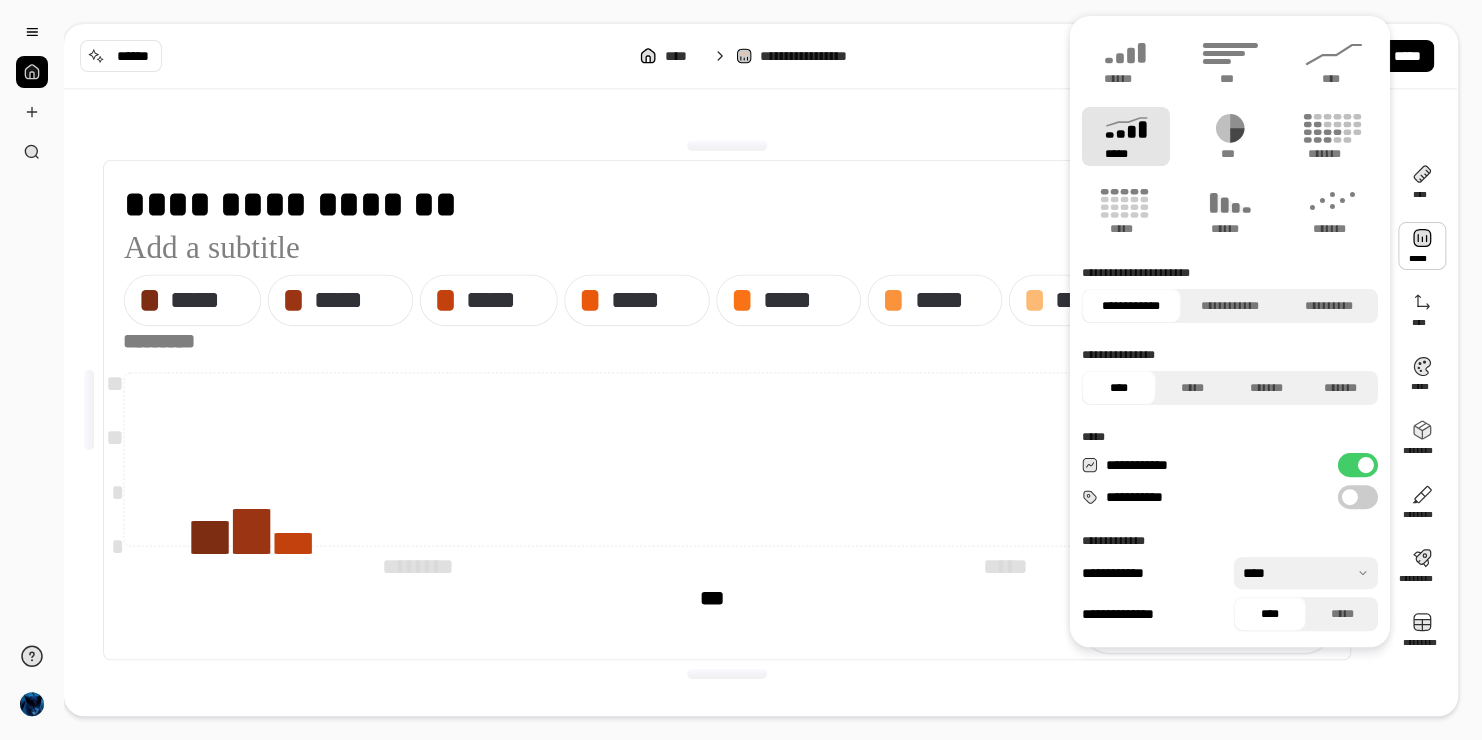 type on "*****" 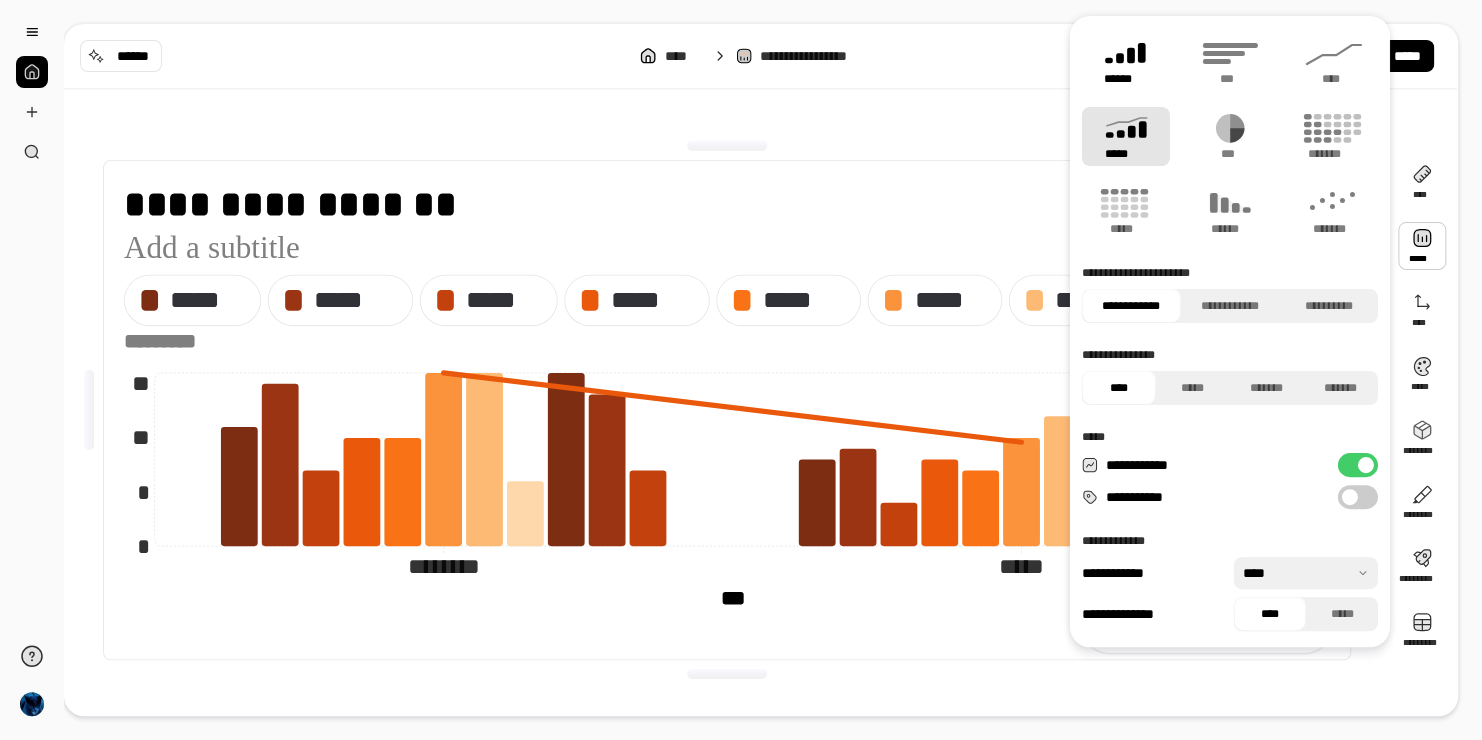 click 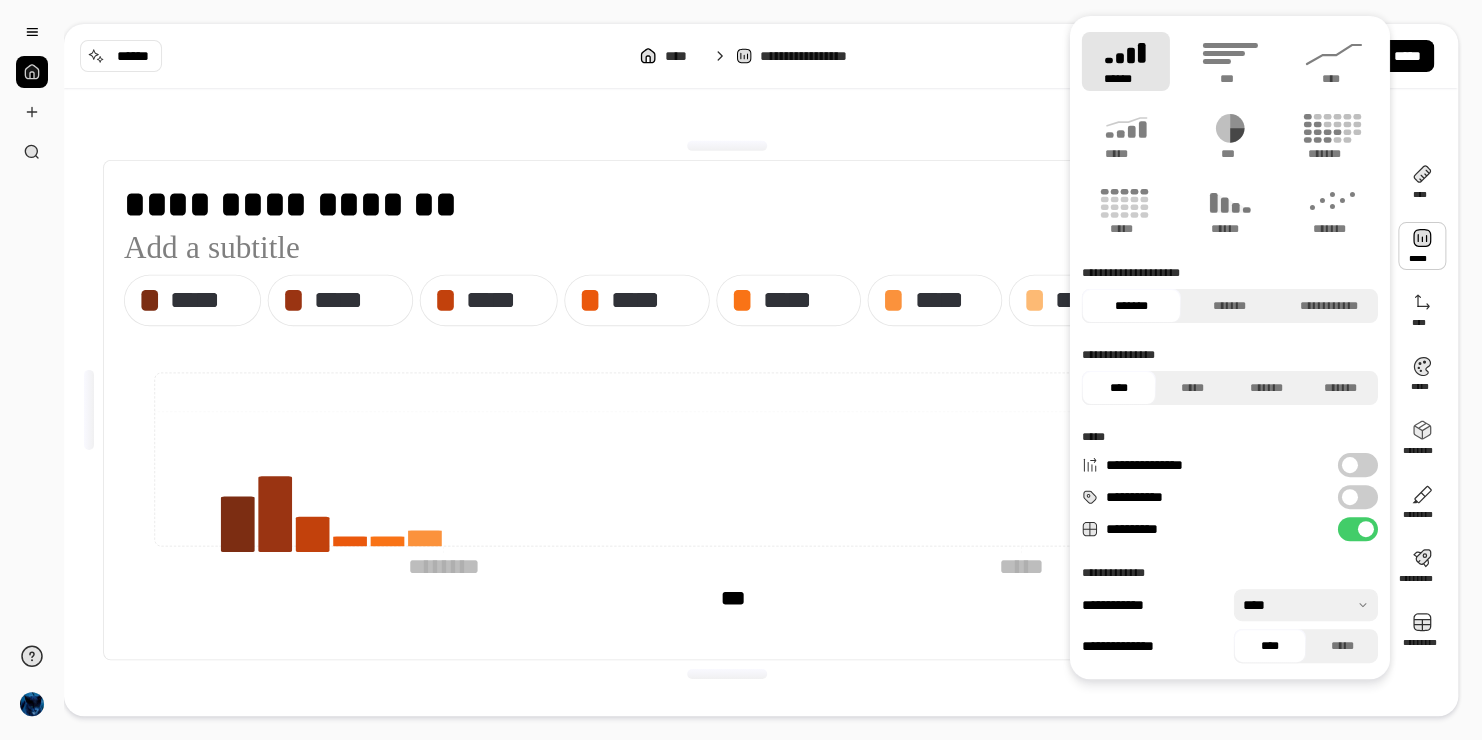 type 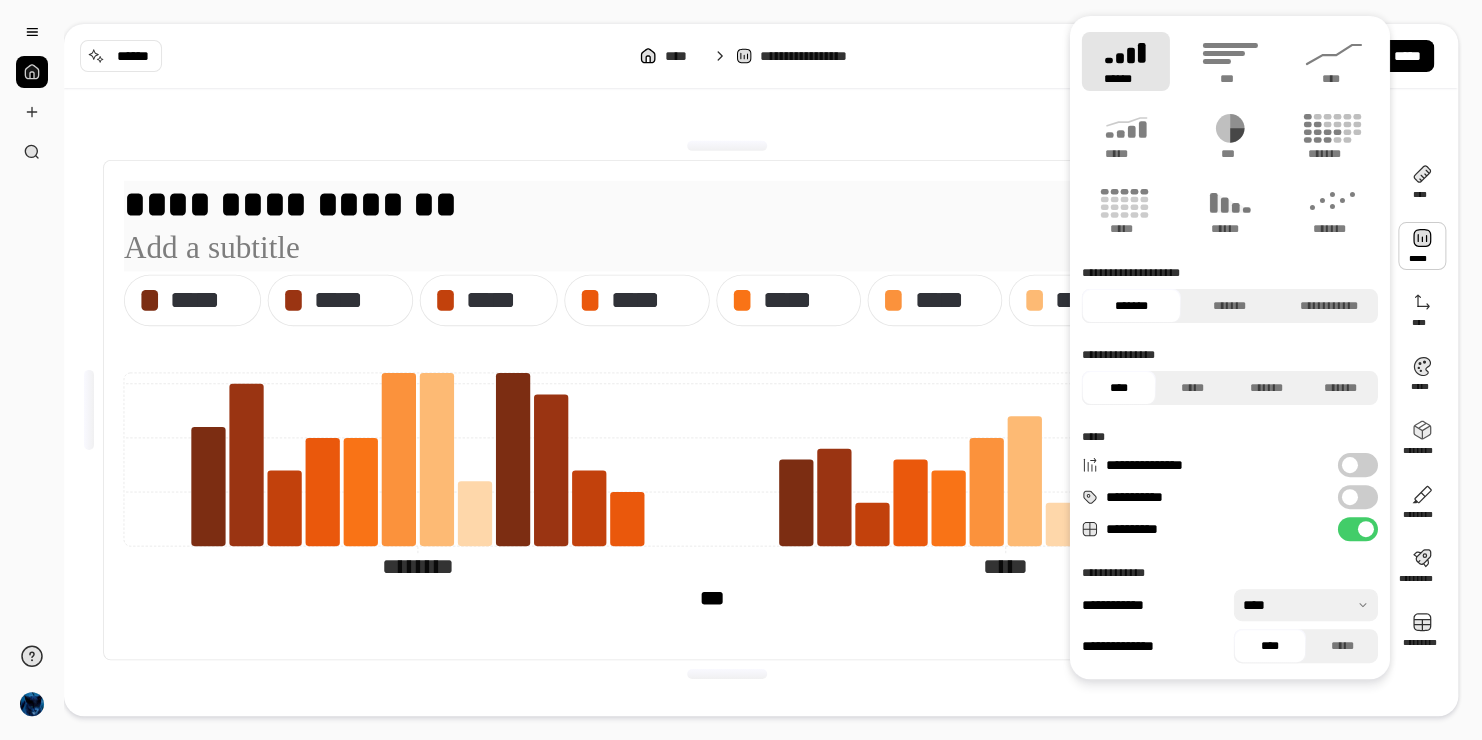 click on "**********" at bounding box center [727, 204] 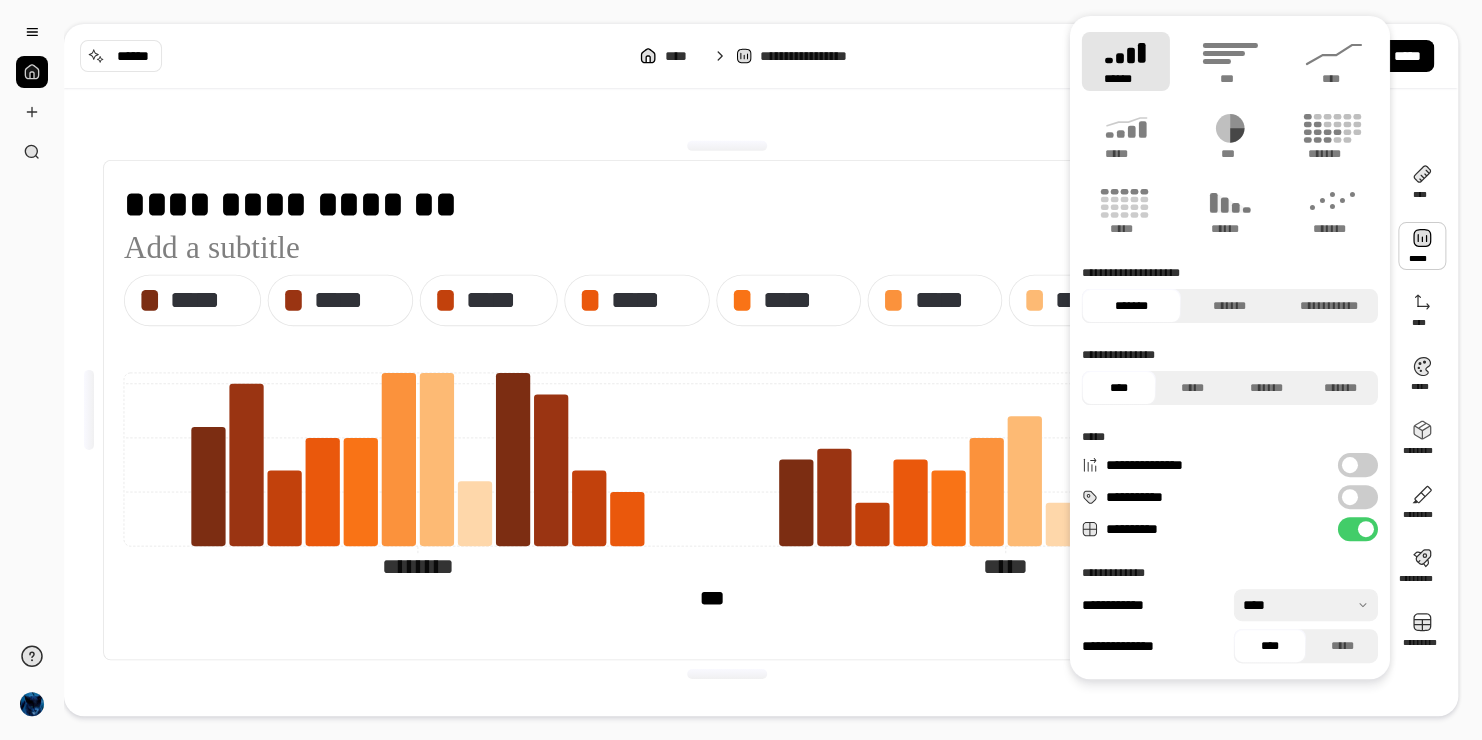 click at bounding box center [1350, 497] 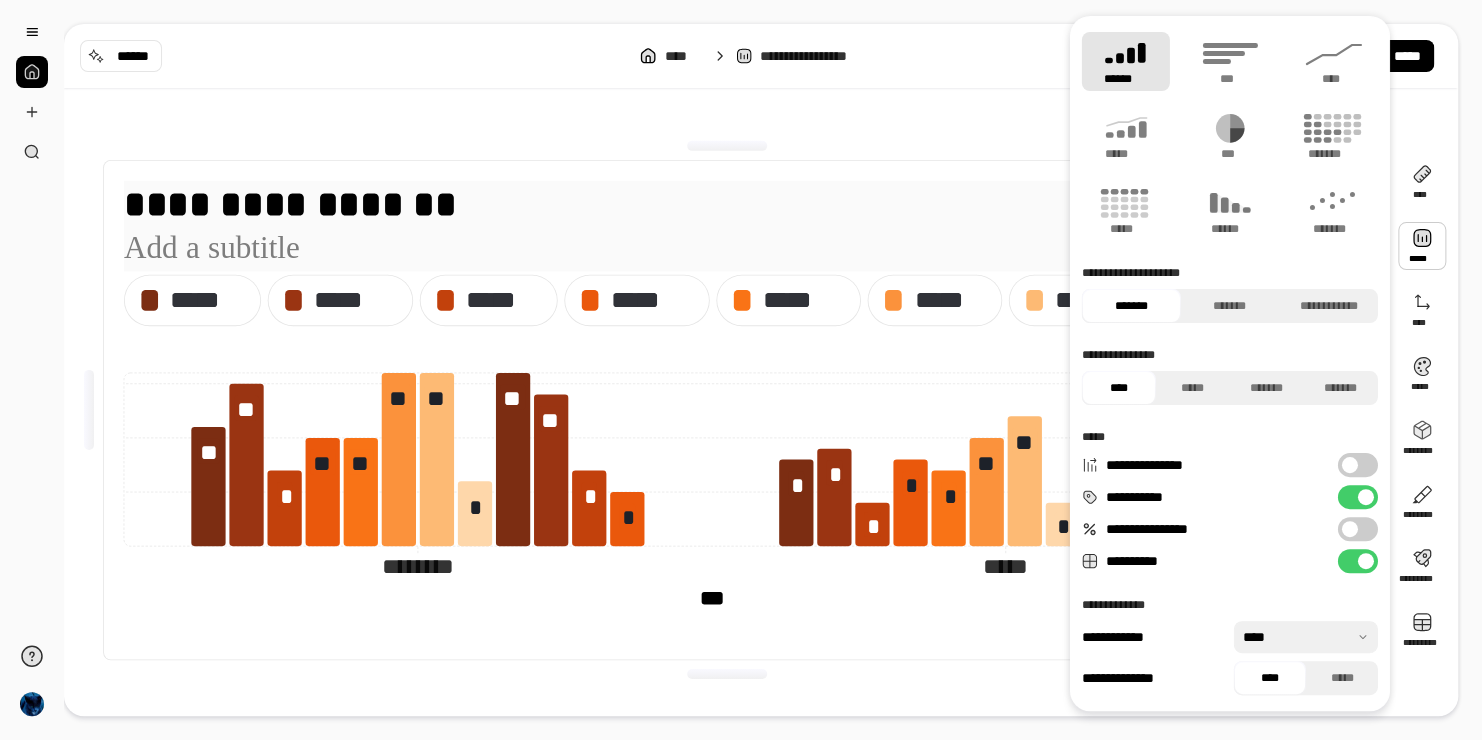 click on "**********" at bounding box center (727, 204) 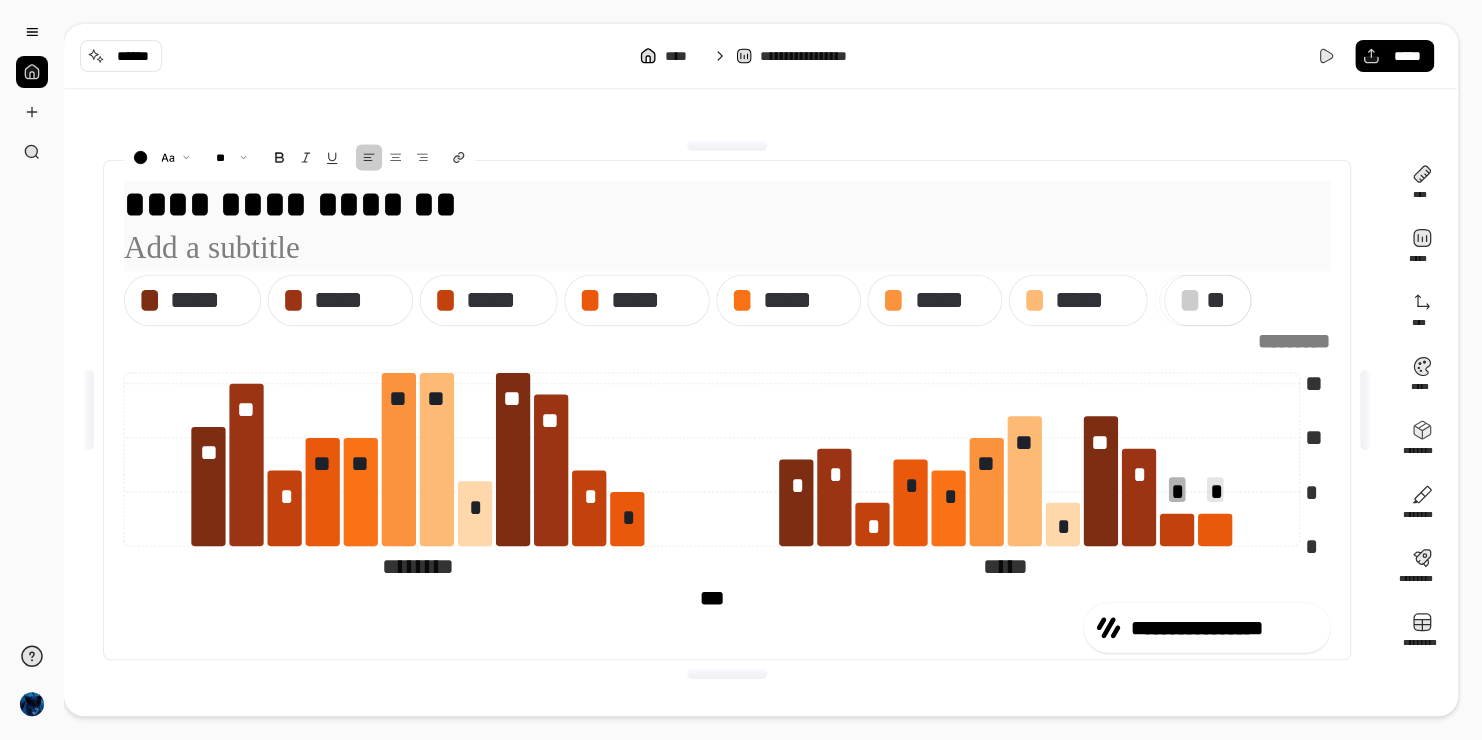 click on "**********" at bounding box center (761, 410) 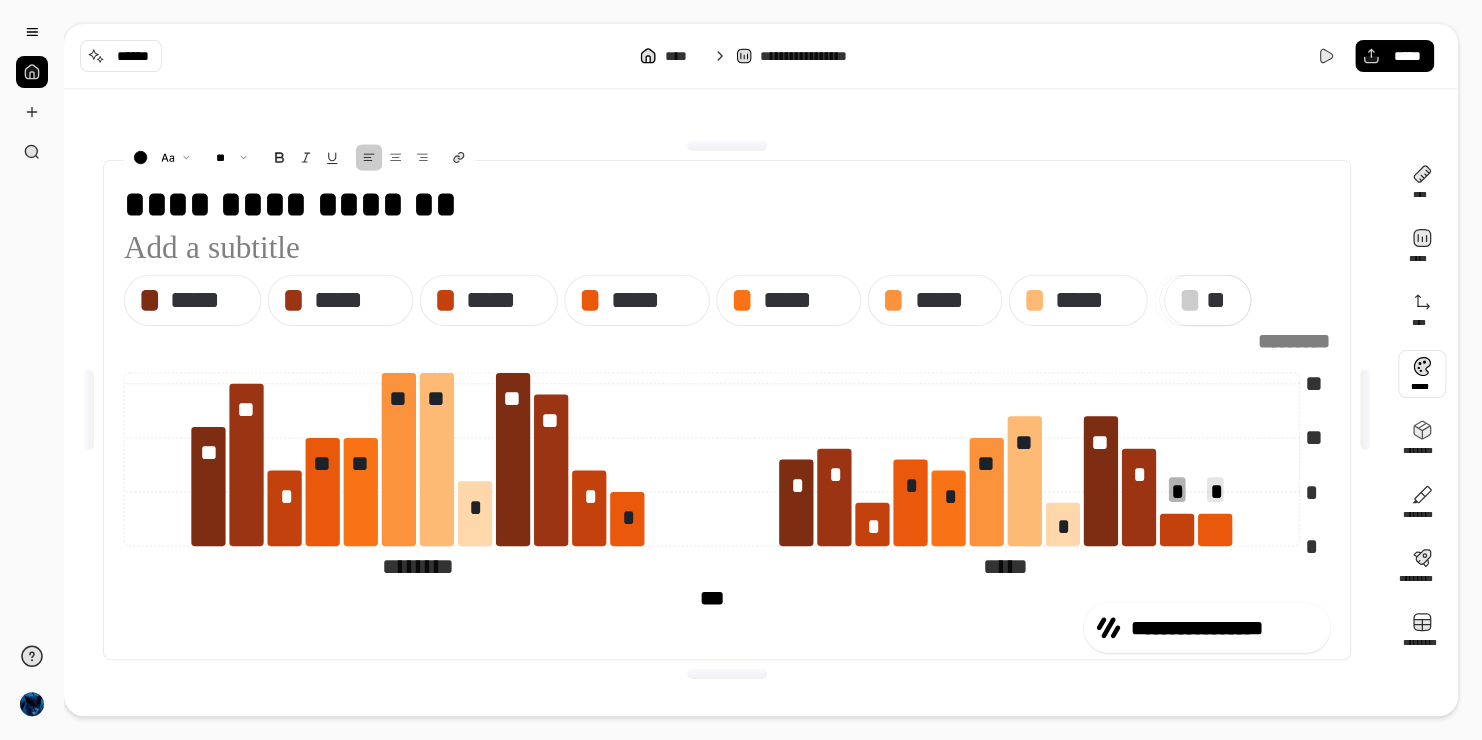 click at bounding box center (1422, 374) 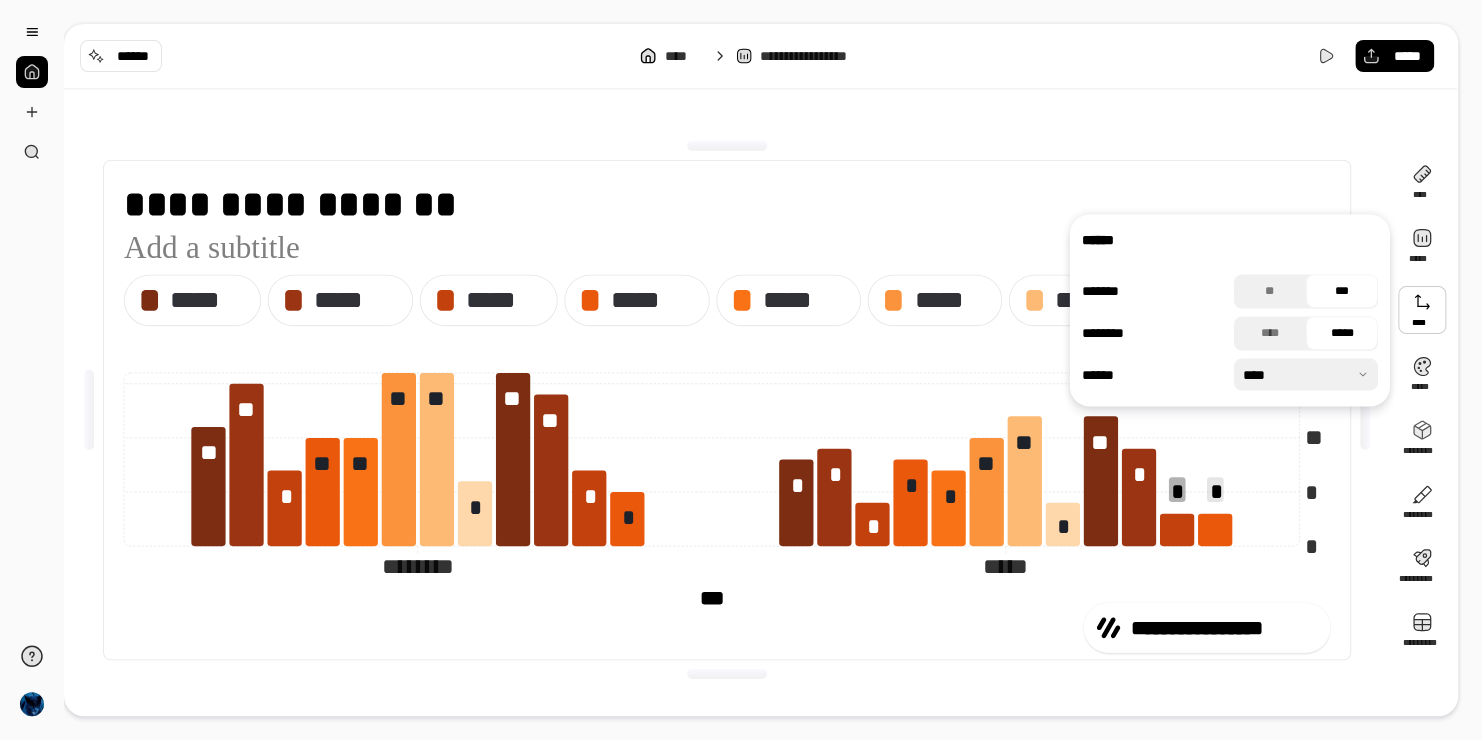 click at bounding box center [1422, 310] 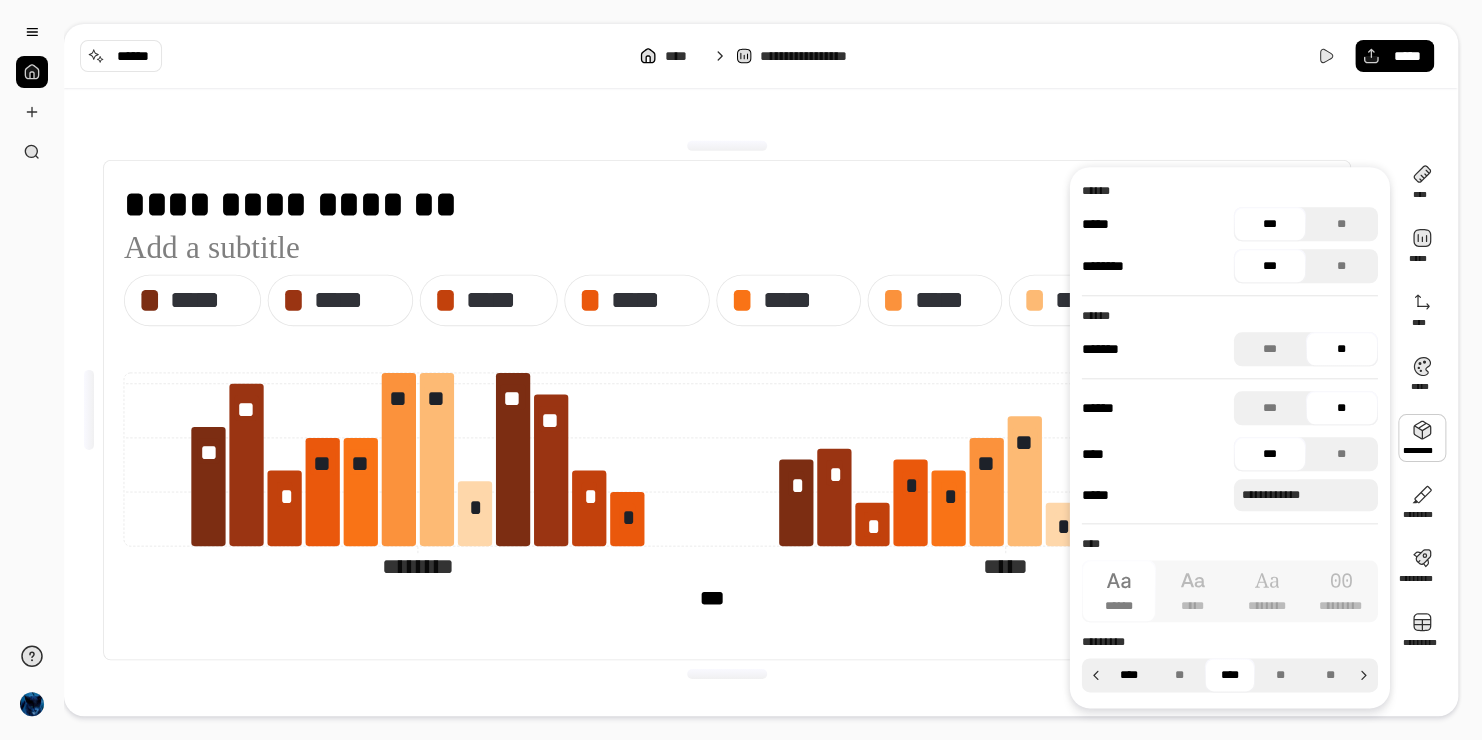 click on "****" at bounding box center (1129, 675) 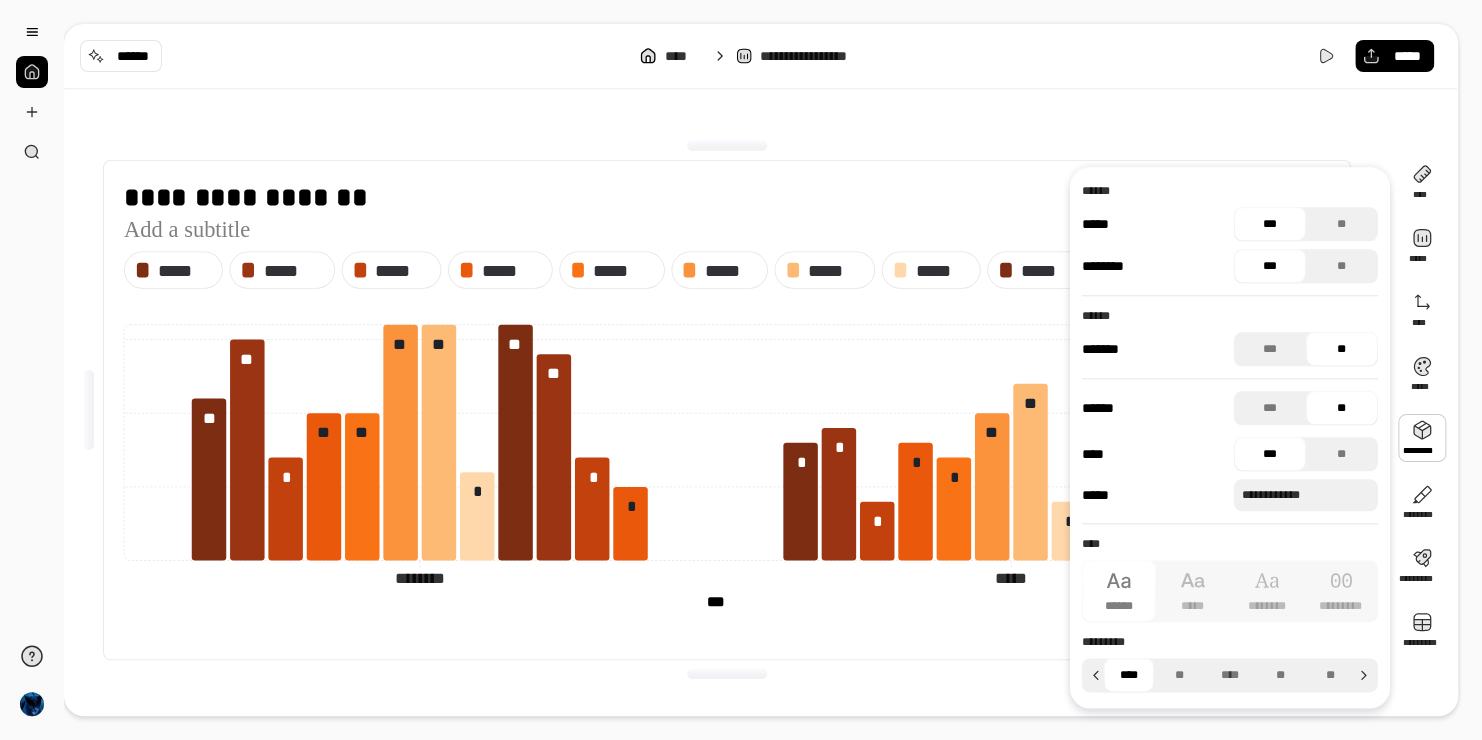 click on "**********" at bounding box center (727, 410) 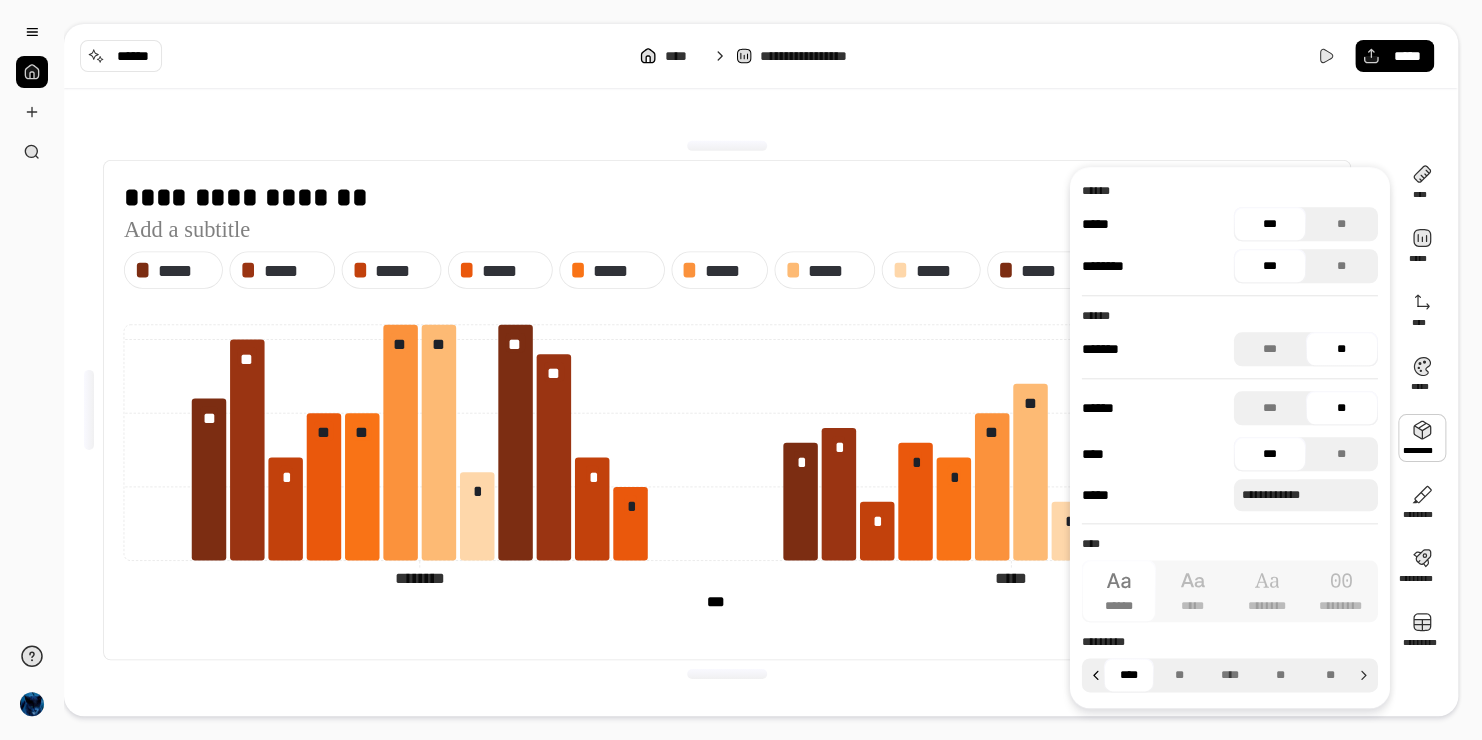 click 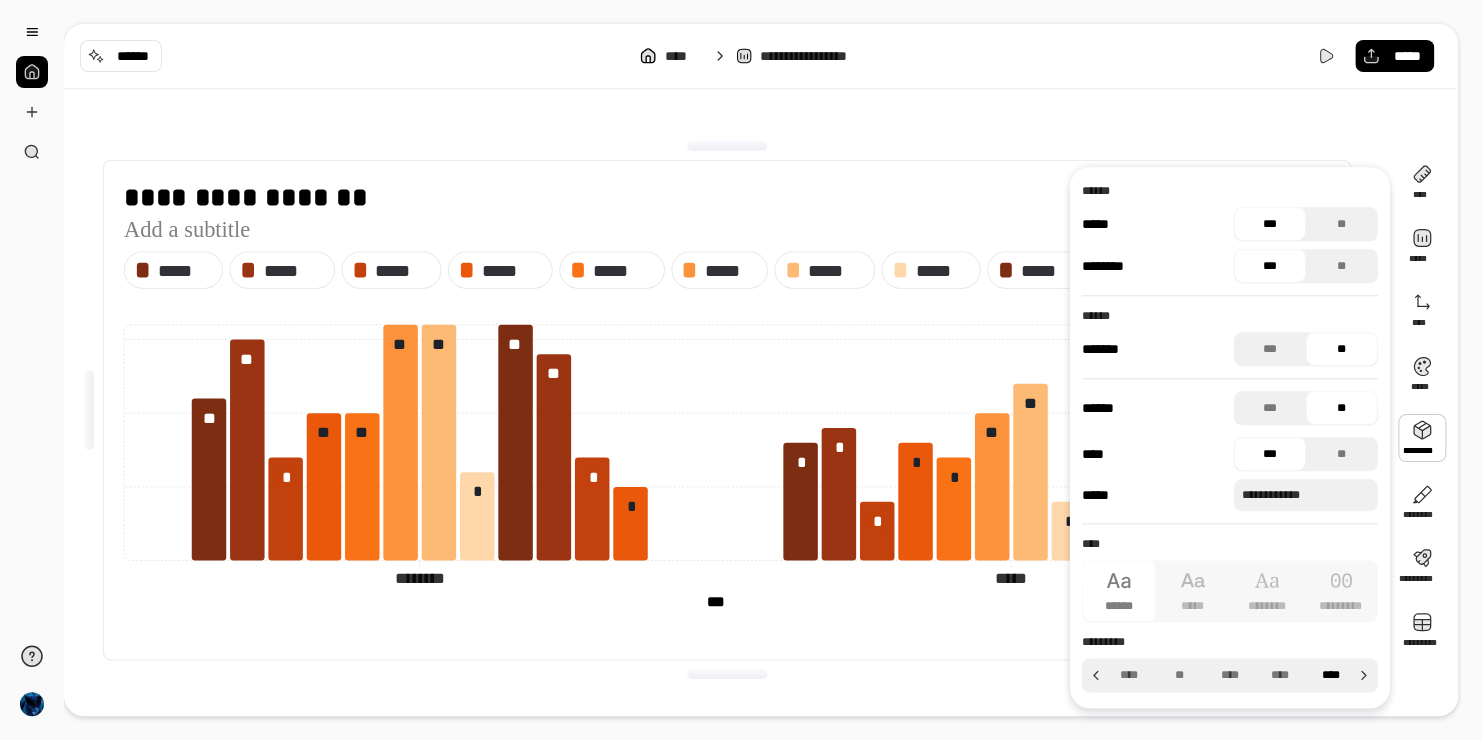 click on "****" at bounding box center [1330, 675] 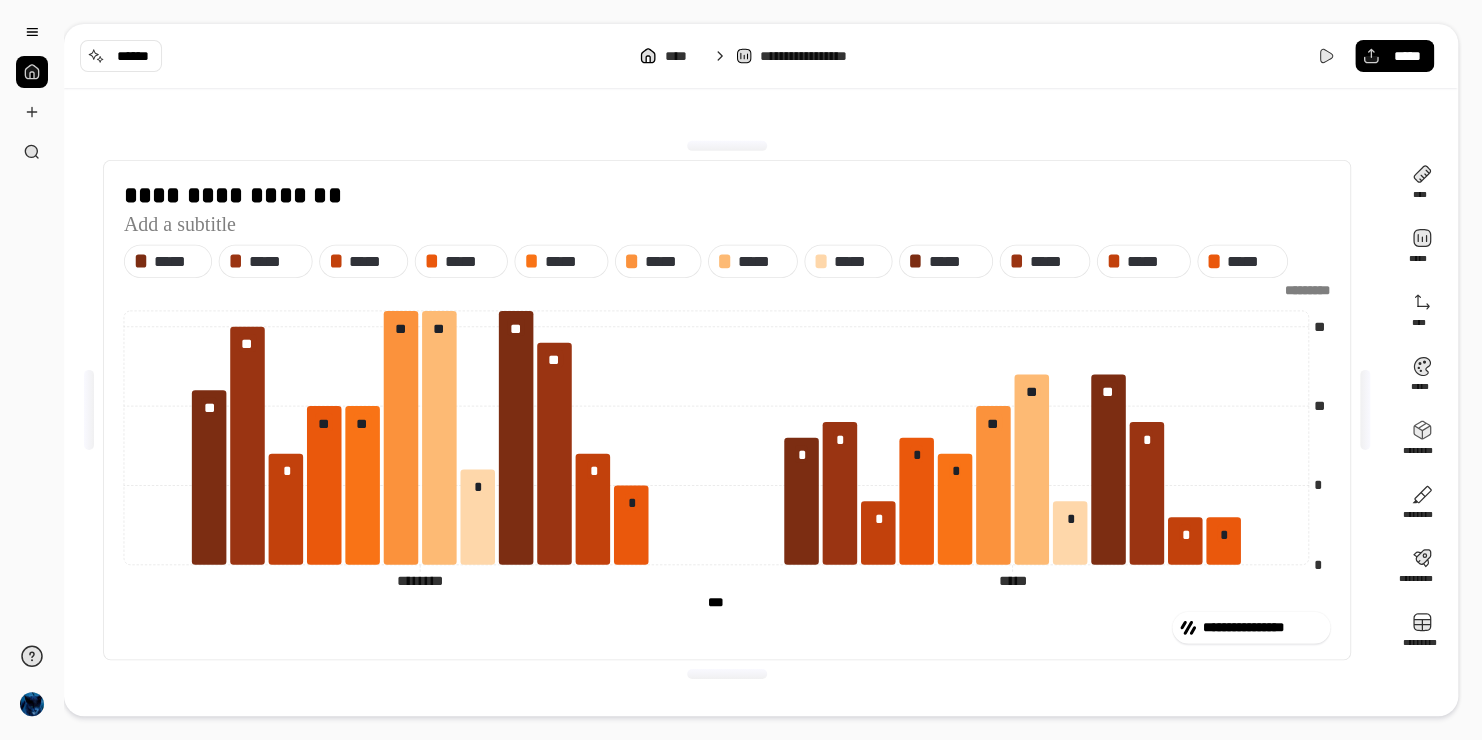 click on "**********" at bounding box center (727, 627) 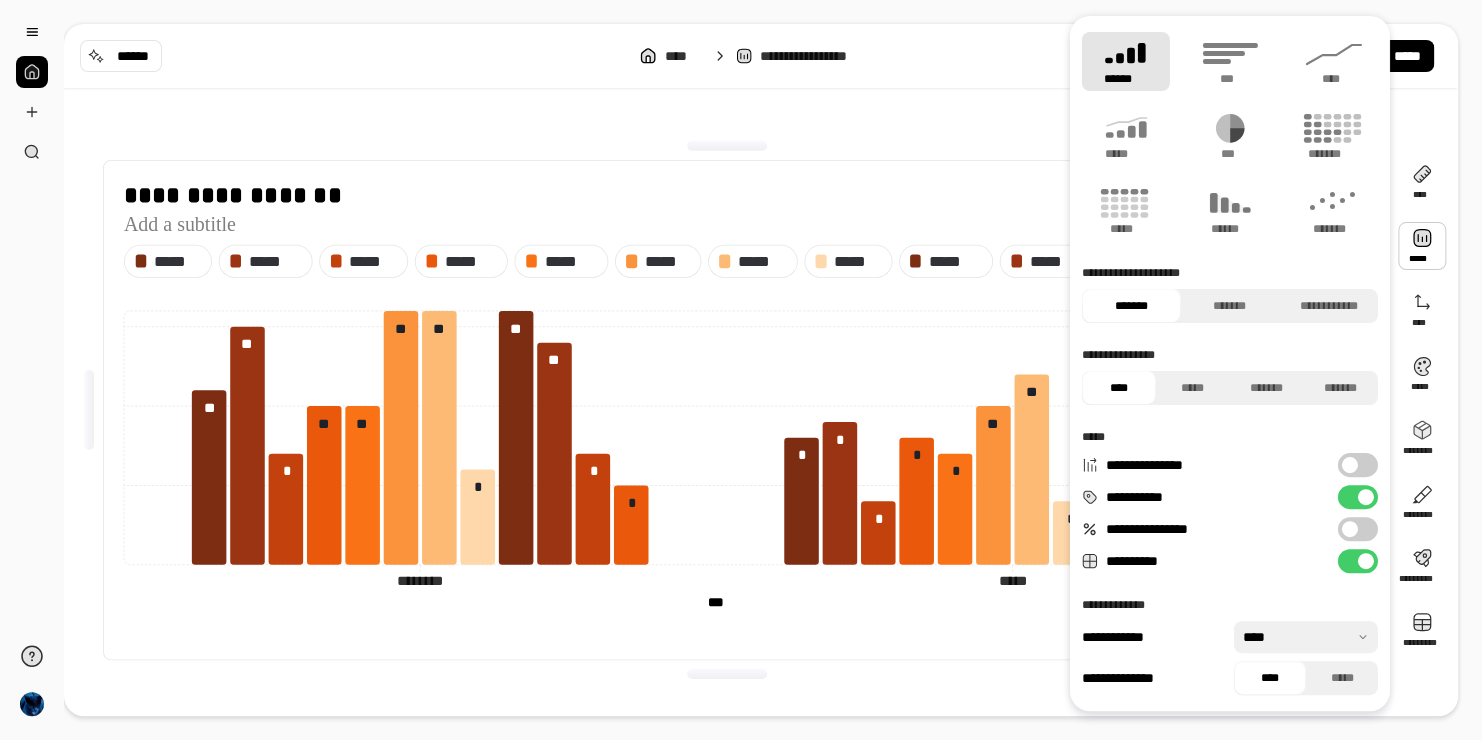 click at bounding box center [1422, 246] 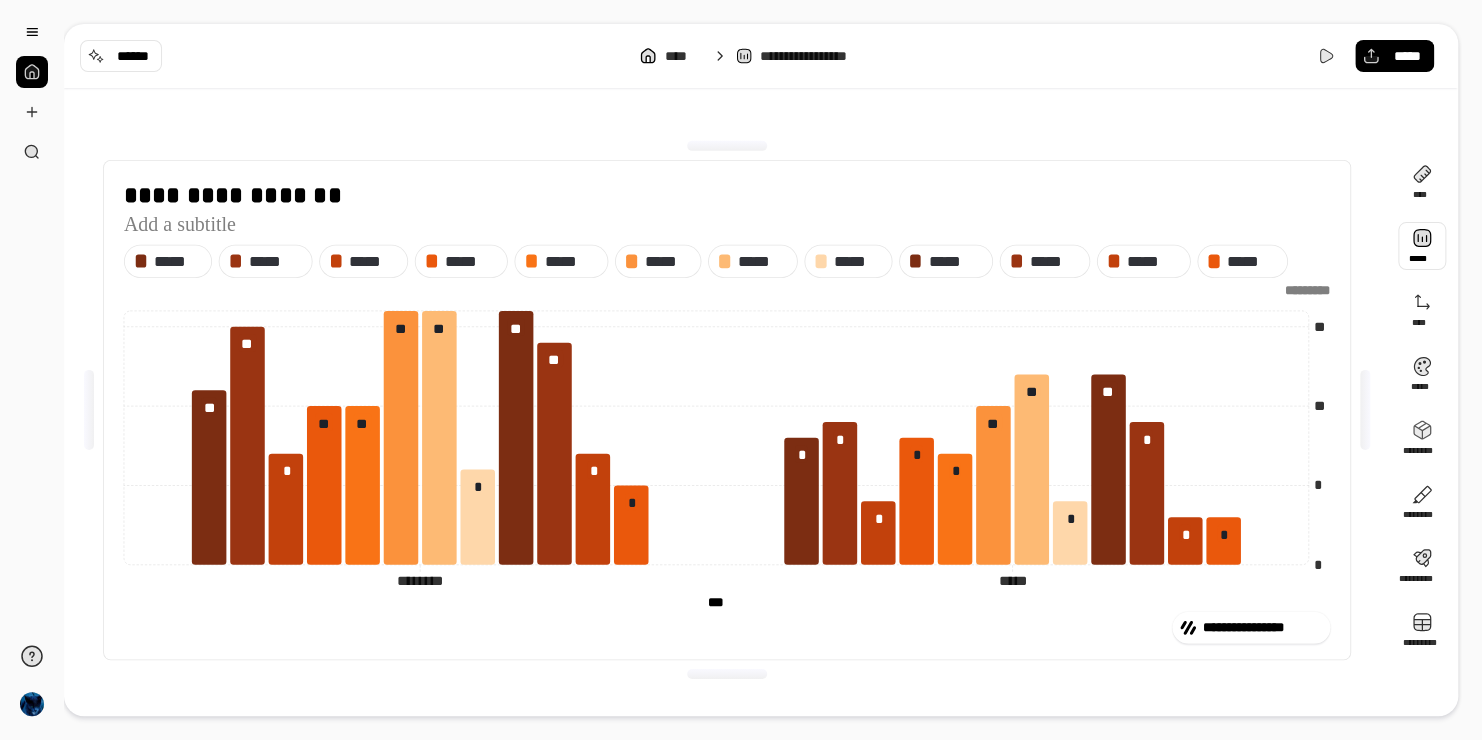 click at bounding box center (1422, 246) 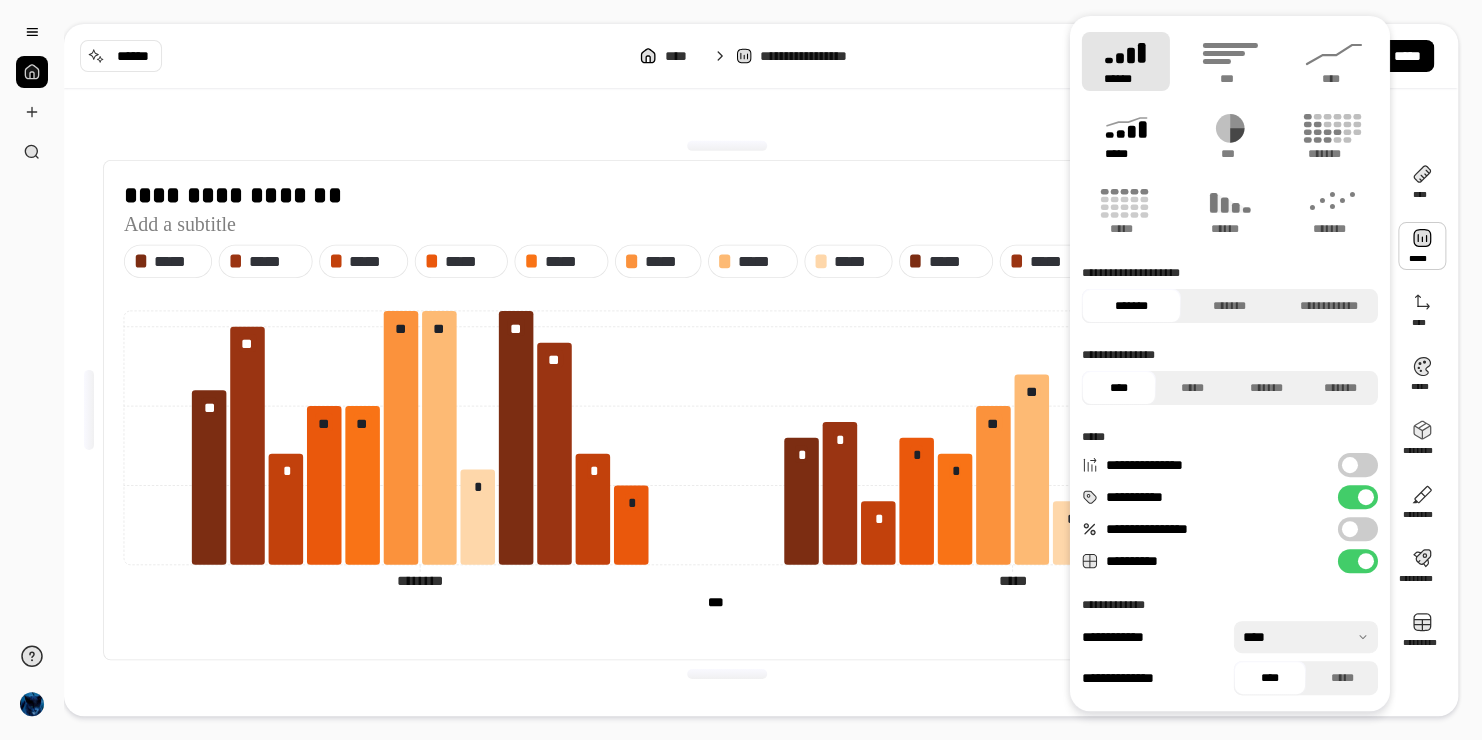 click 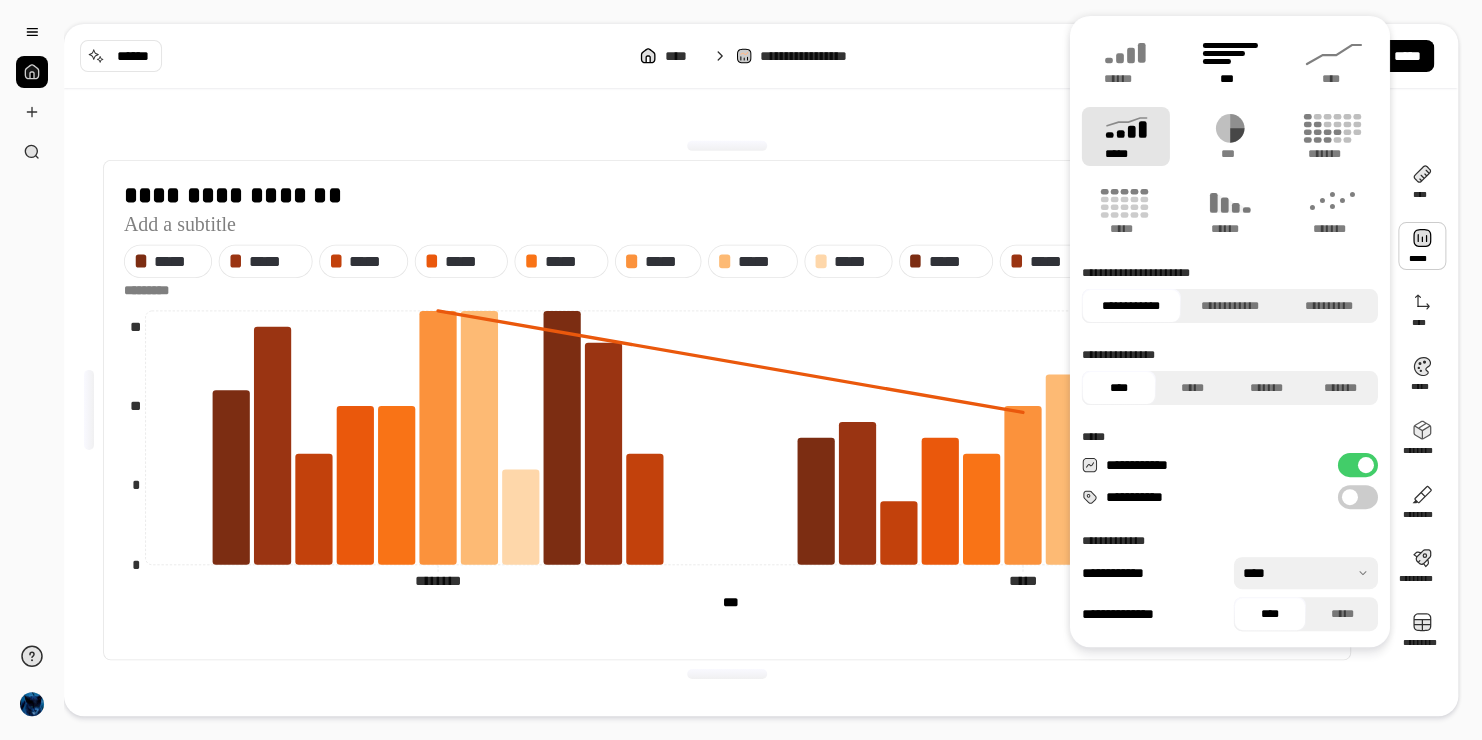 click 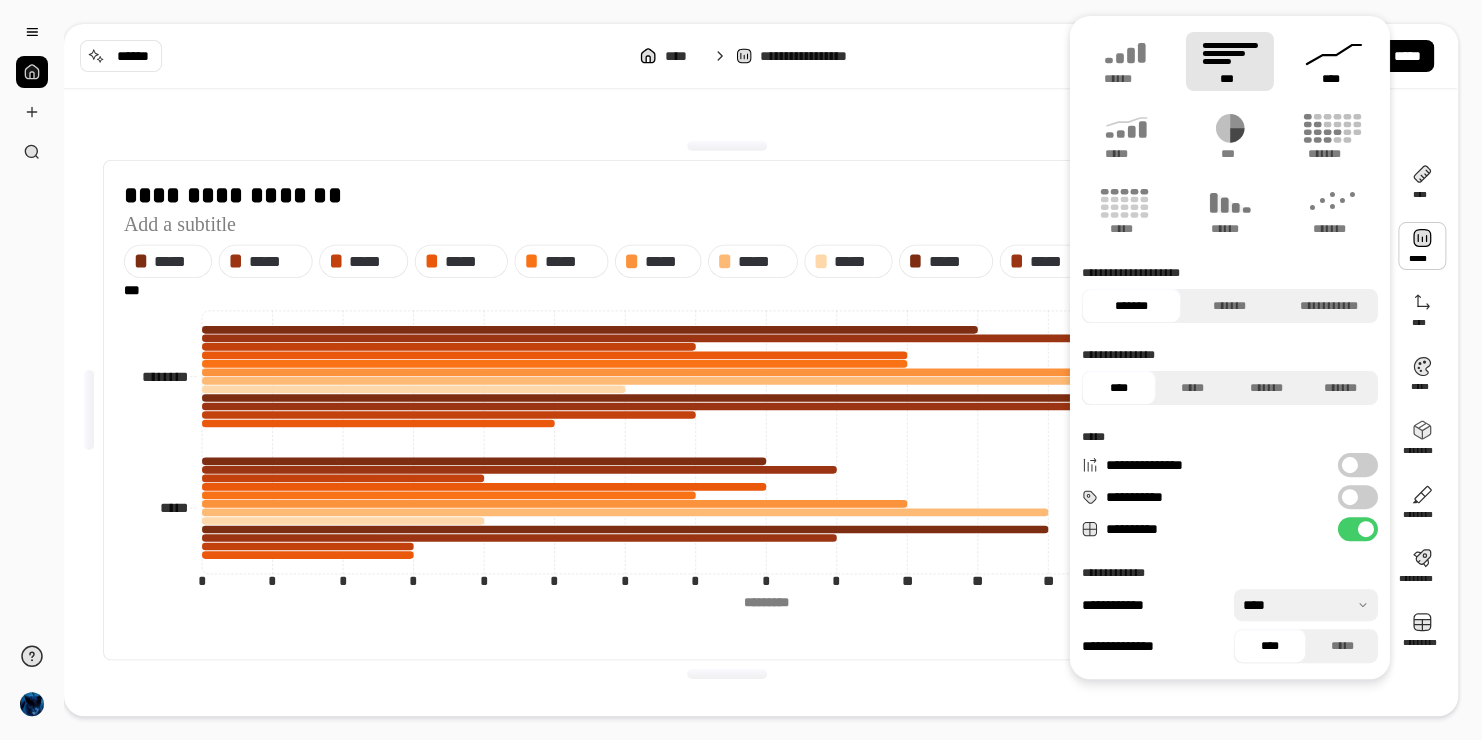 click 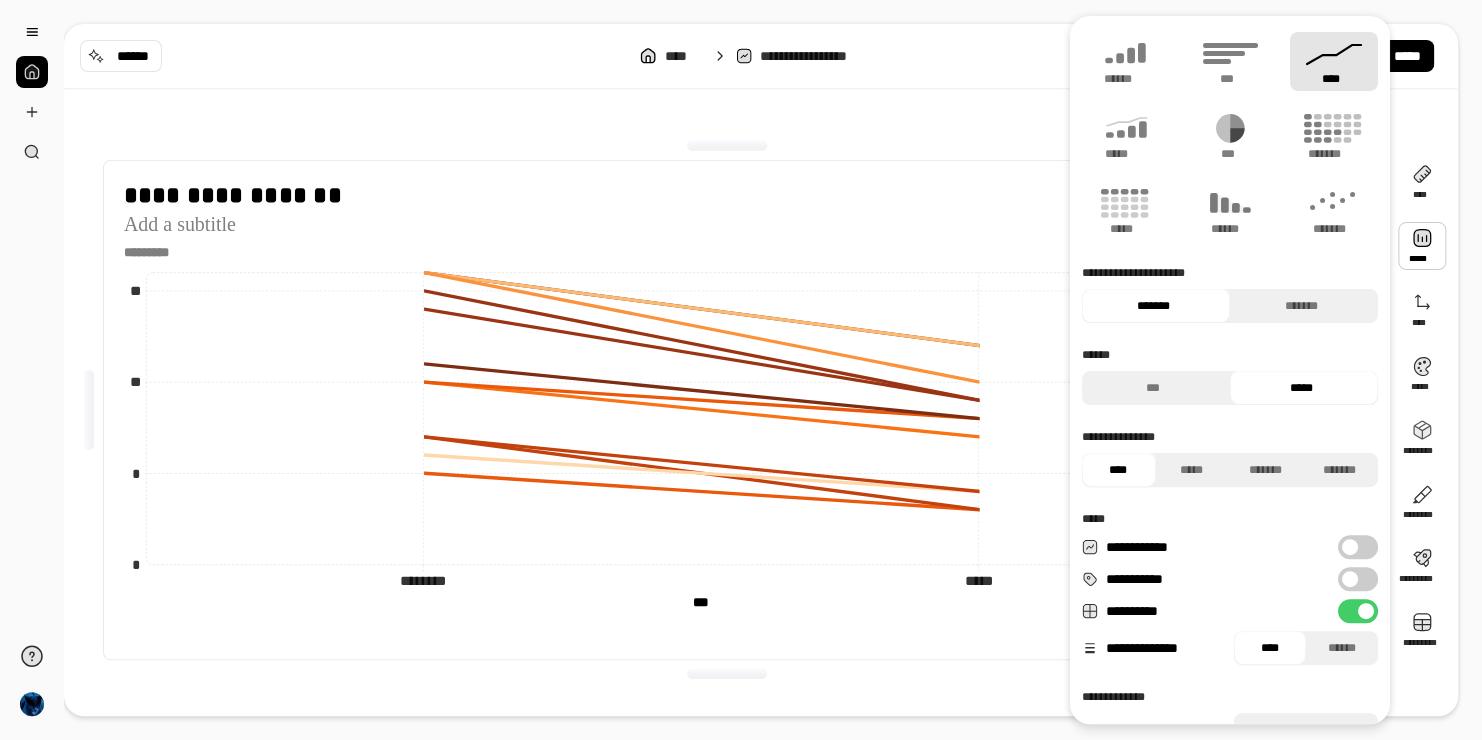 type on "****" 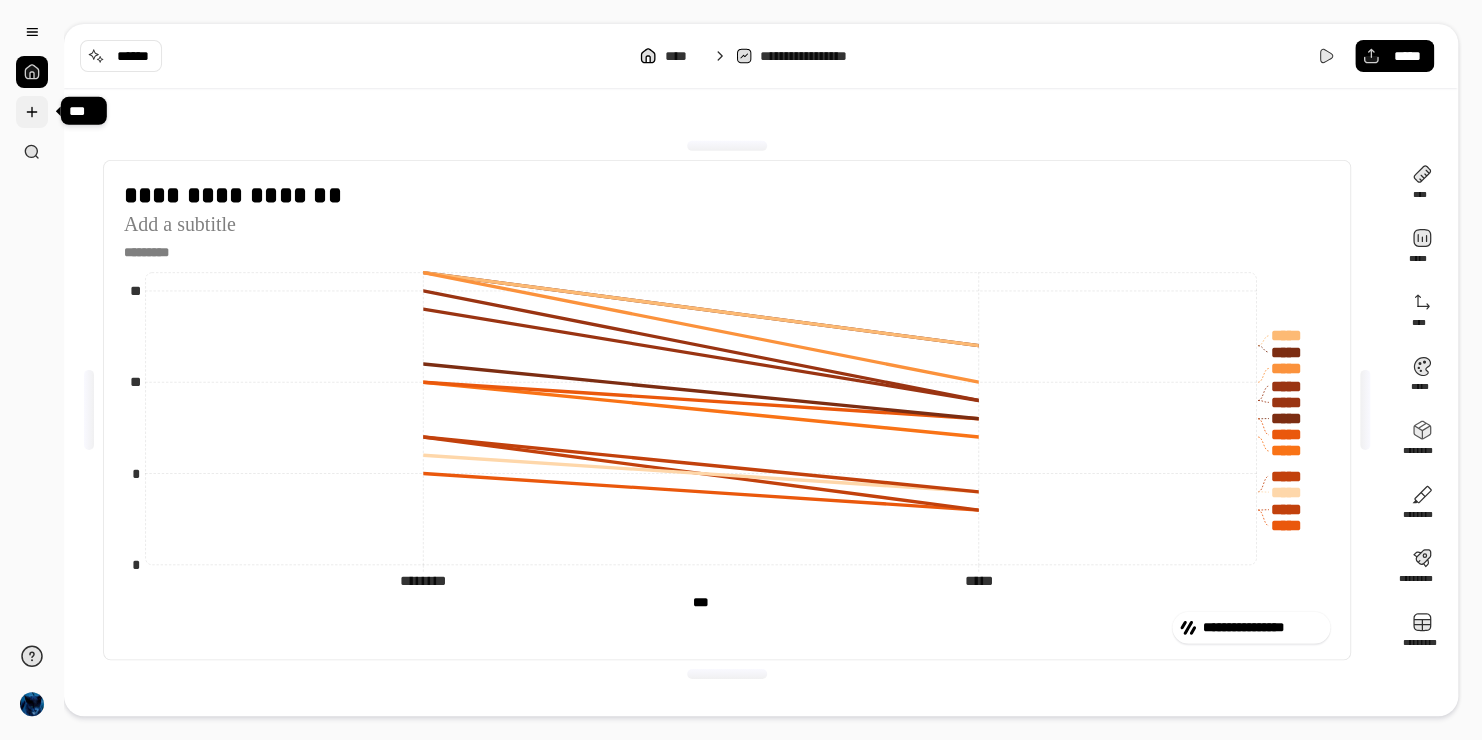 click at bounding box center [32, 112] 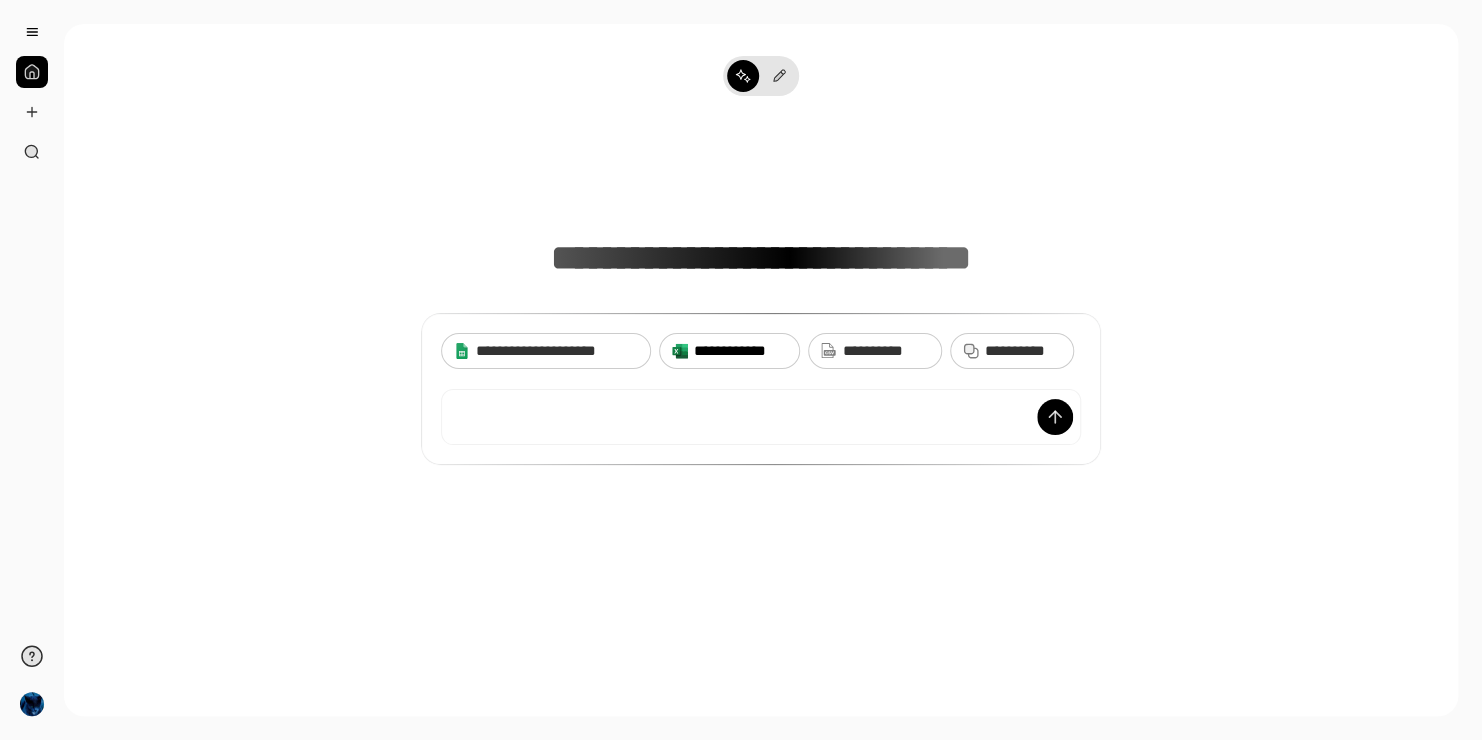 click on "**********" at bounding box center [740, 351] 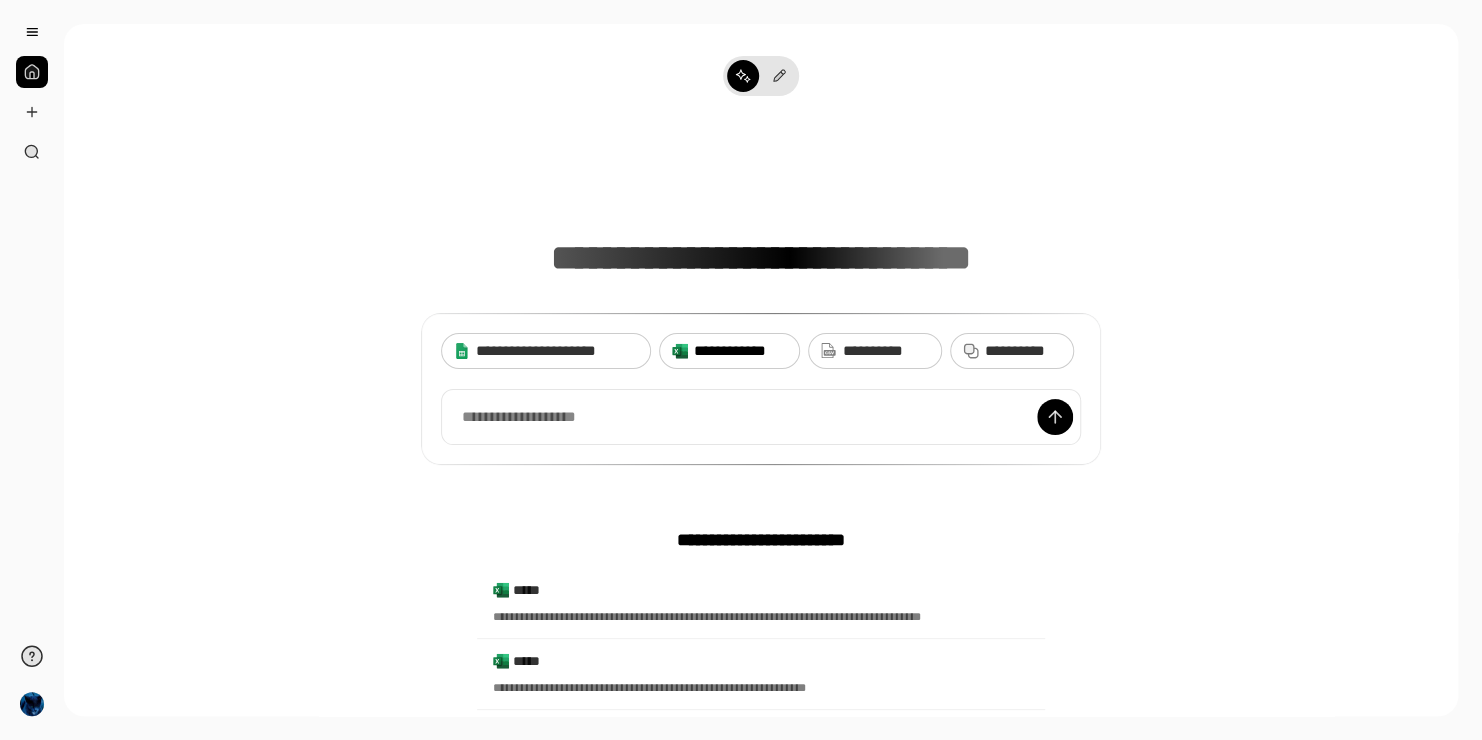 click on "**********" at bounding box center (740, 351) 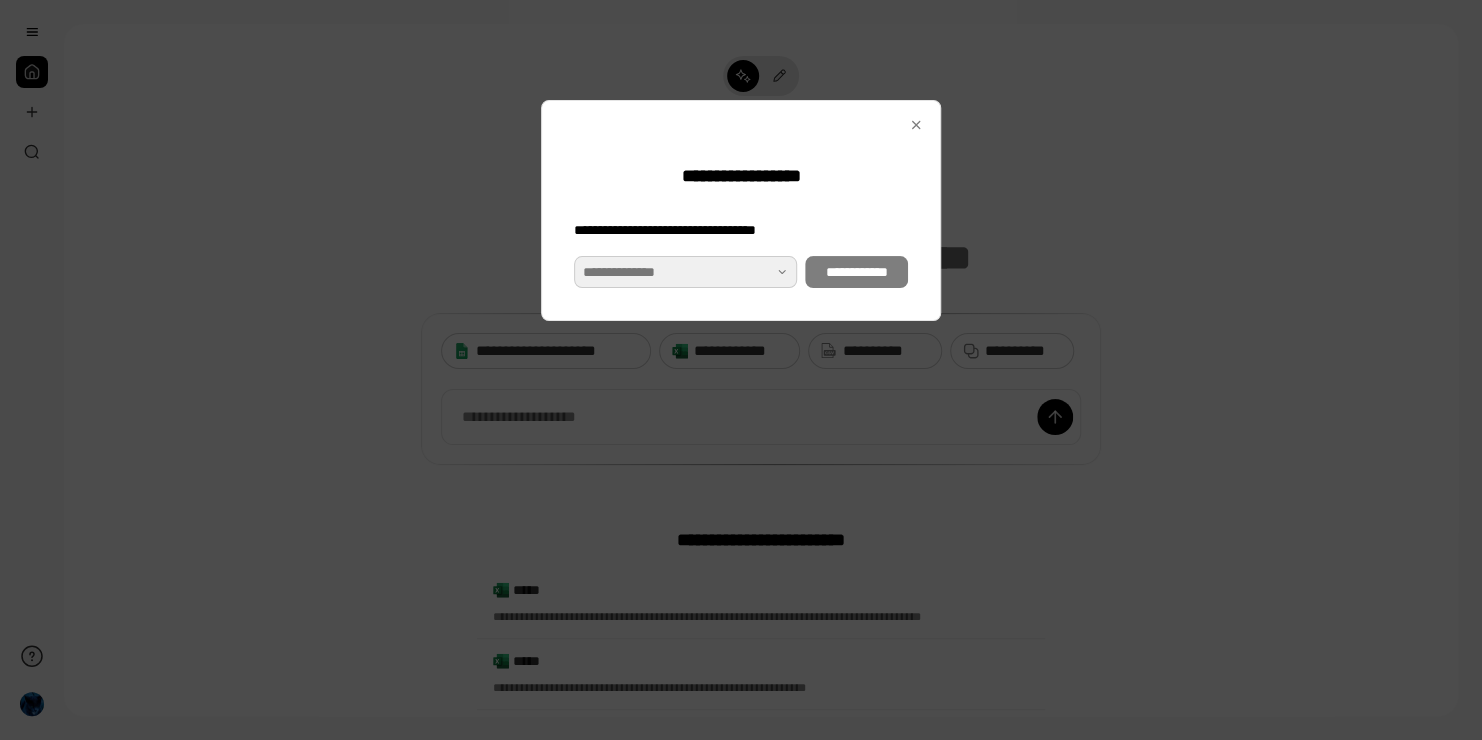 click at bounding box center (685, 272) 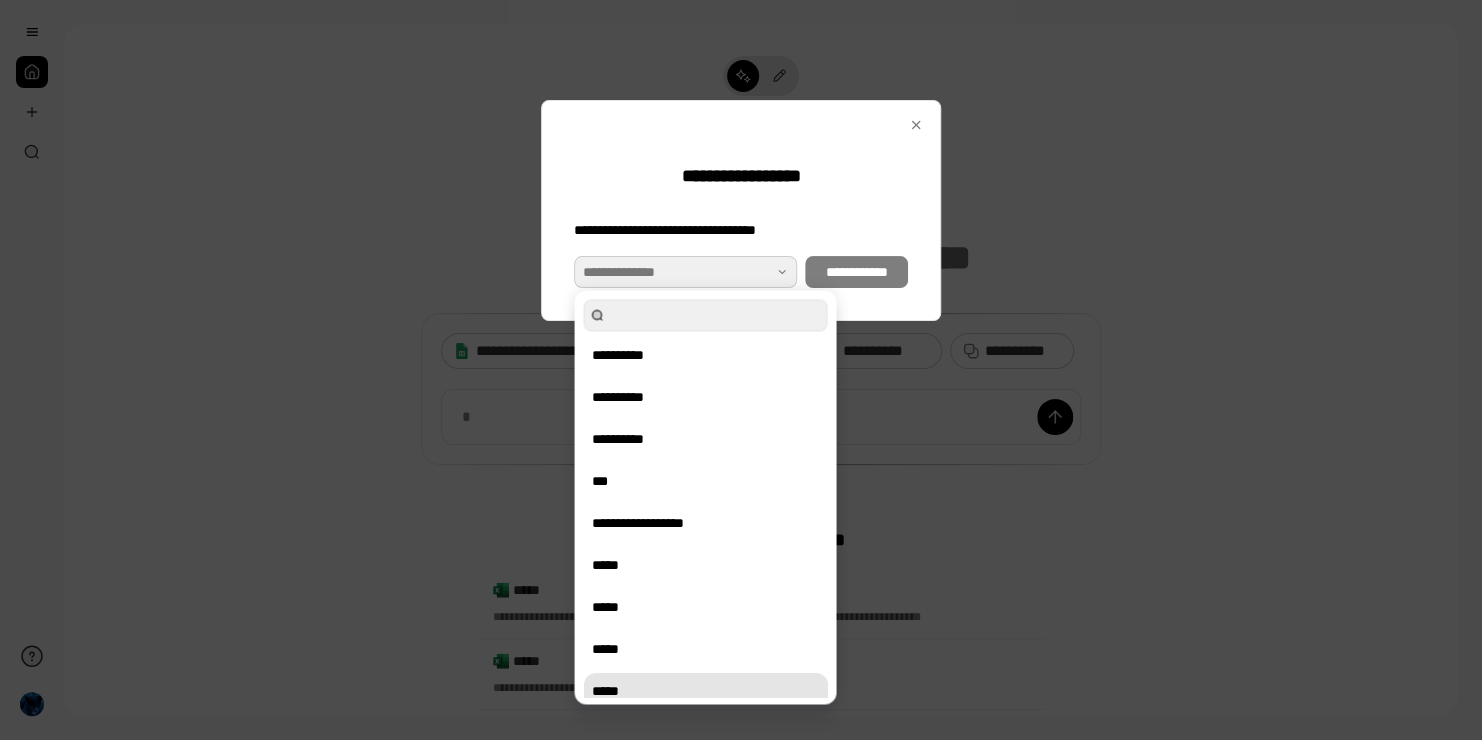 click on "*****" at bounding box center [705, 691] 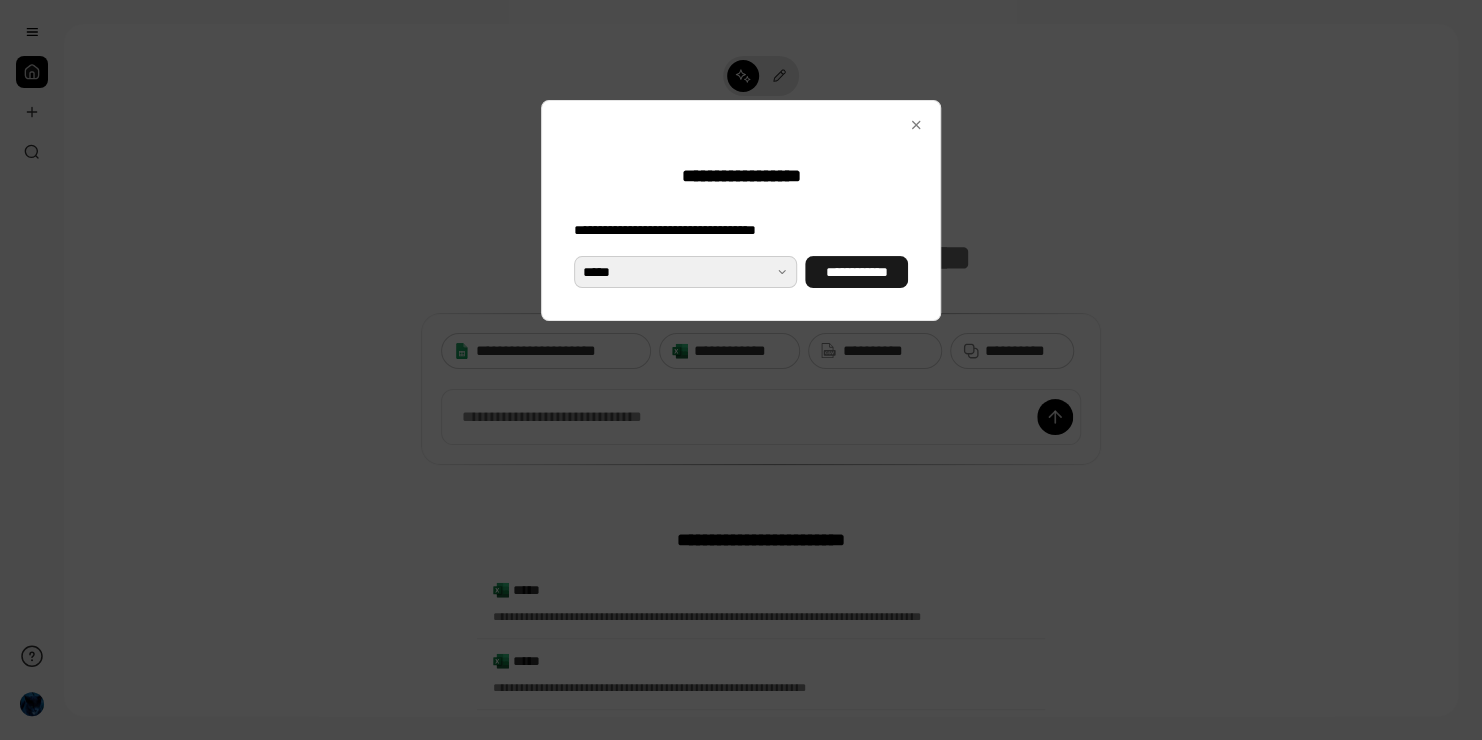 click on "**********" at bounding box center (856, 272) 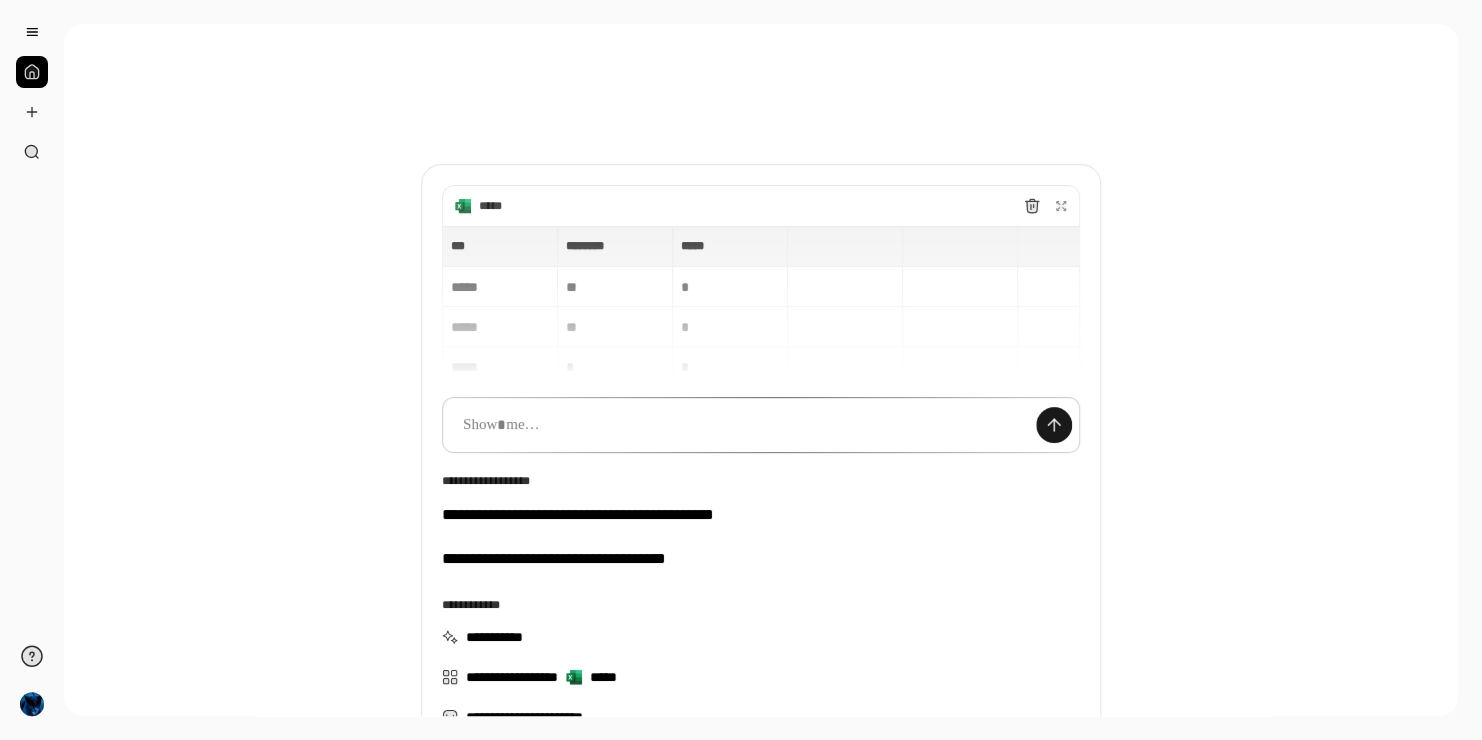click at bounding box center [1054, 425] 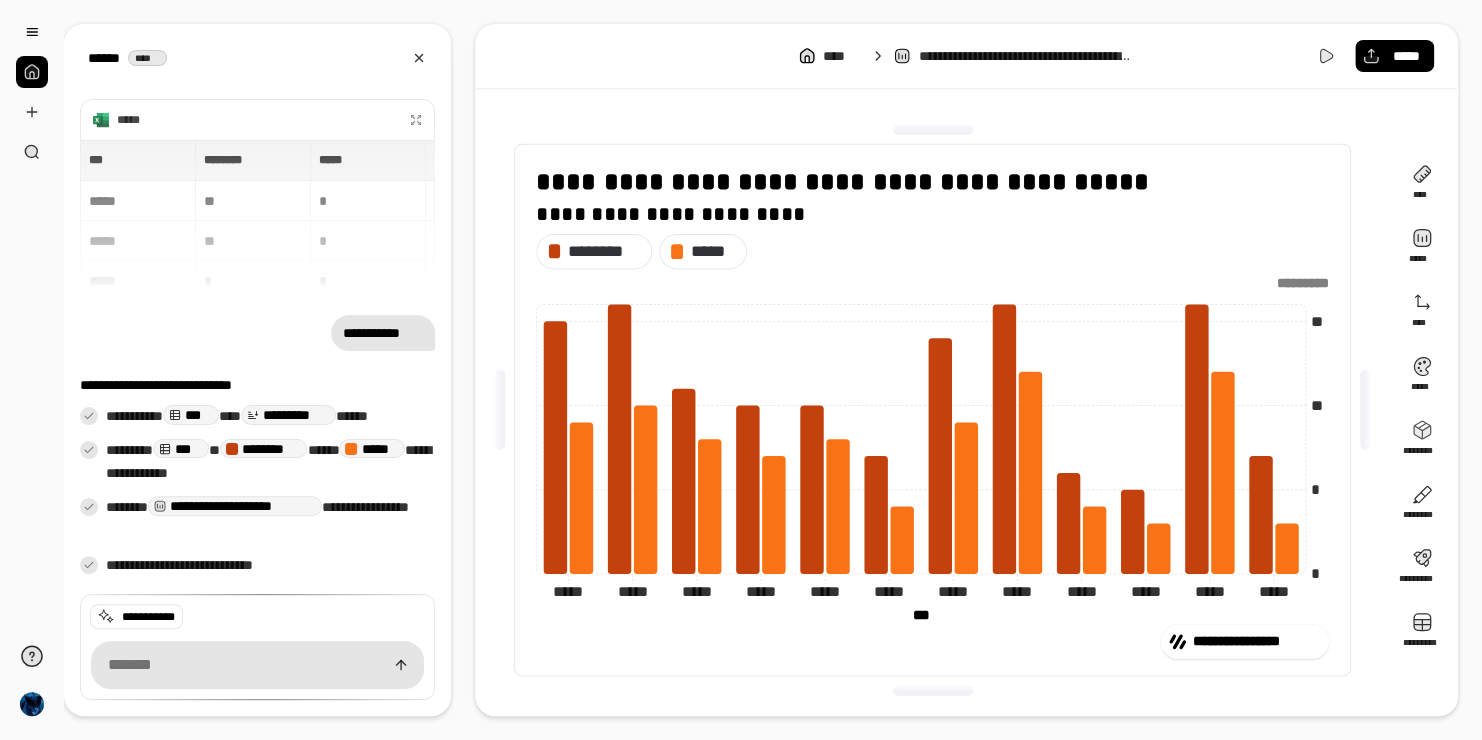 click 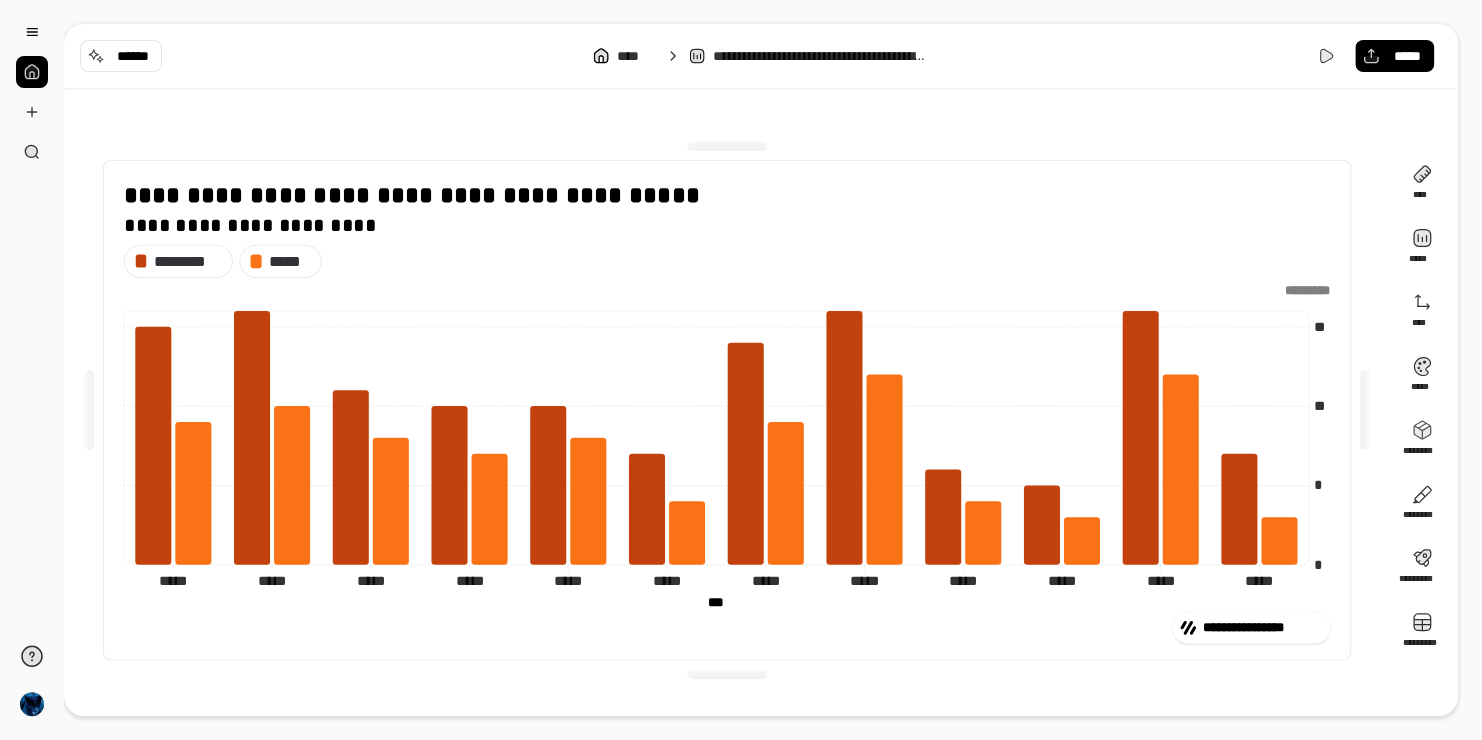 click on "**********" at bounding box center [741, 370] 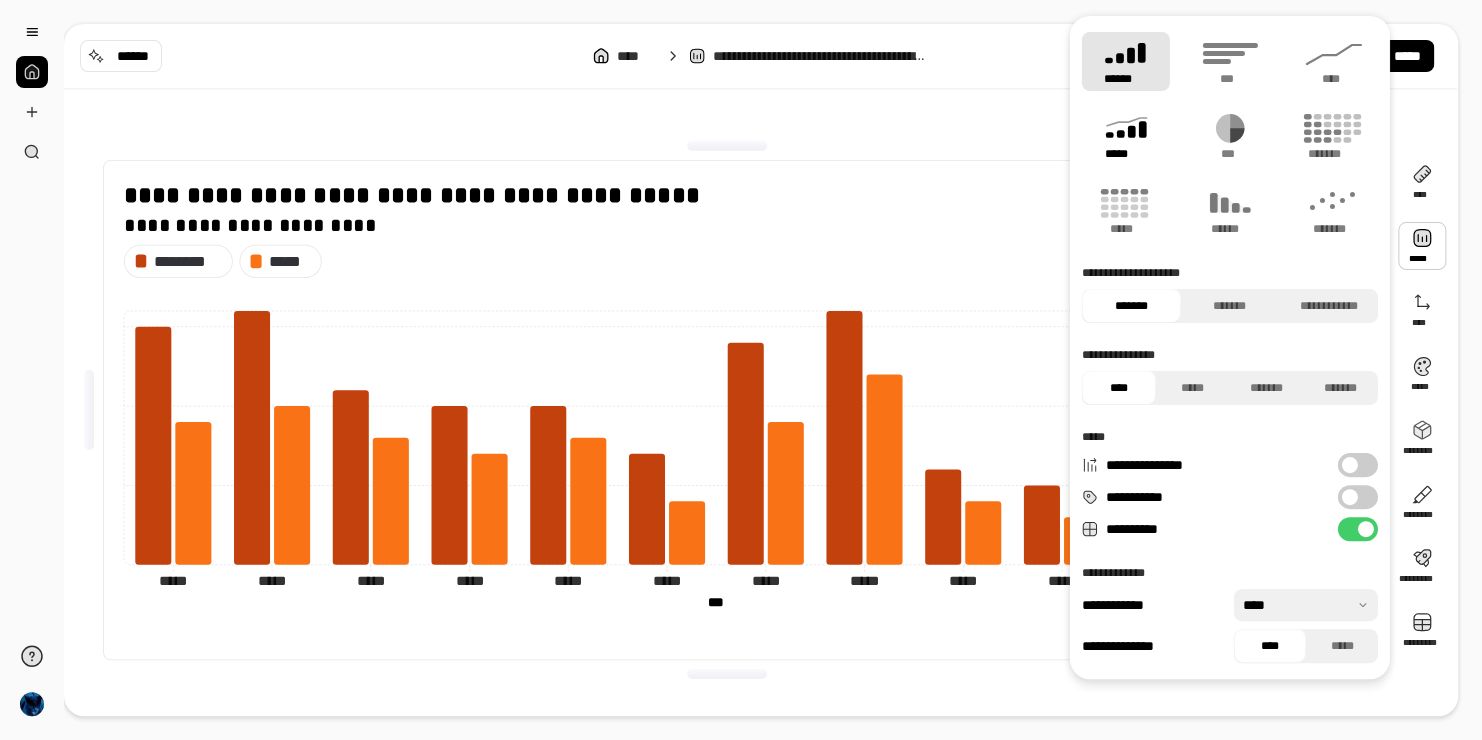 click 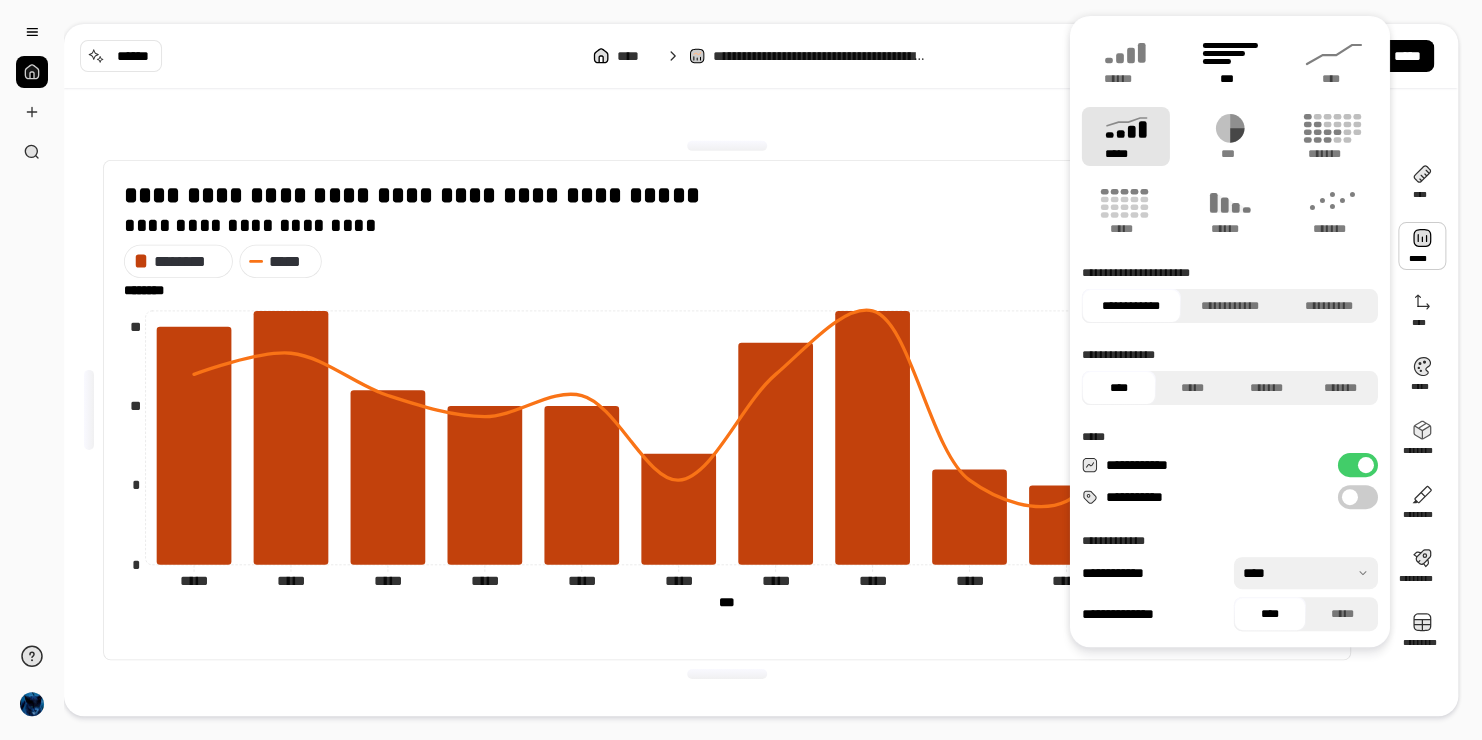 click 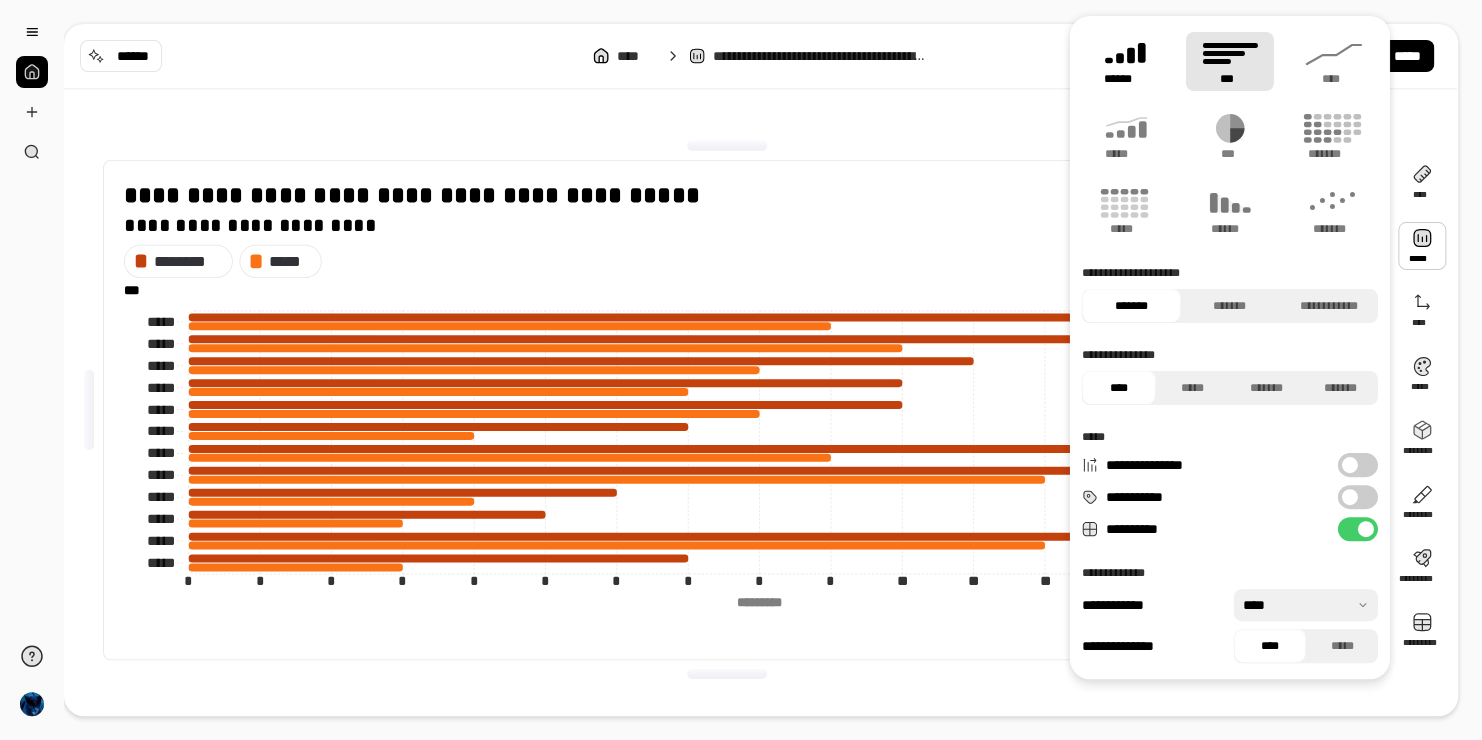 click 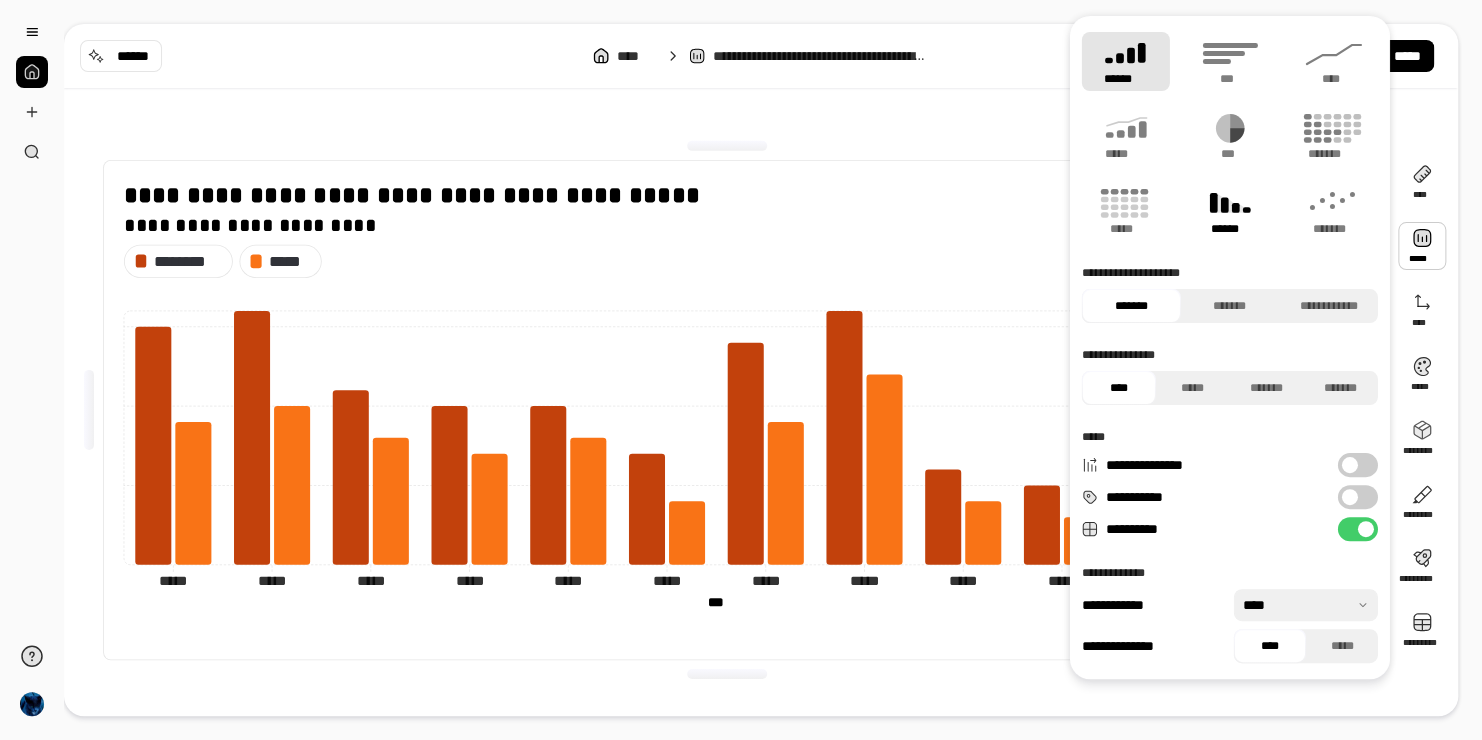 click 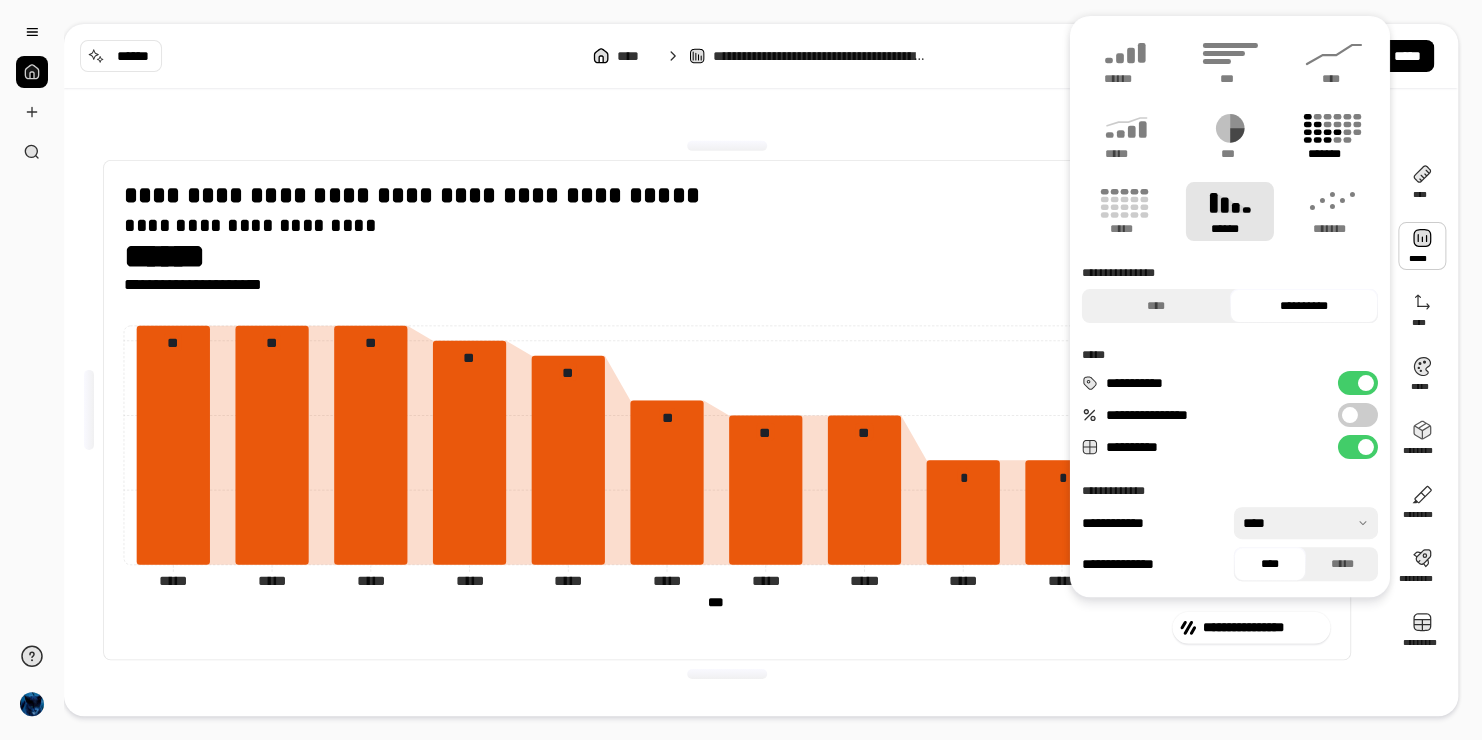 click 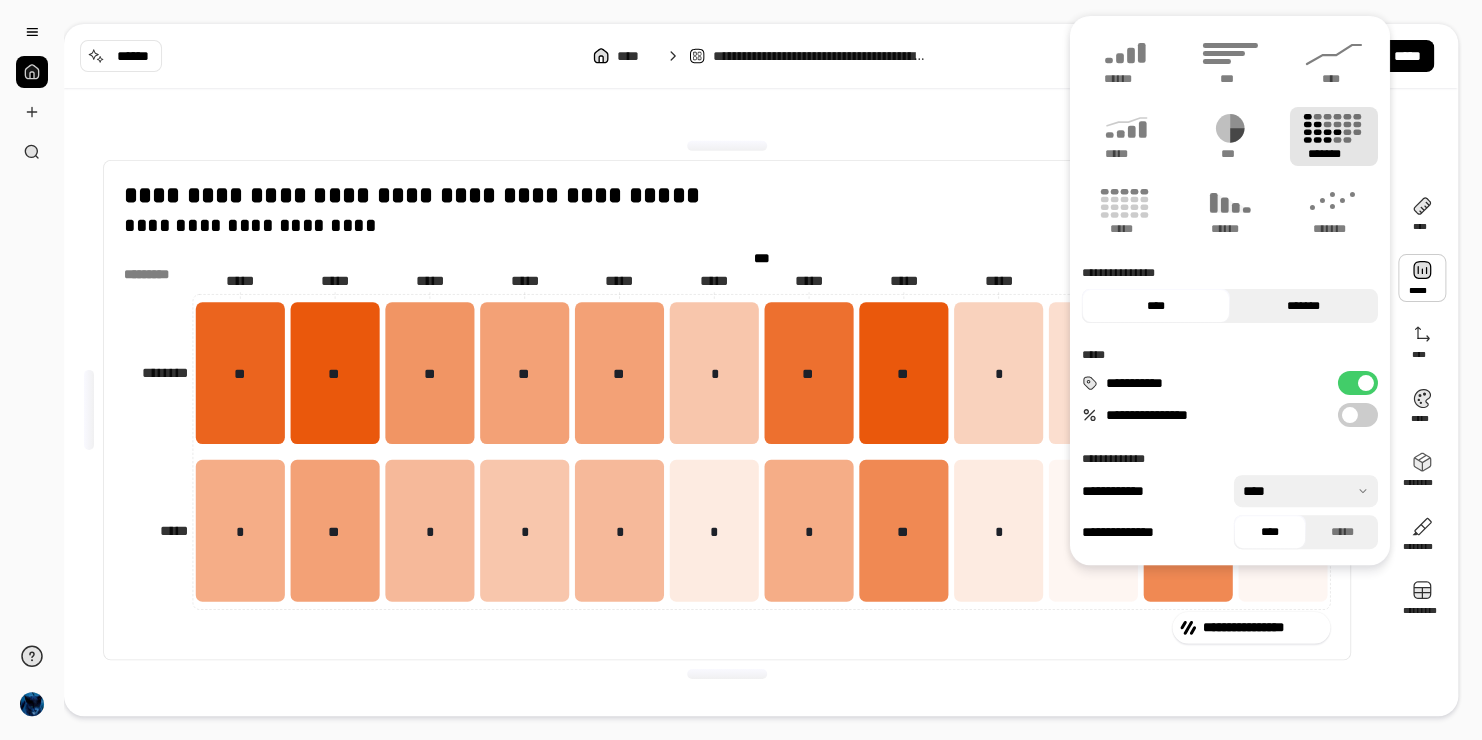 click on "*******" at bounding box center (1304, 306) 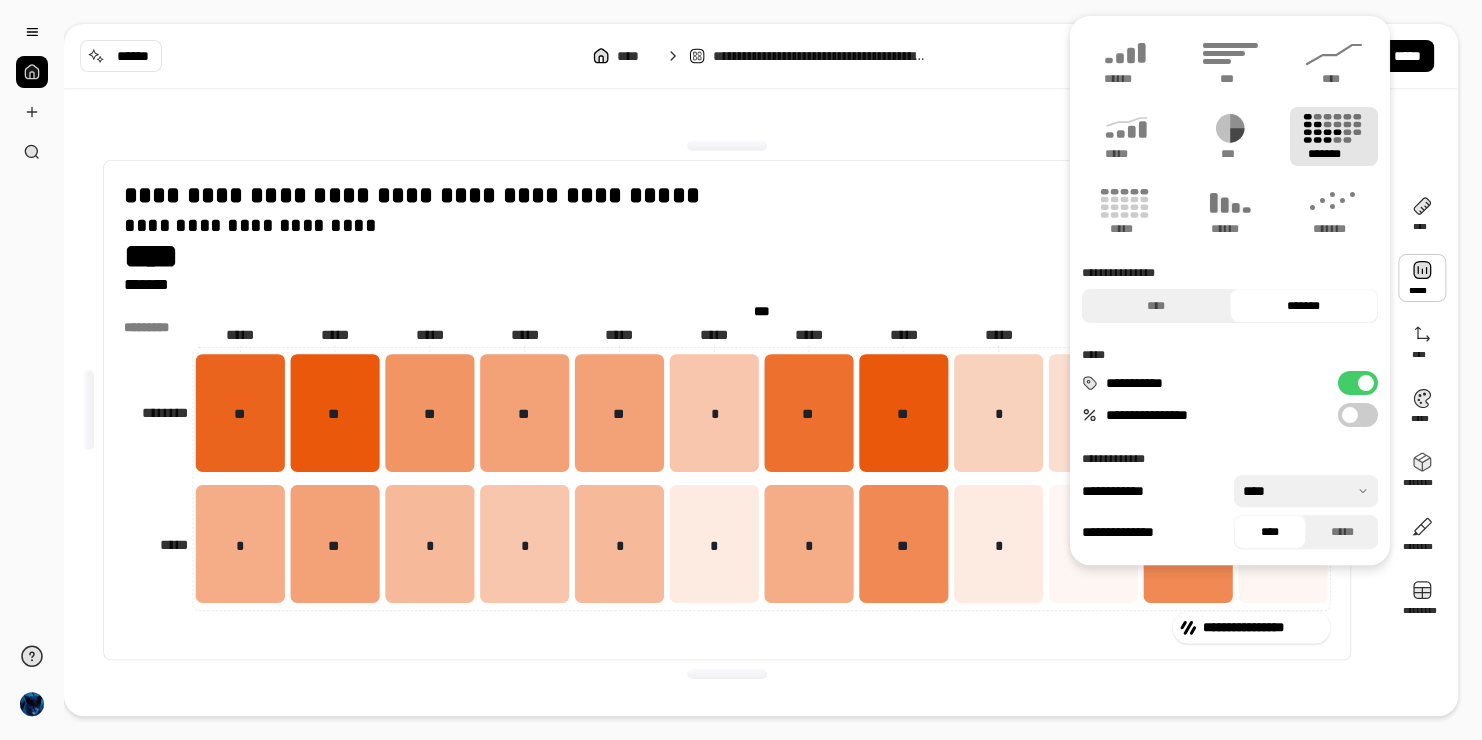 click on "*******" at bounding box center [1304, 306] 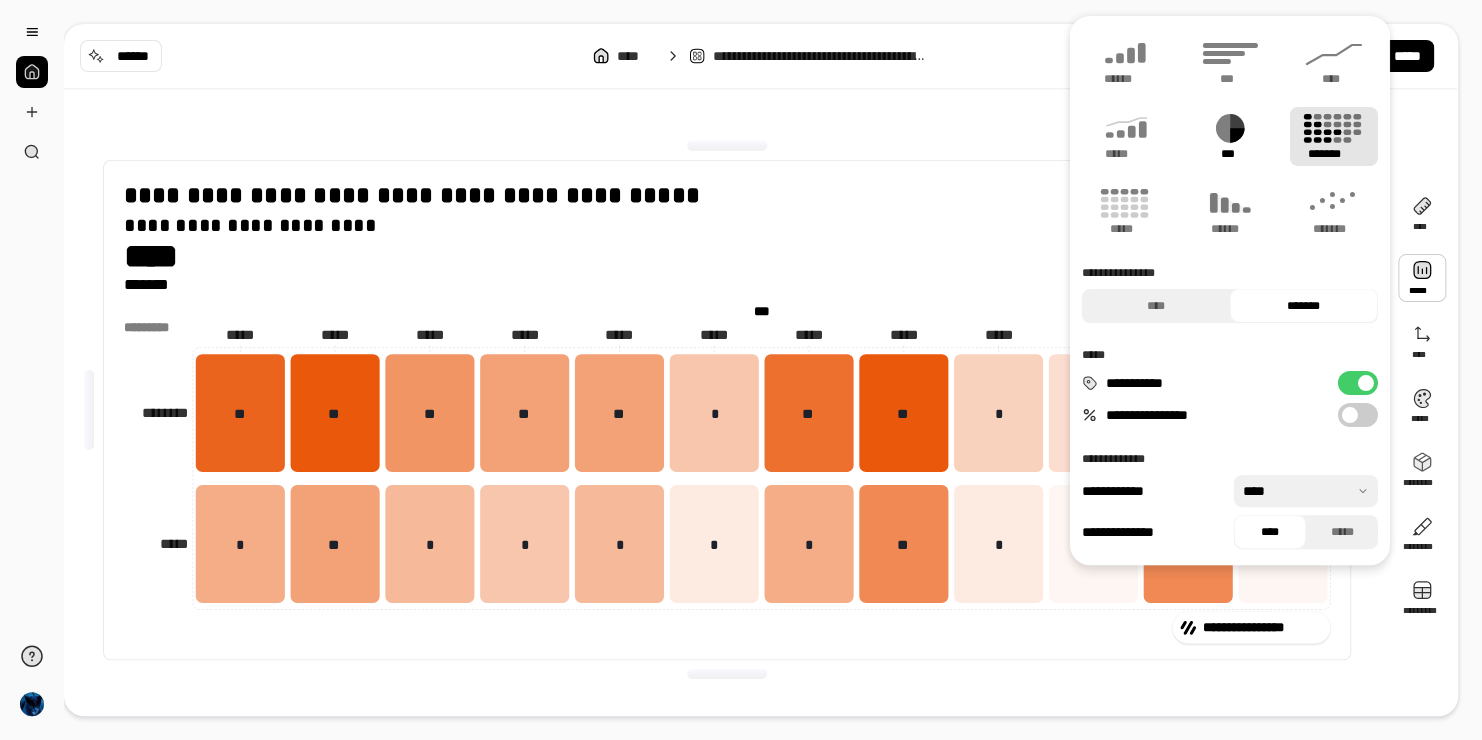 click 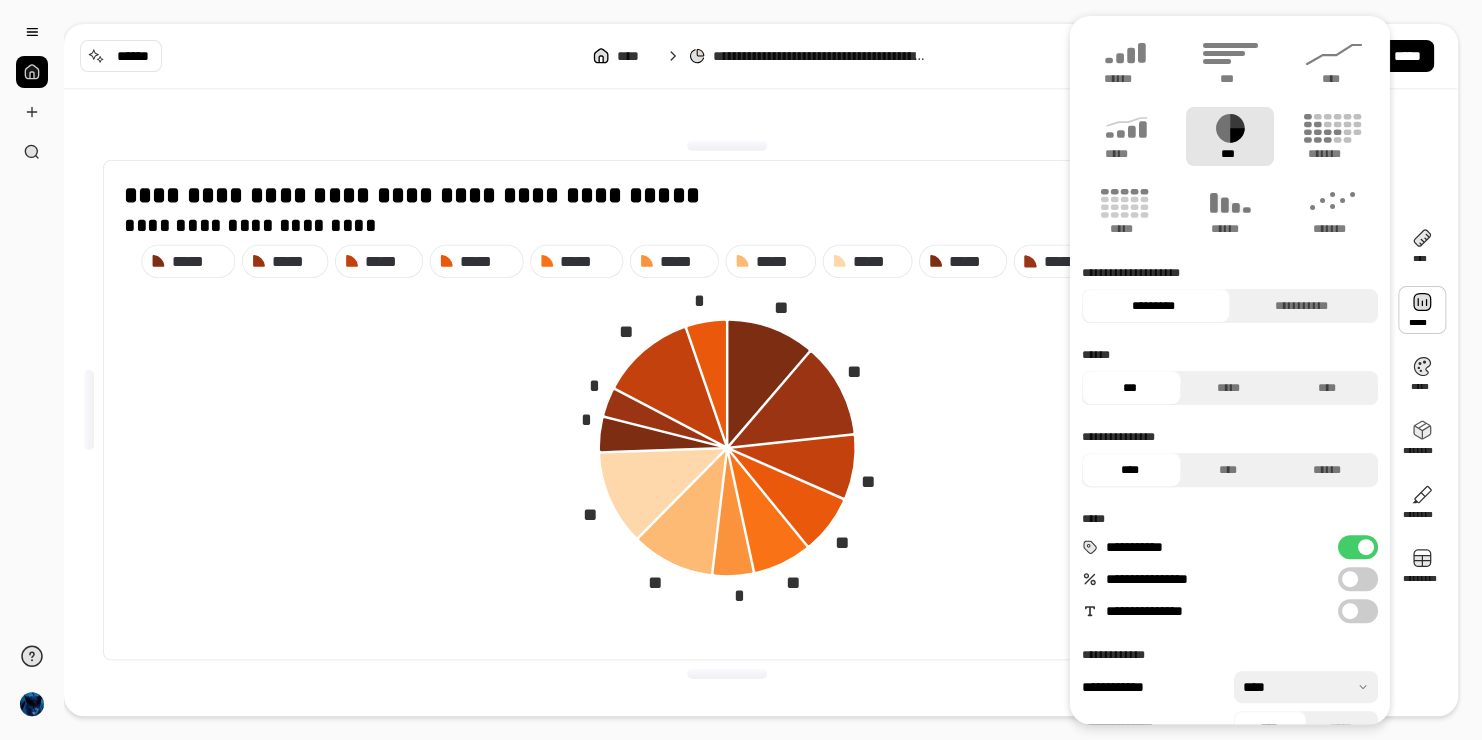 click on "***" at bounding box center (1230, 136) 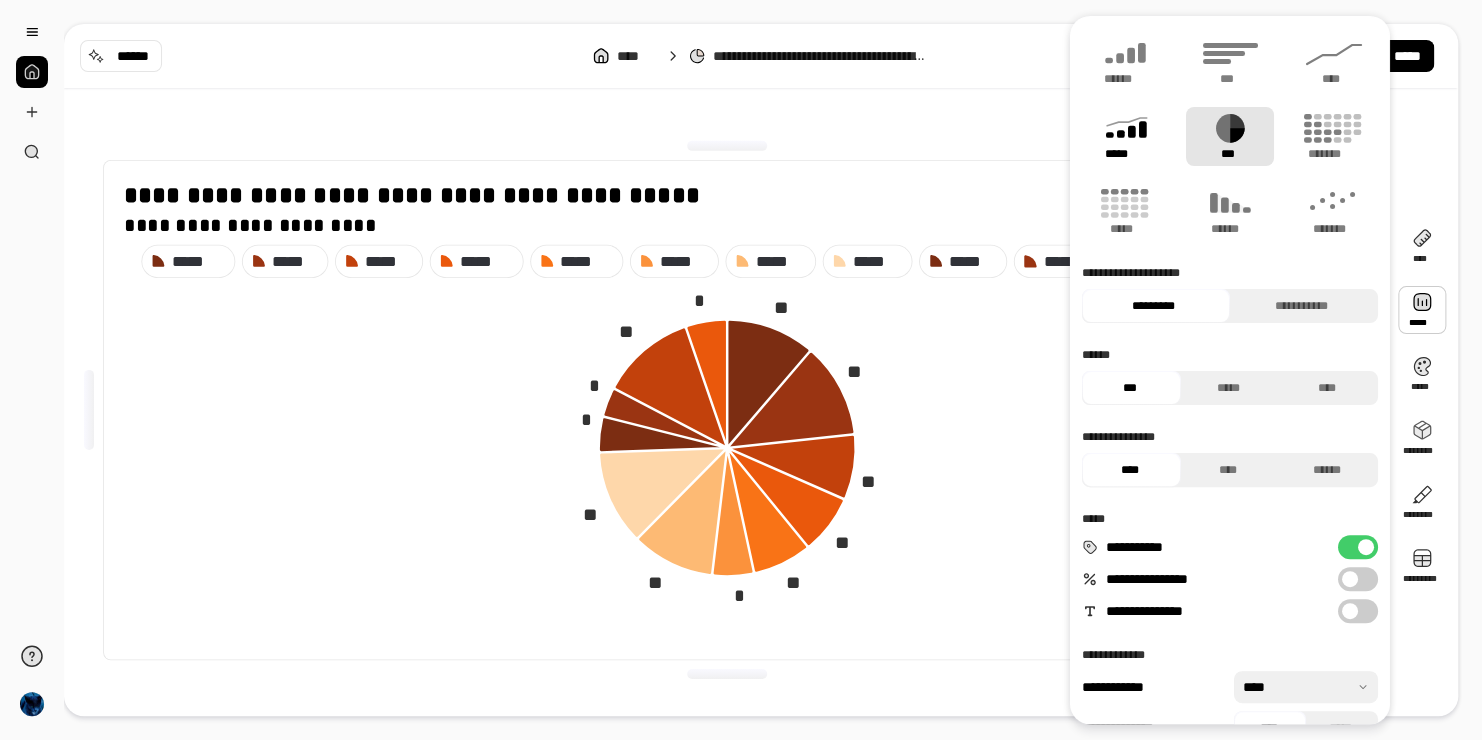 click 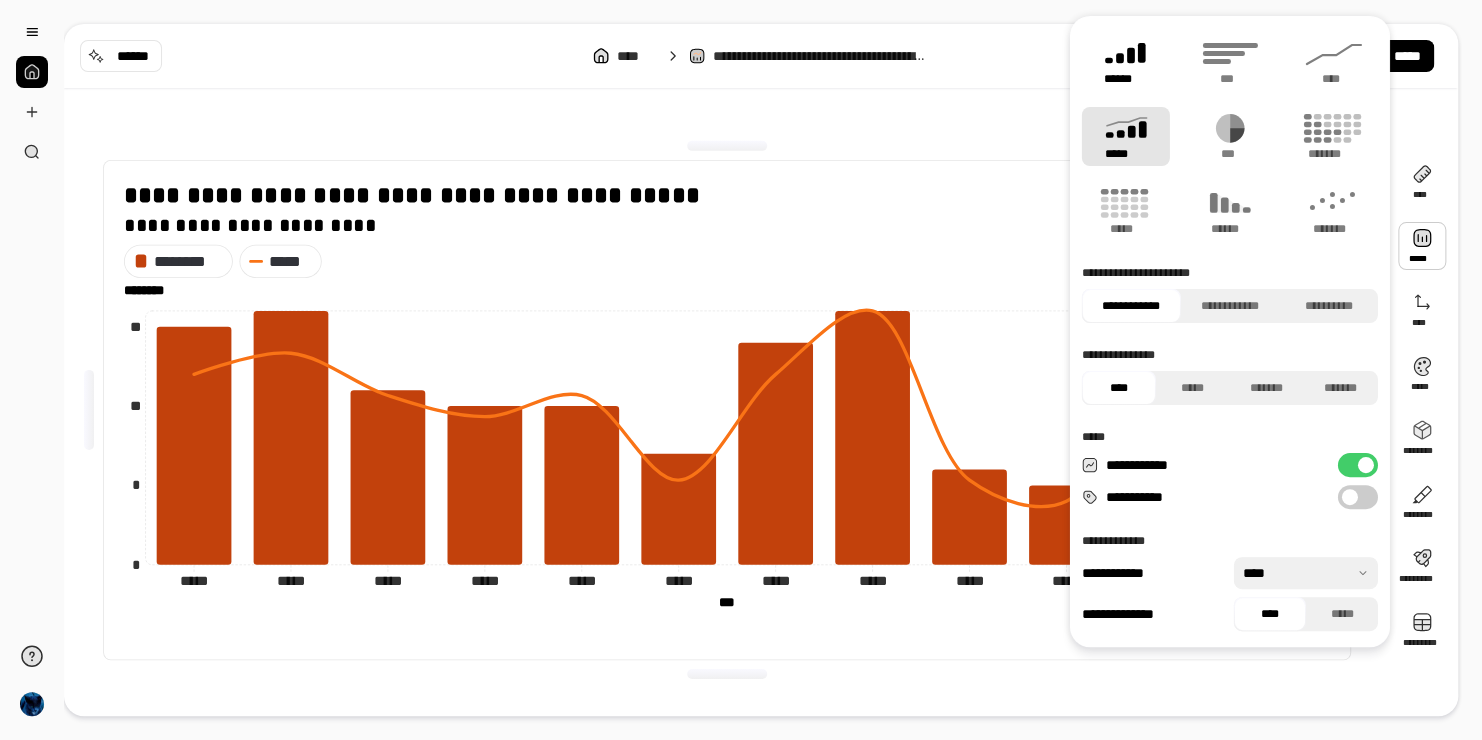 click 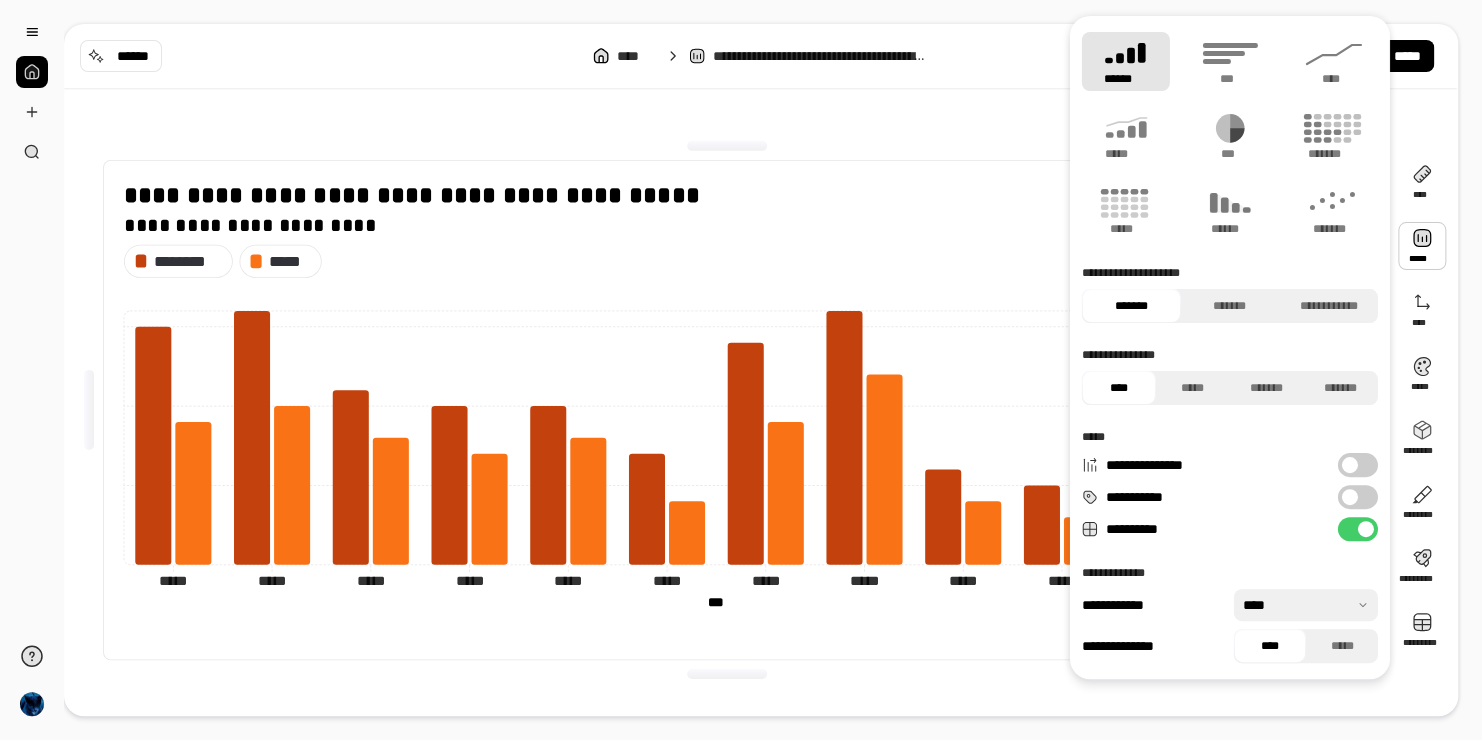click on "**********" at bounding box center [727, 410] 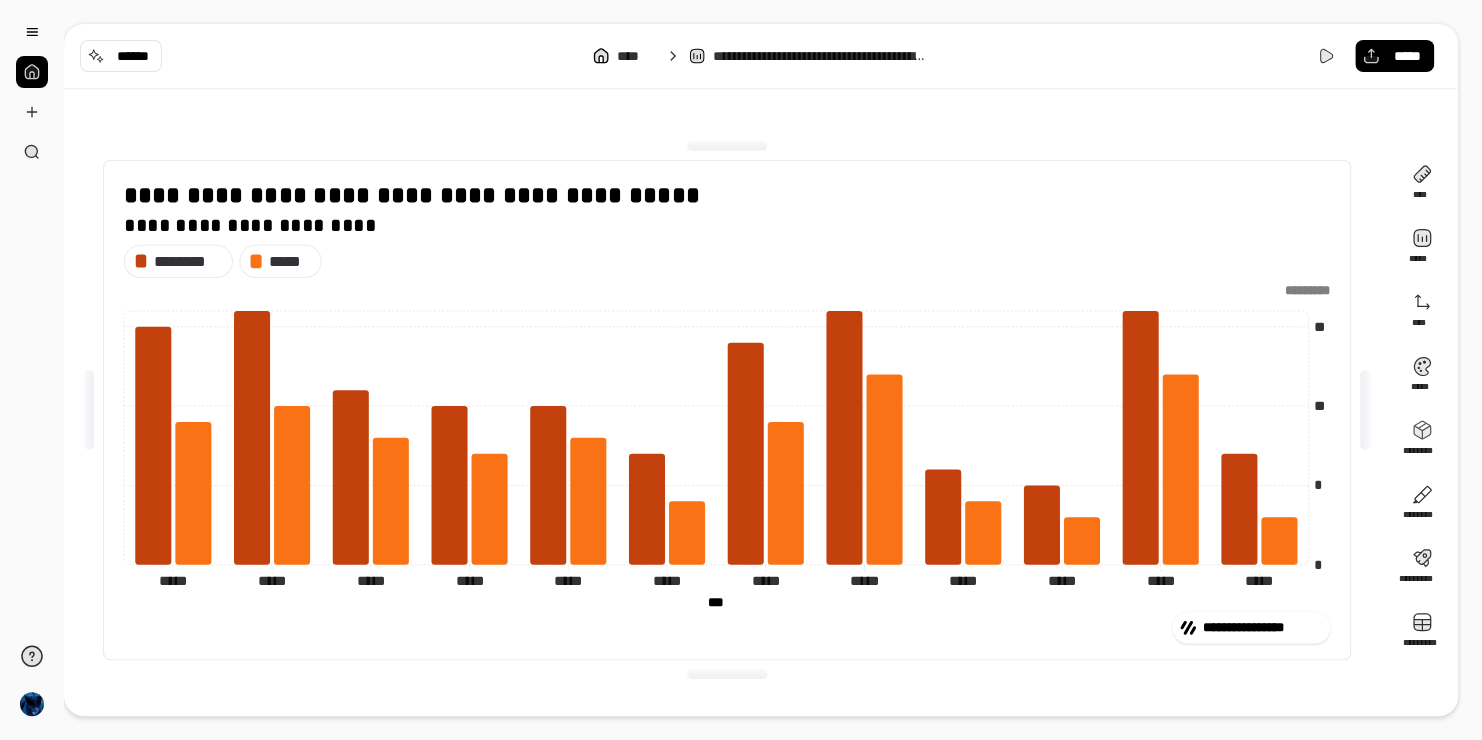 click on "**********" at bounding box center (727, 627) 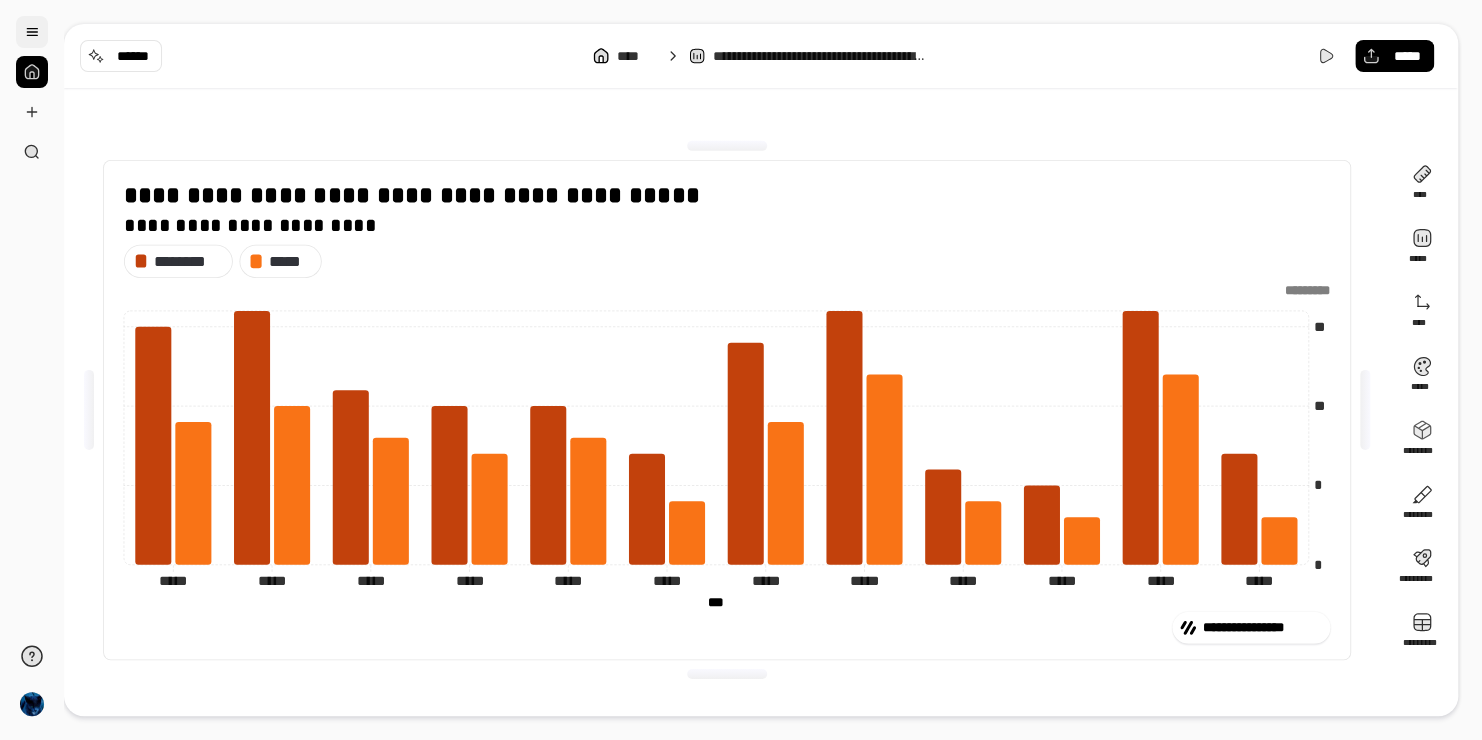 click at bounding box center [32, 32] 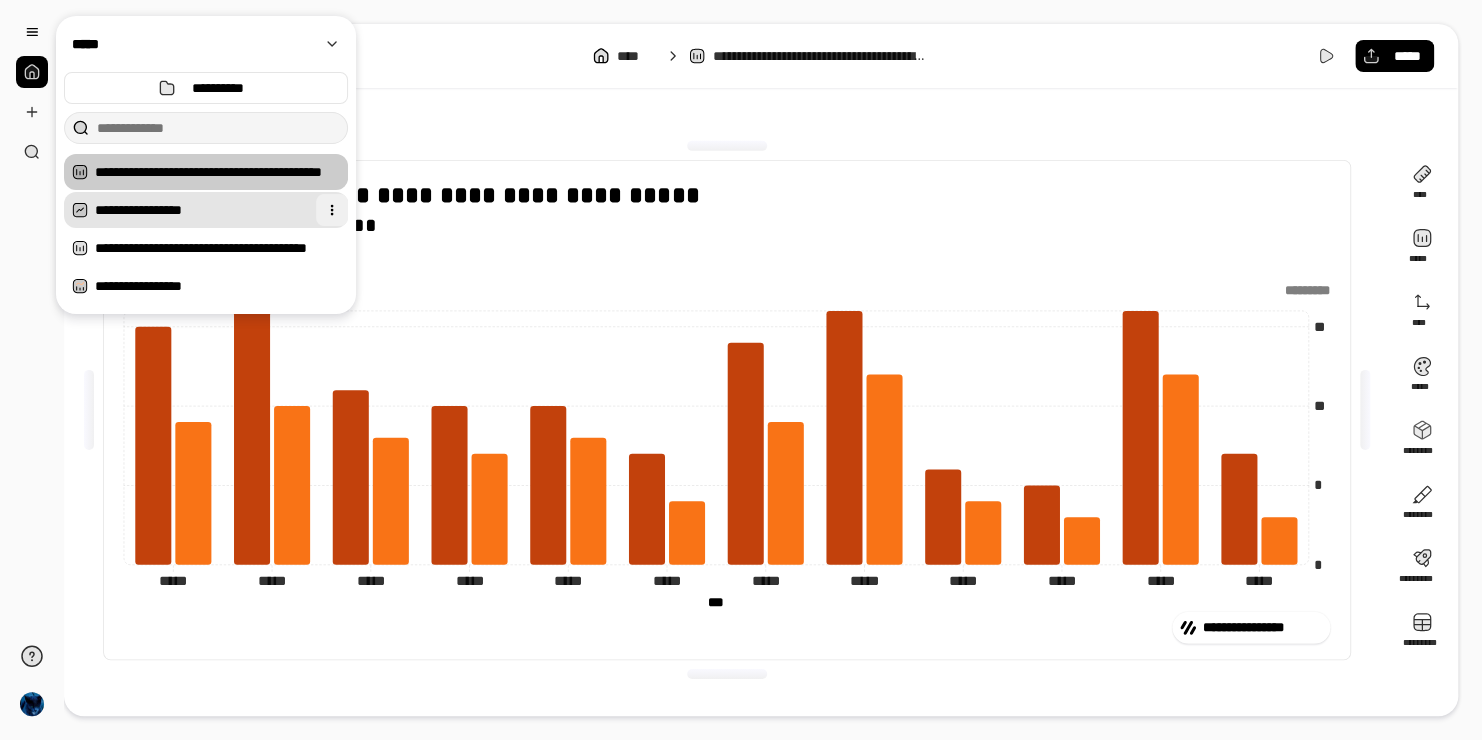 click at bounding box center [332, 210] 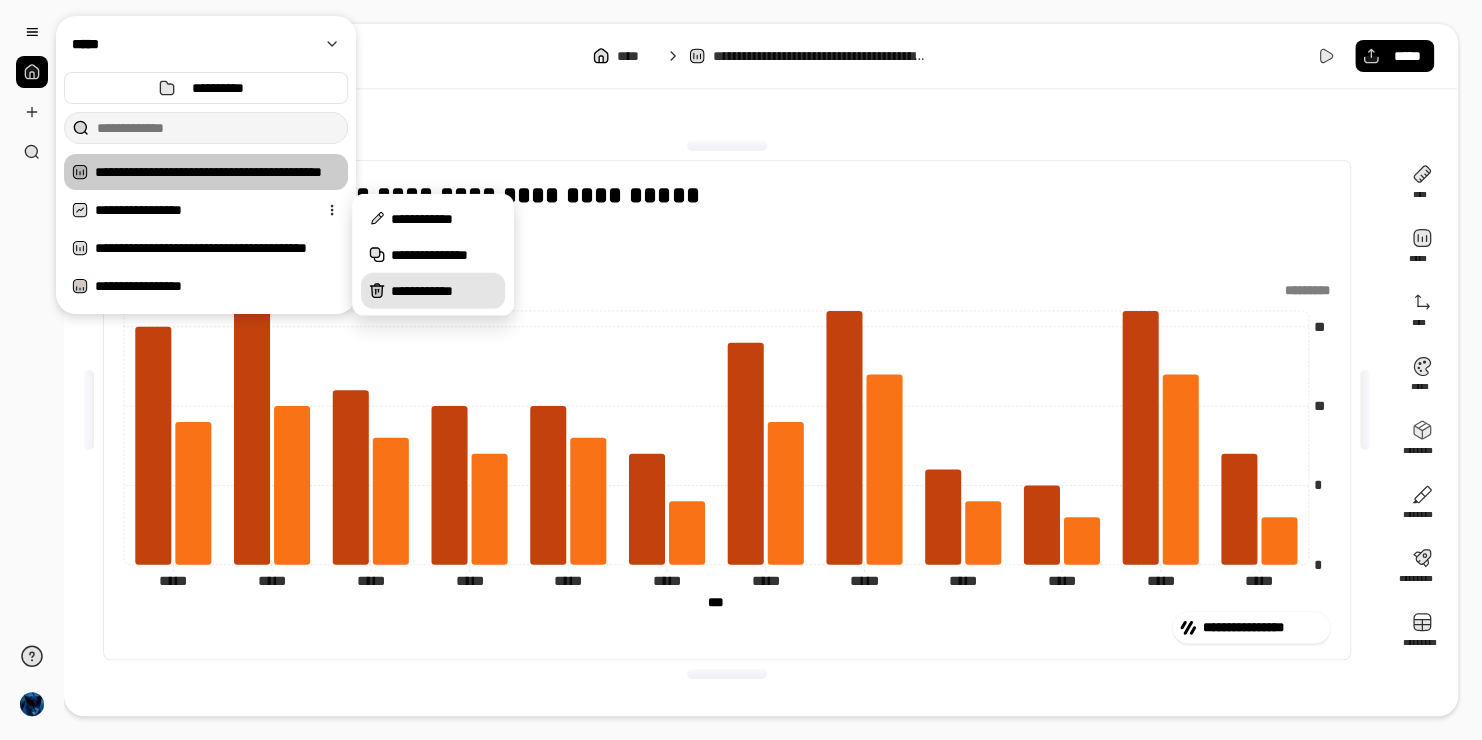 click on "**********" at bounding box center [433, 291] 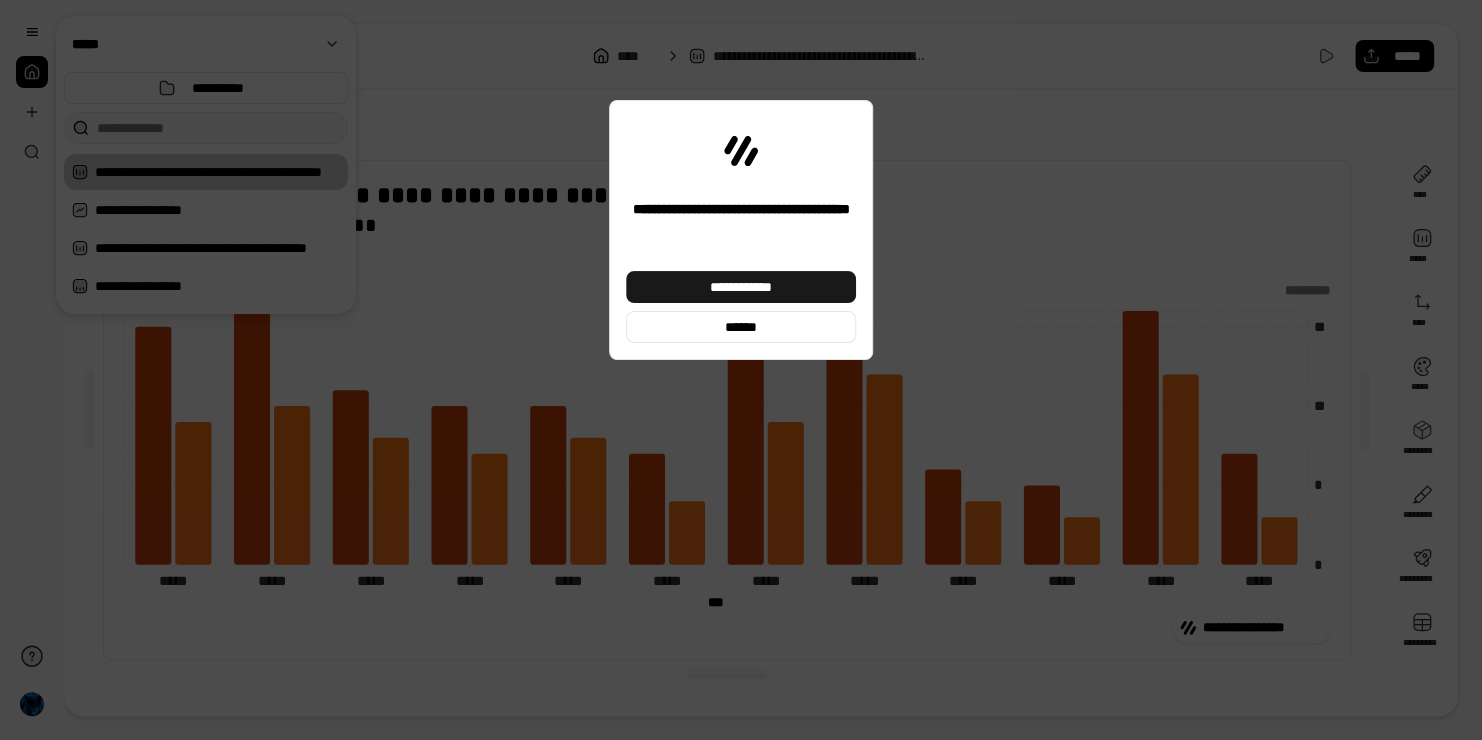 click on "**********" at bounding box center [741, 287] 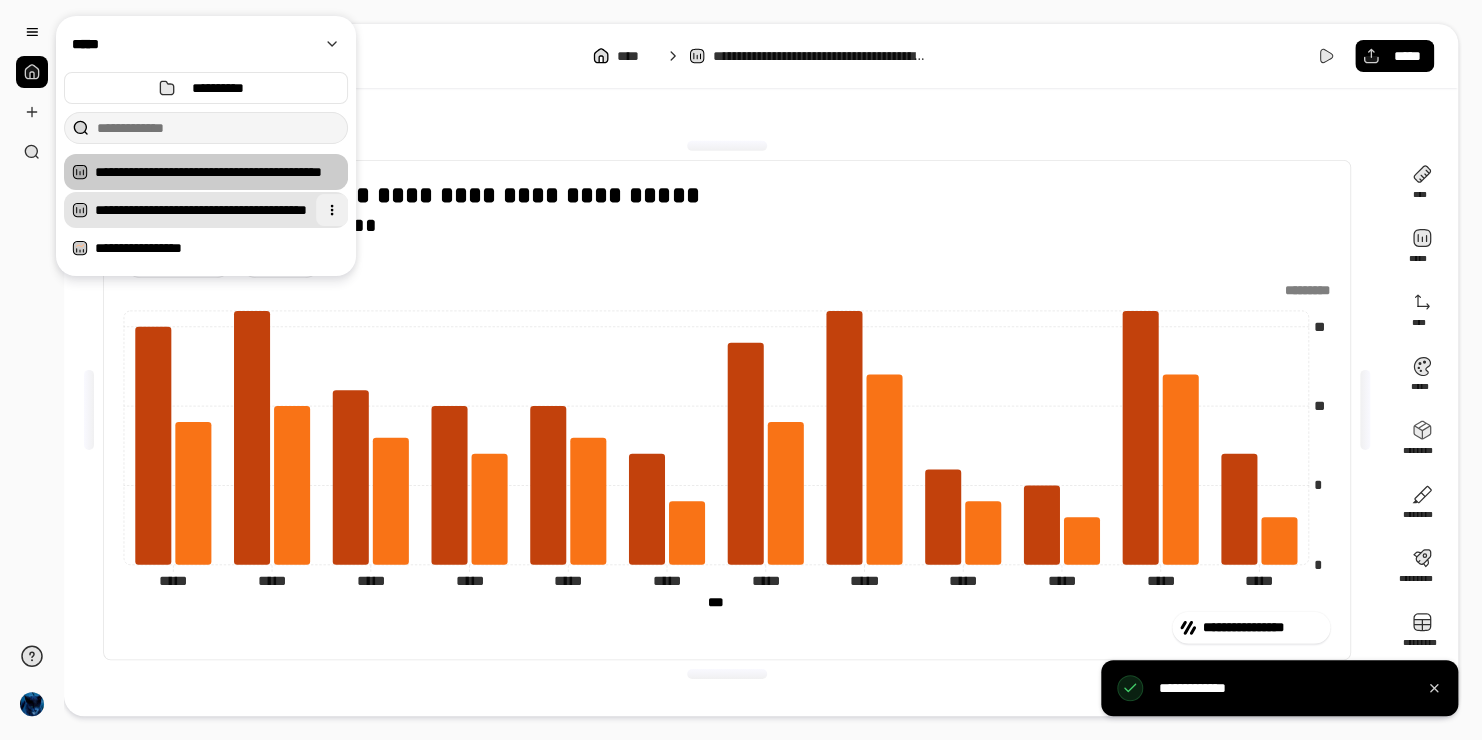 click at bounding box center (332, 210) 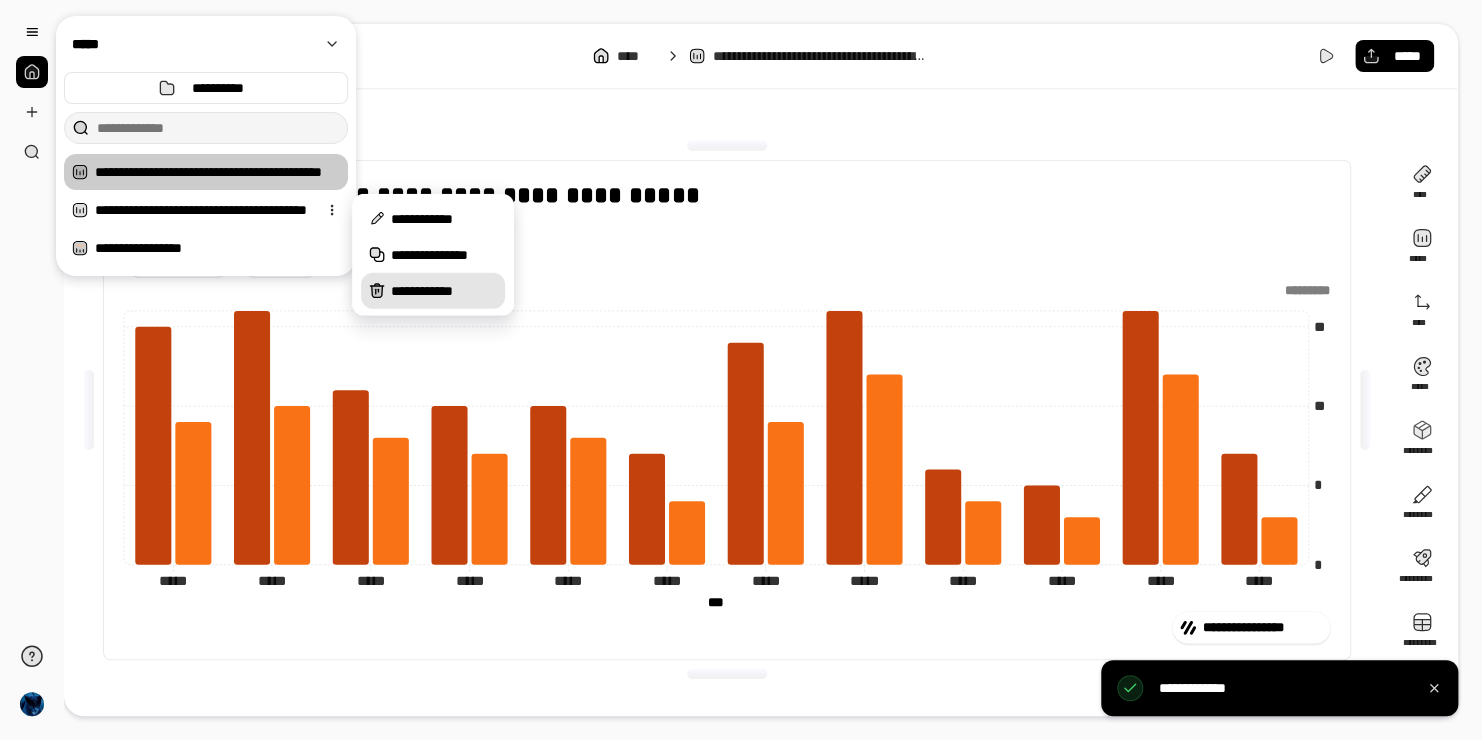 click on "**********" at bounding box center (444, 291) 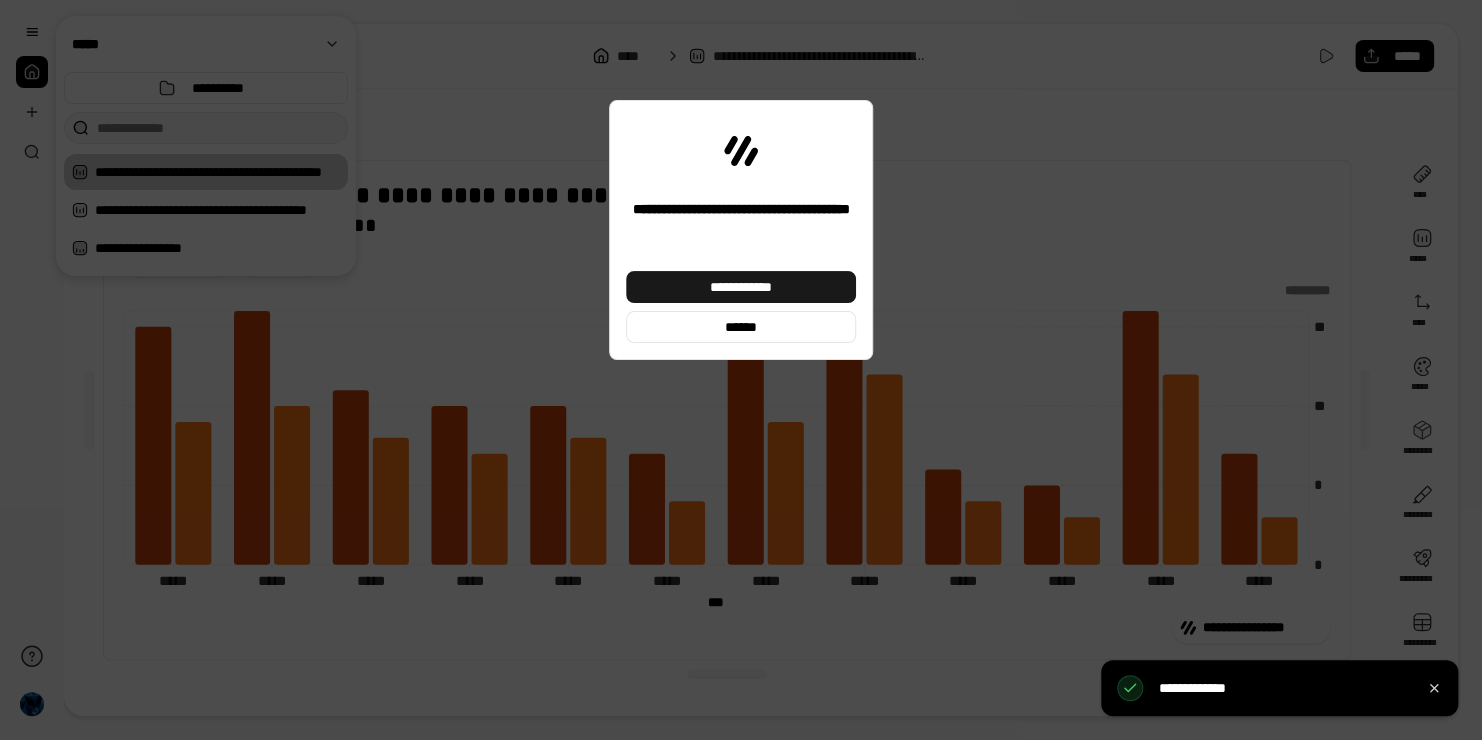 click on "**********" at bounding box center [741, 287] 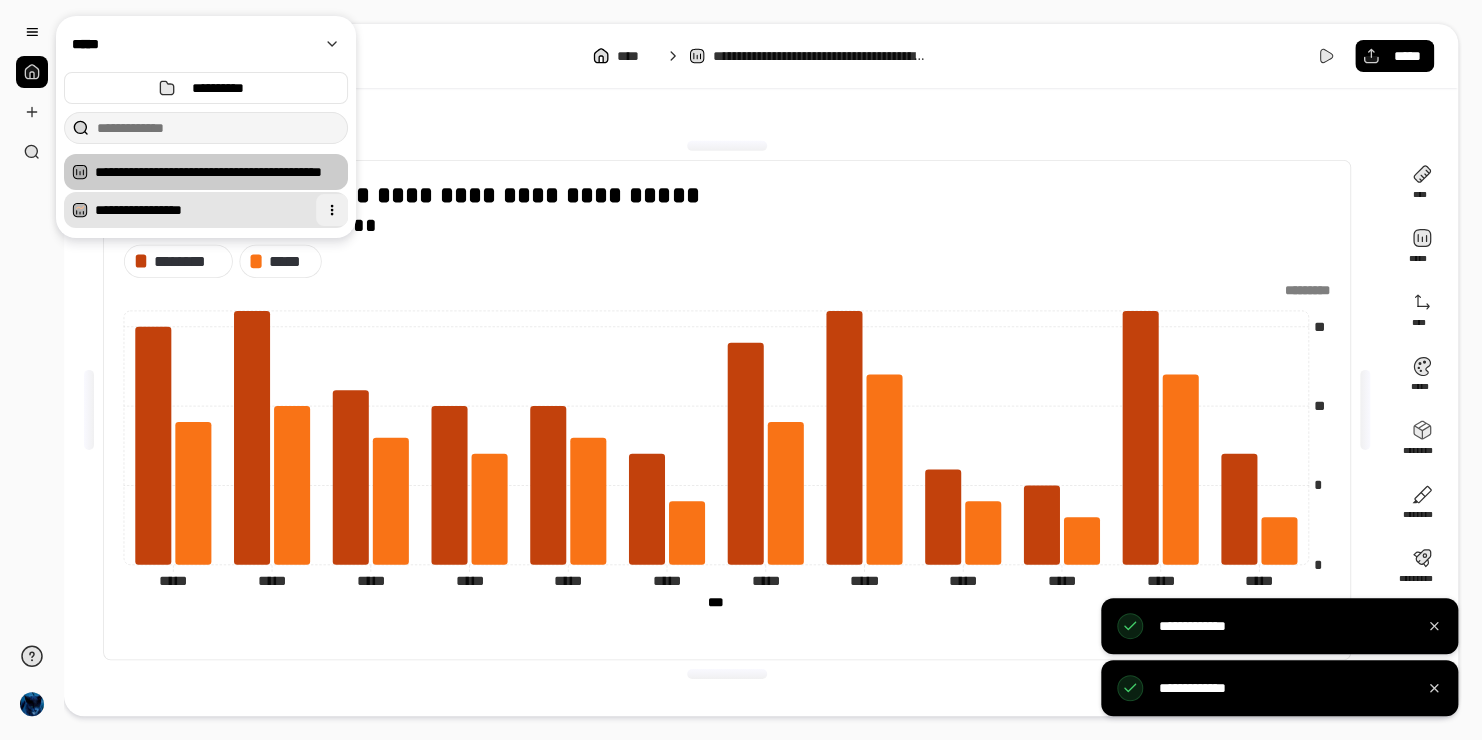 drag, startPoint x: 345, startPoint y: 224, endPoint x: 334, endPoint y: 216, distance: 13.601471 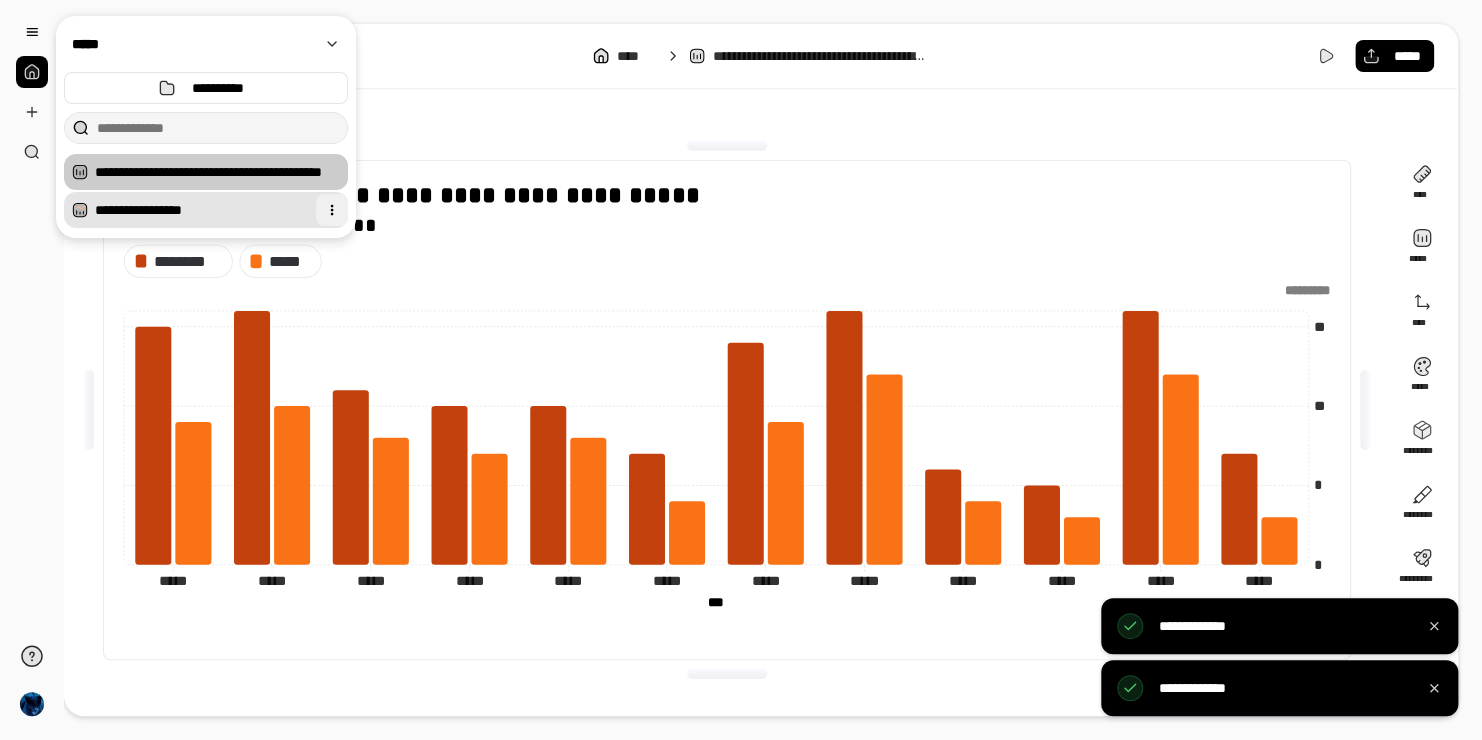 click at bounding box center [332, 210] 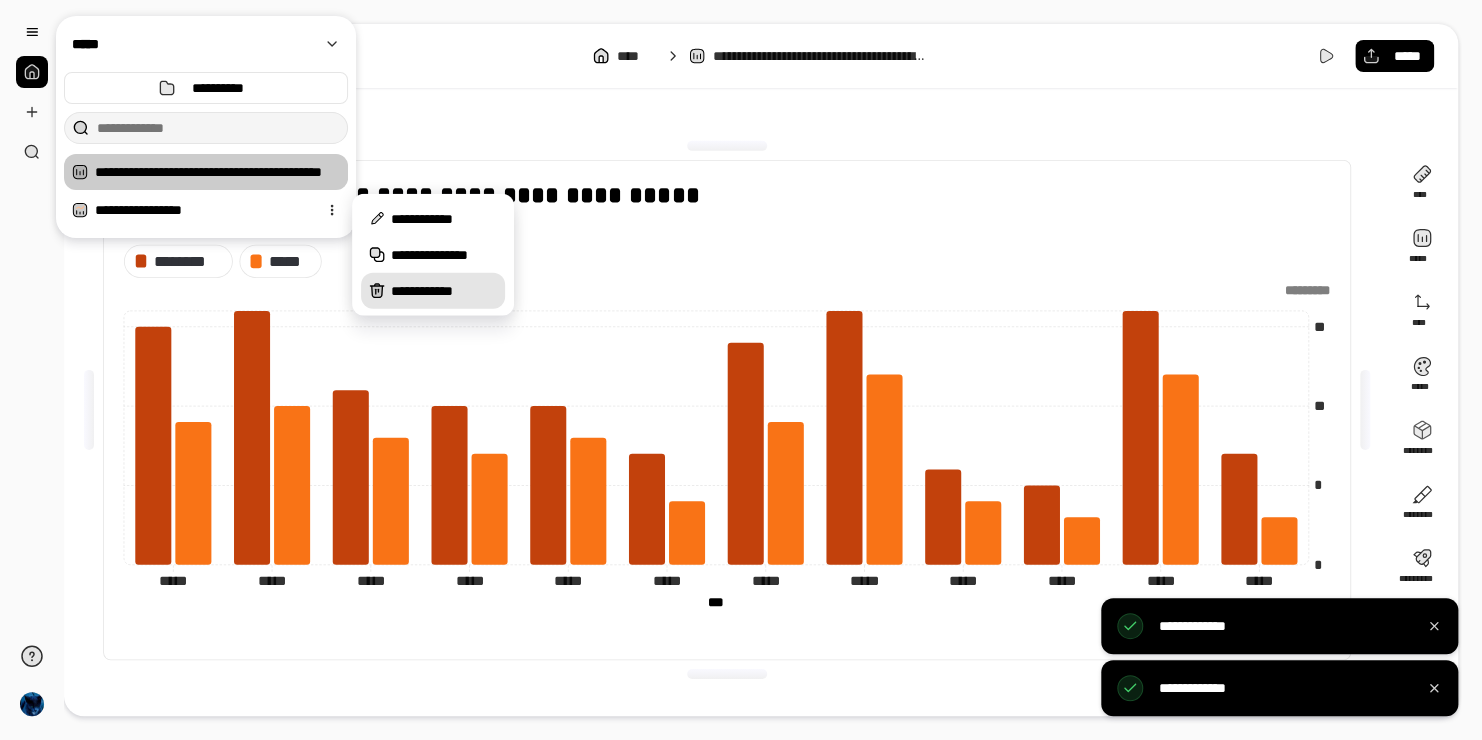 click on "**********" at bounding box center (444, 291) 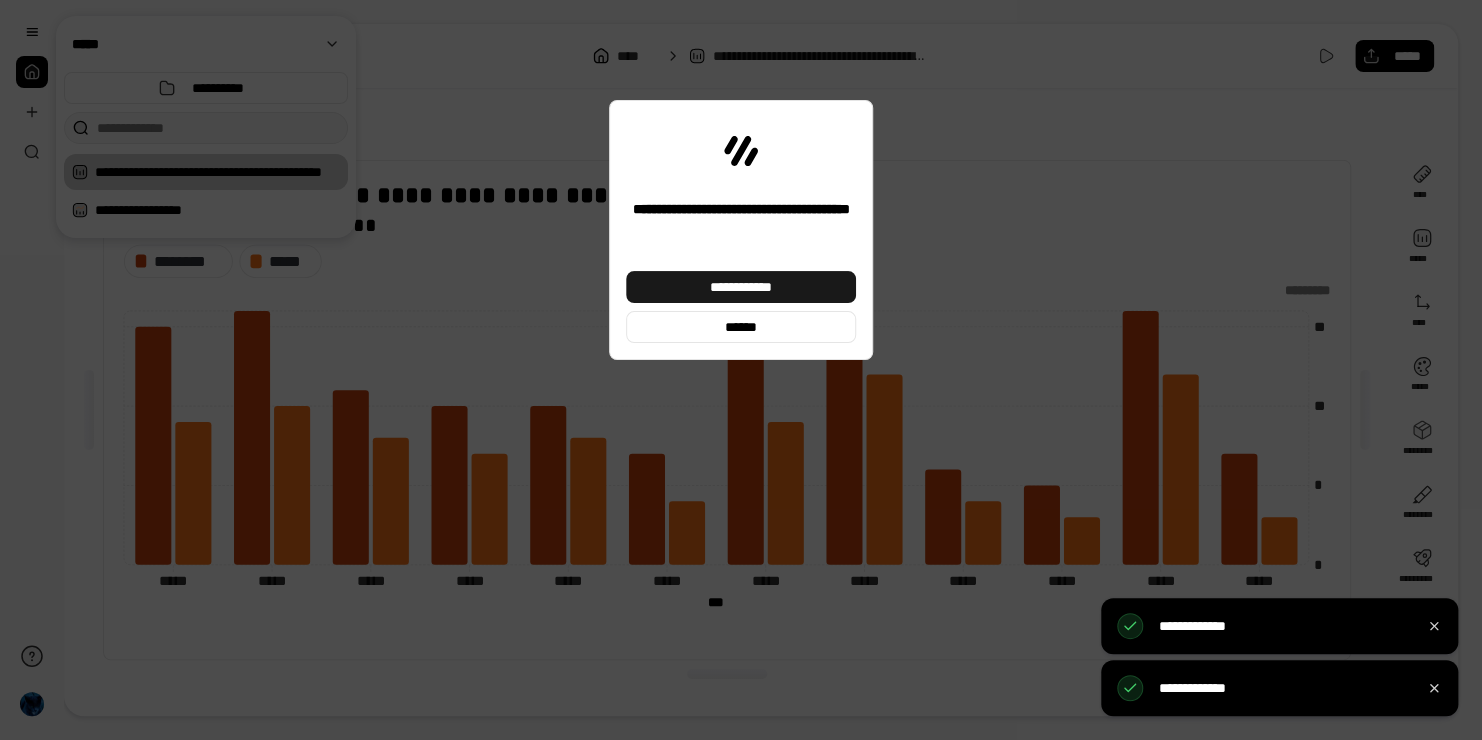 click on "**********" at bounding box center (741, 287) 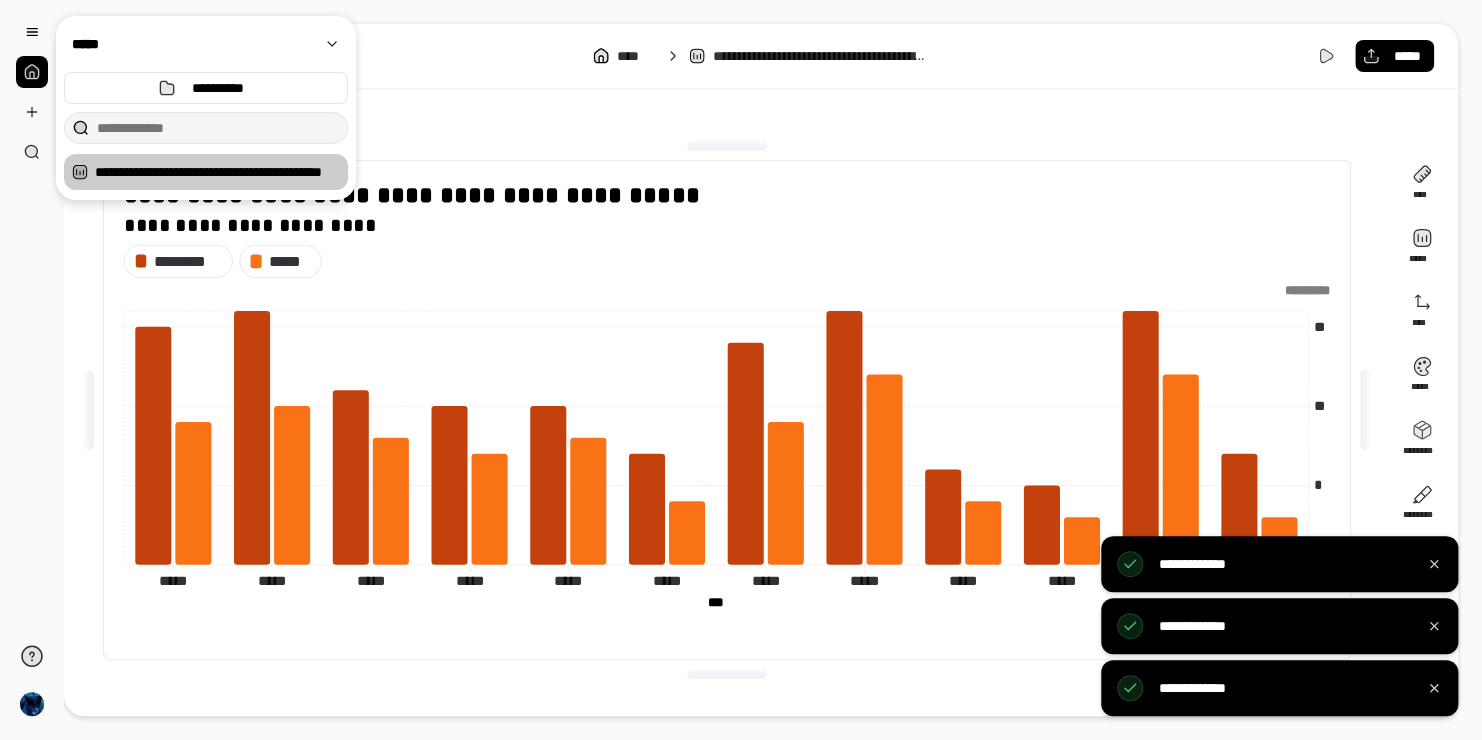 click at bounding box center (32, 92) 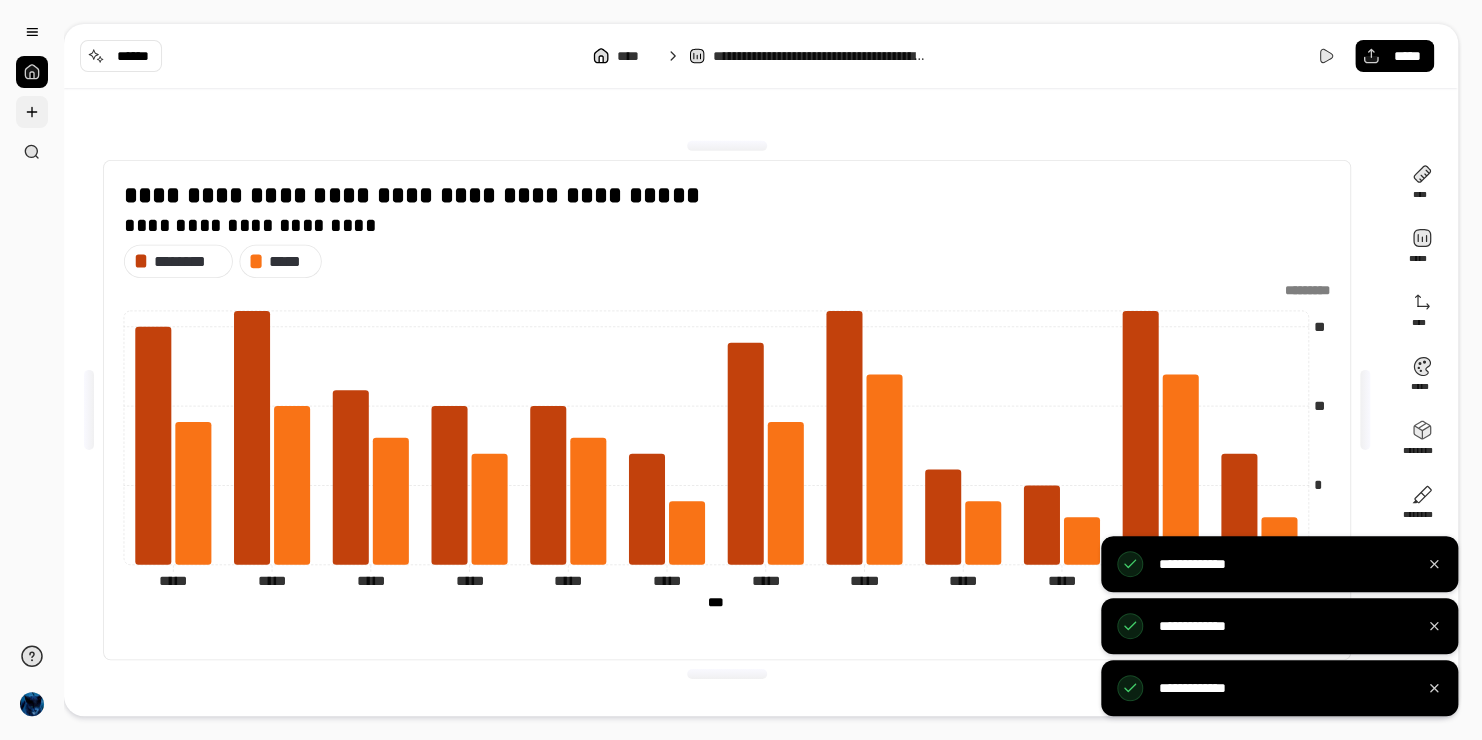 click at bounding box center [32, 112] 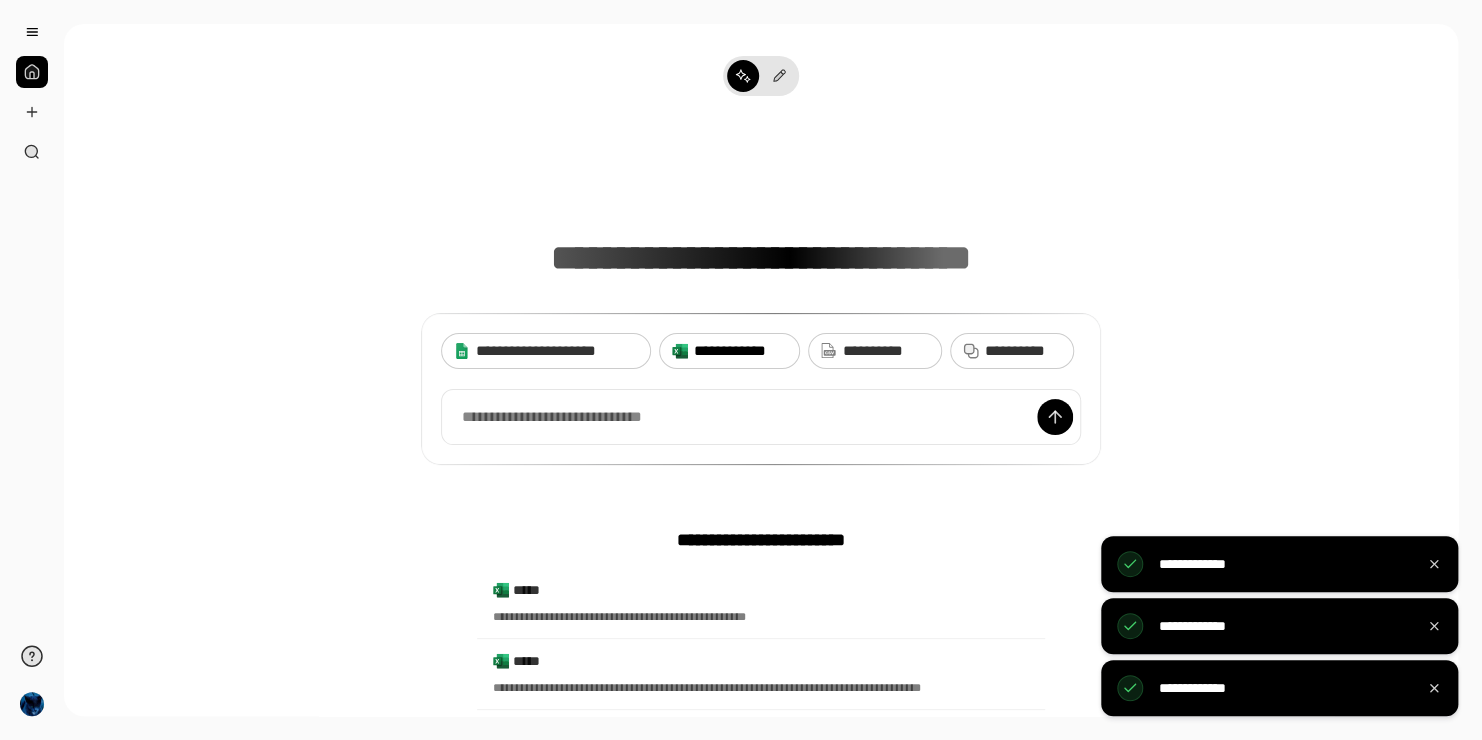 click on "**********" at bounding box center (740, 351) 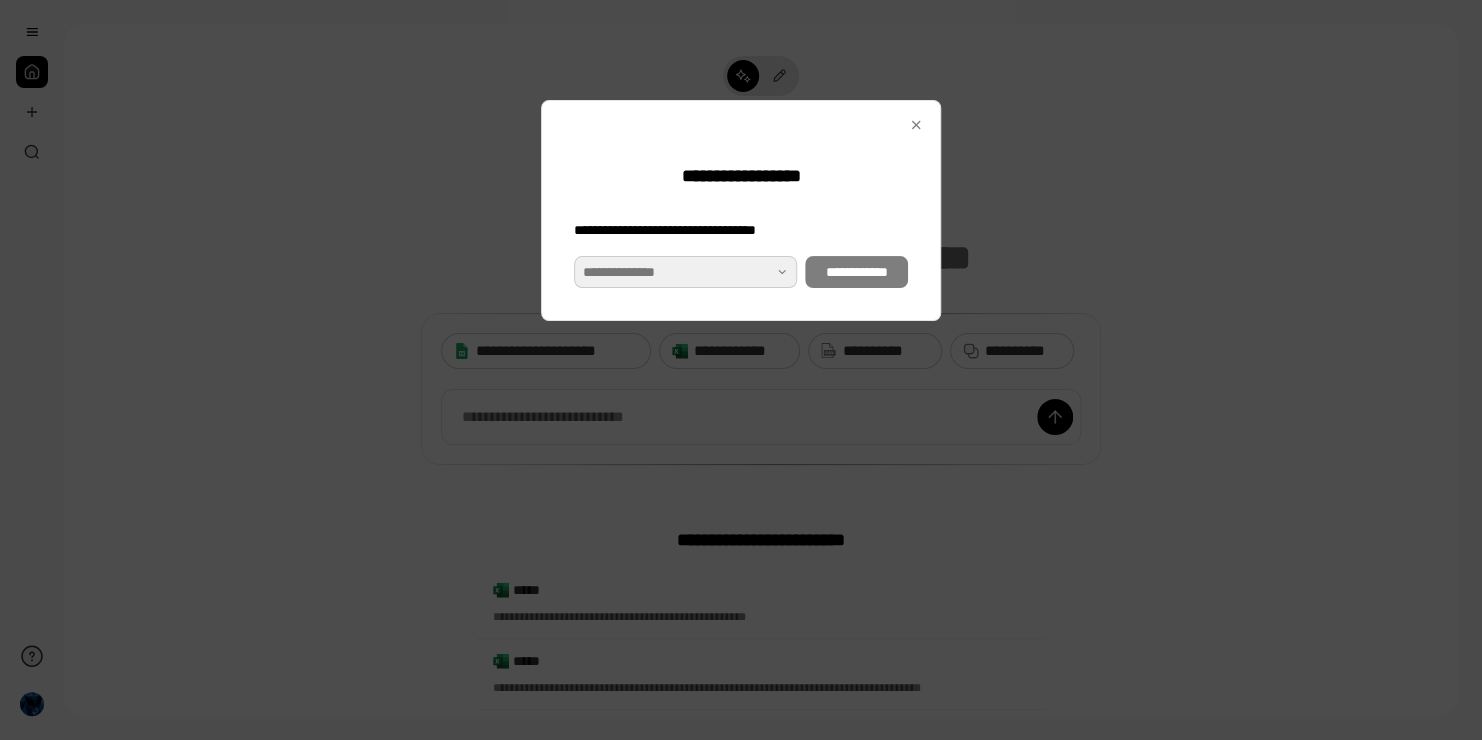 click at bounding box center [685, 272] 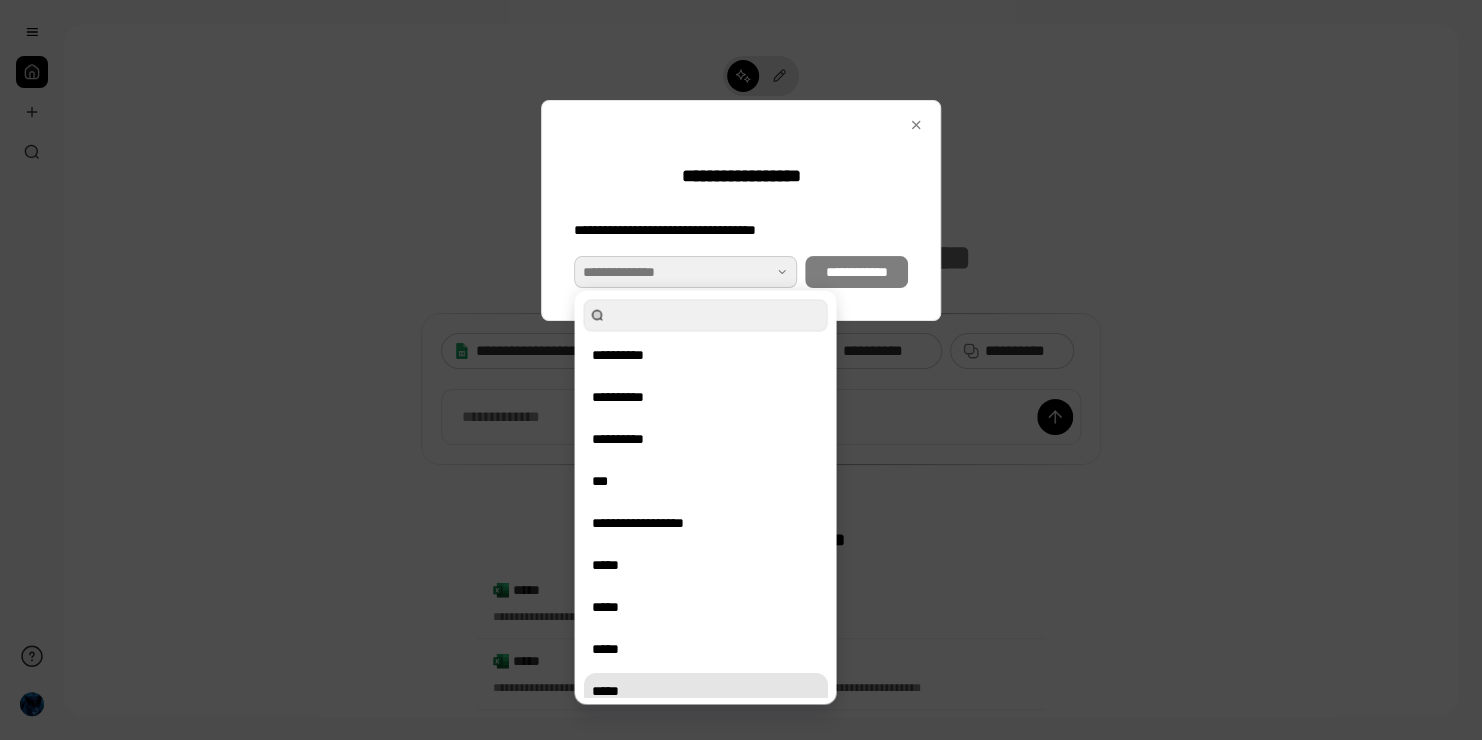 scroll, scrollTop: 96, scrollLeft: 0, axis: vertical 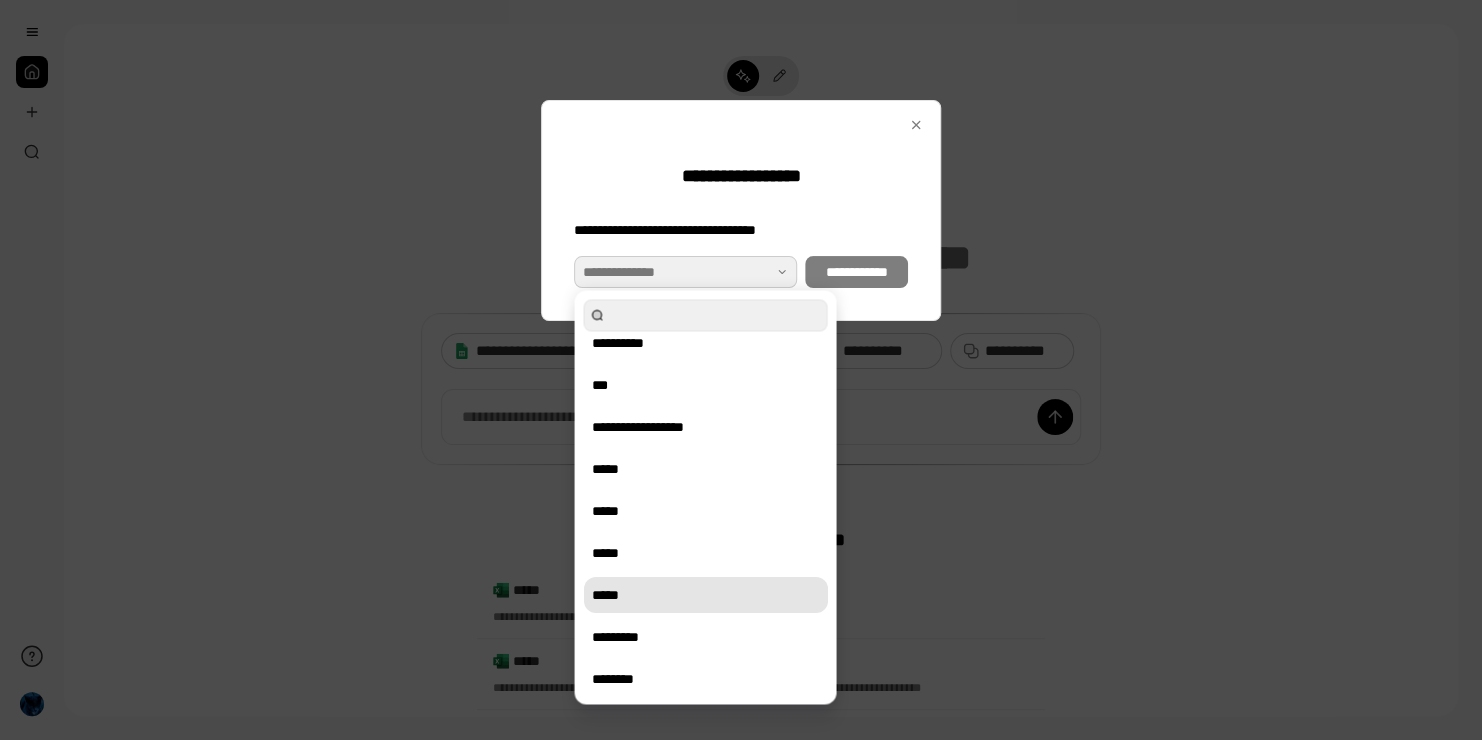 click on "*****" at bounding box center (705, 595) 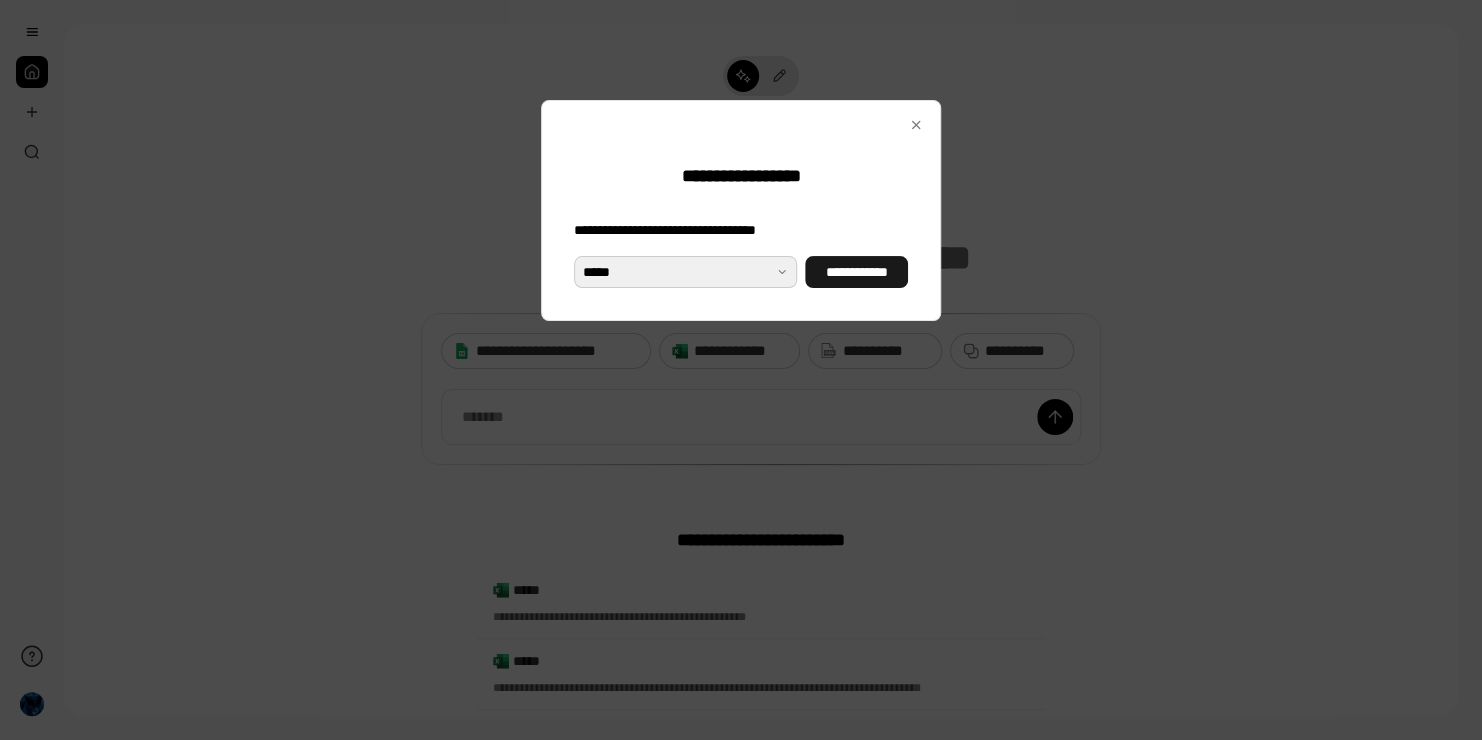 click on "**********" at bounding box center (856, 272) 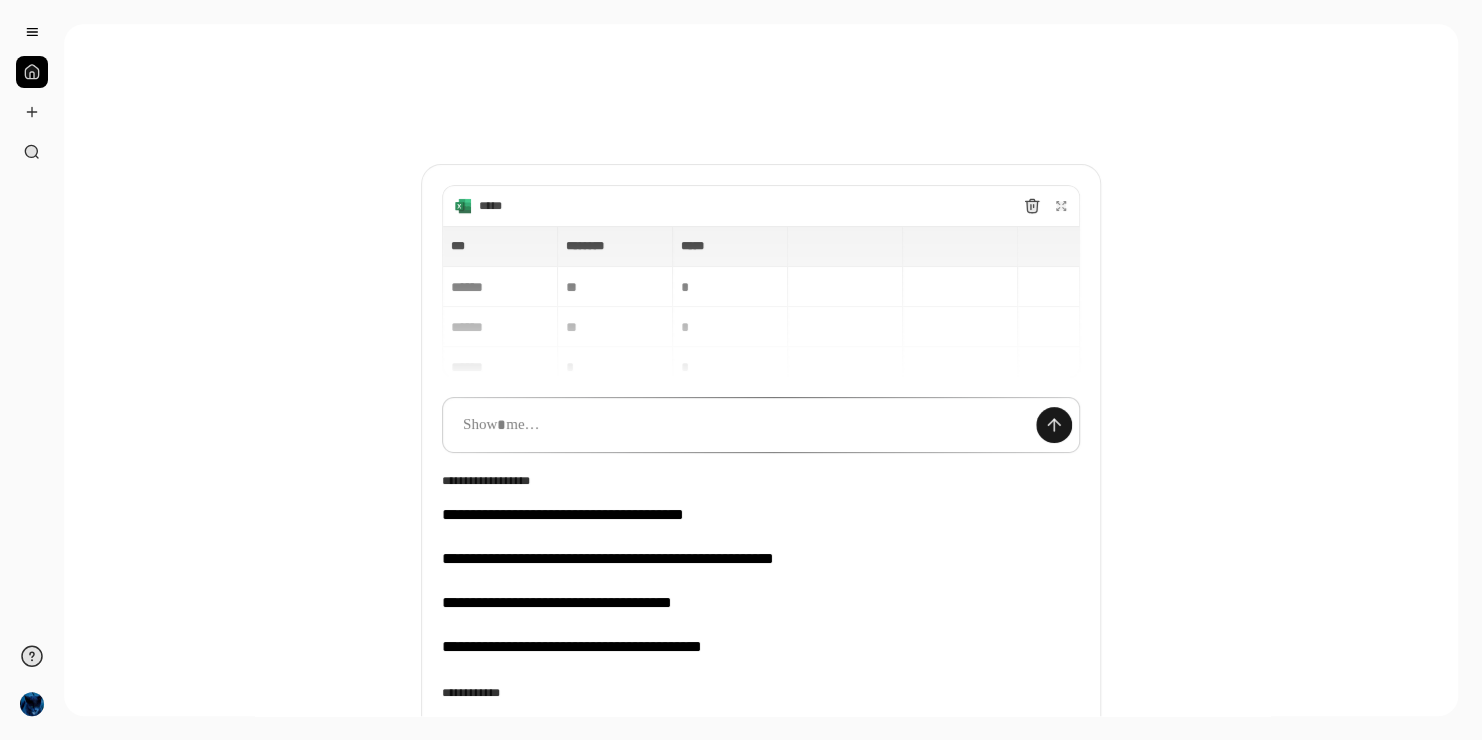 click at bounding box center [1054, 425] 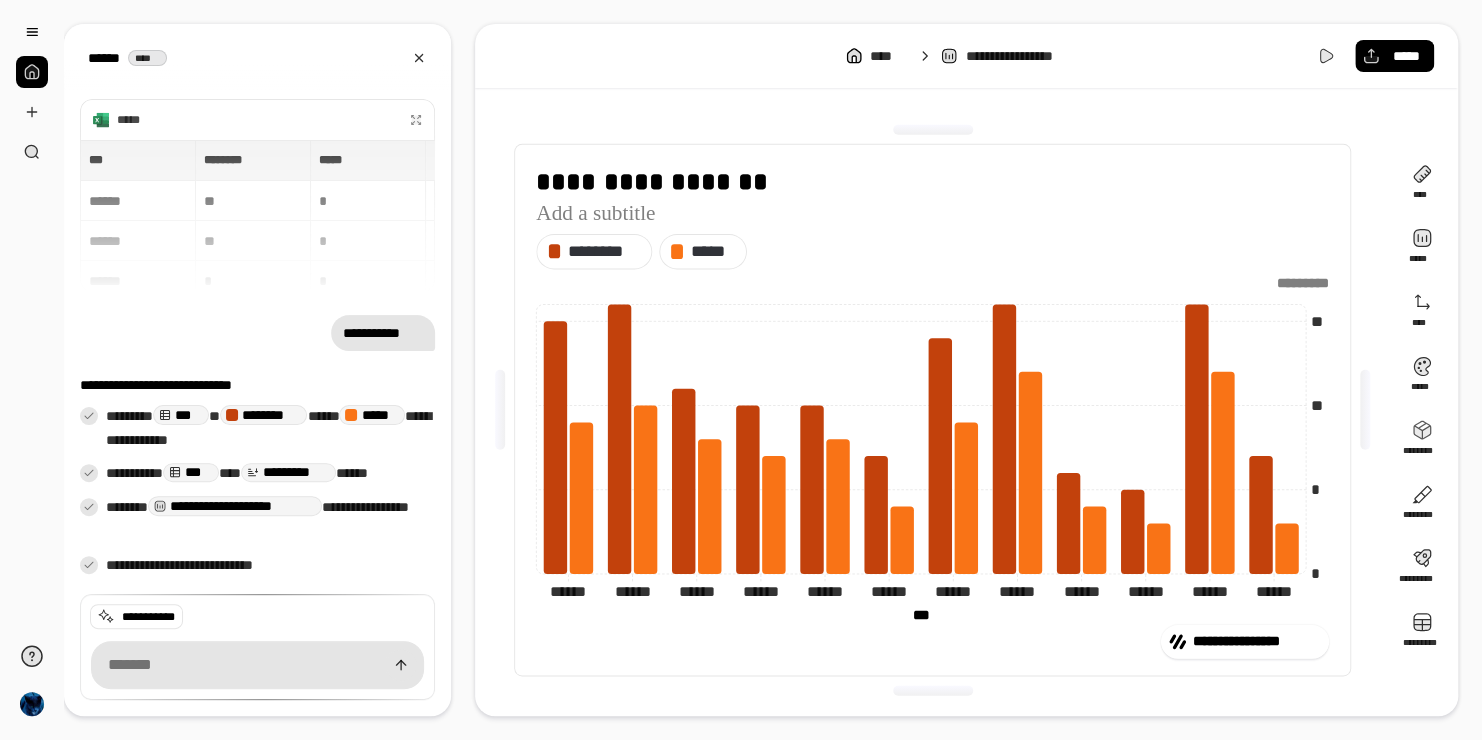 click 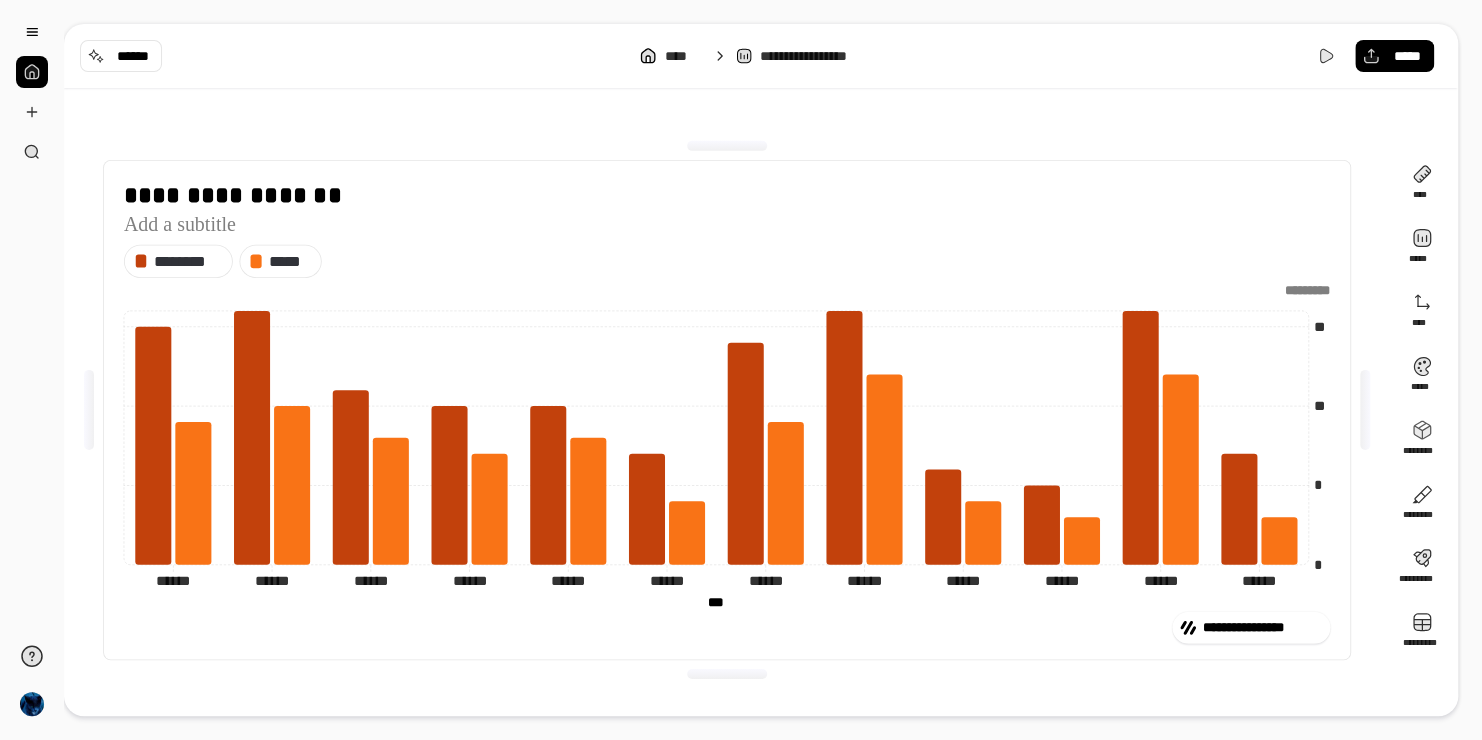 click on "**********" at bounding box center [741, 370] 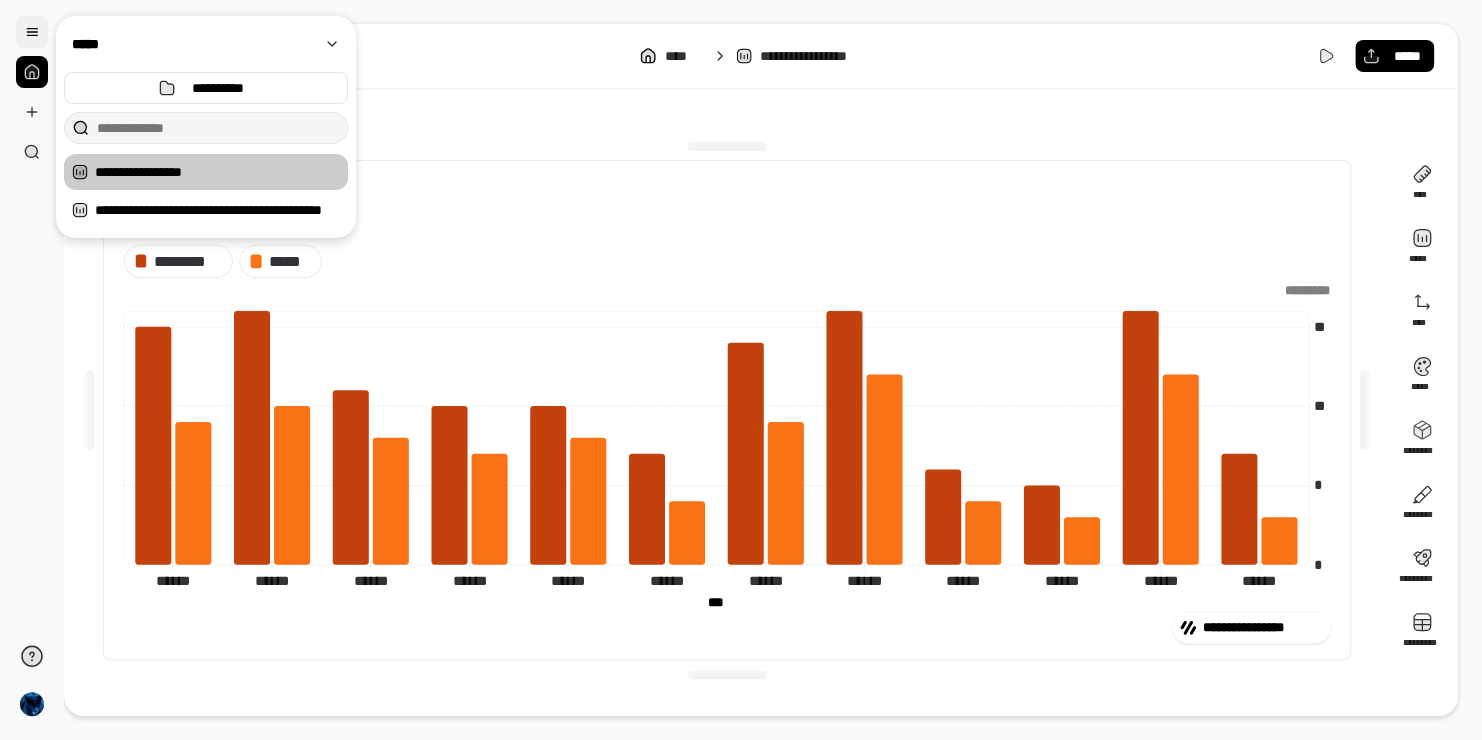 click at bounding box center [32, 32] 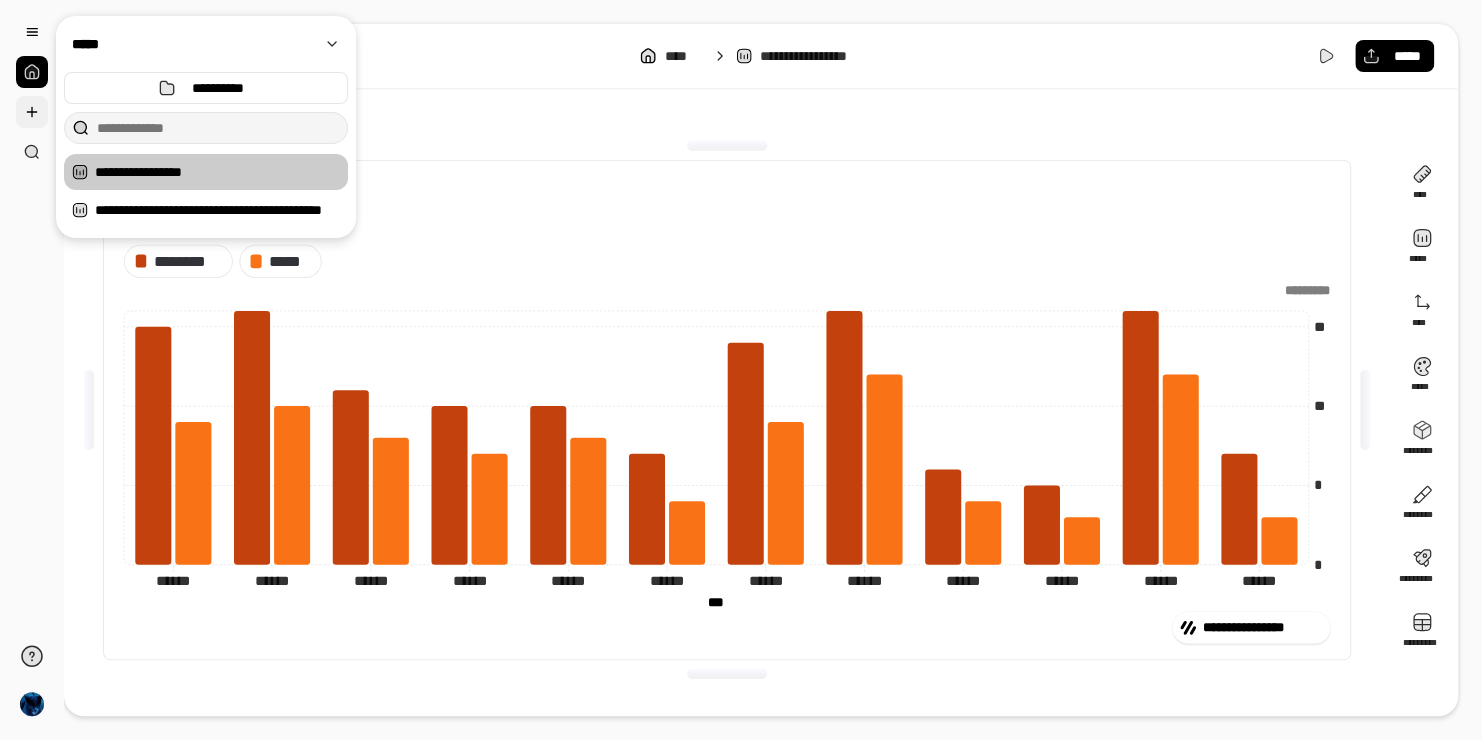 click at bounding box center (32, 112) 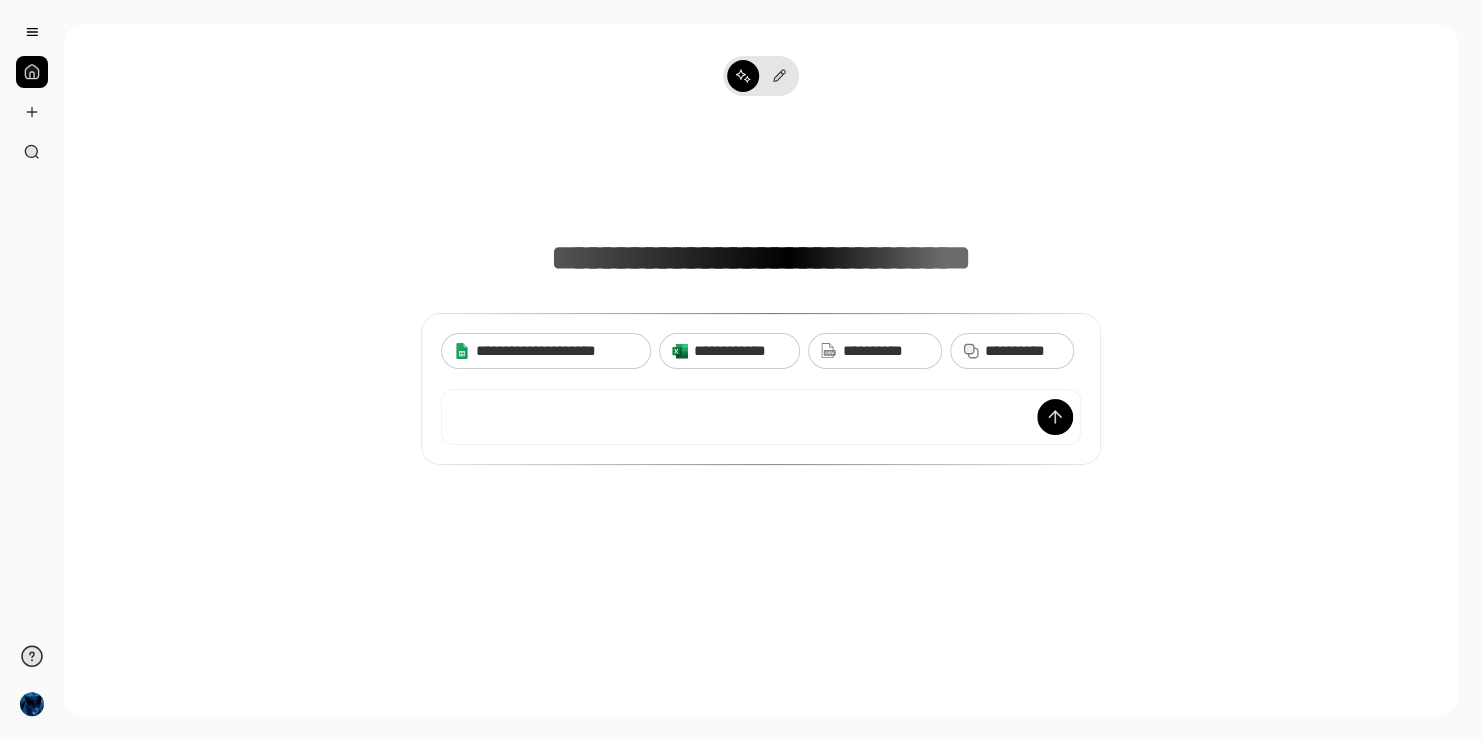 click on "**********" at bounding box center (761, 389) 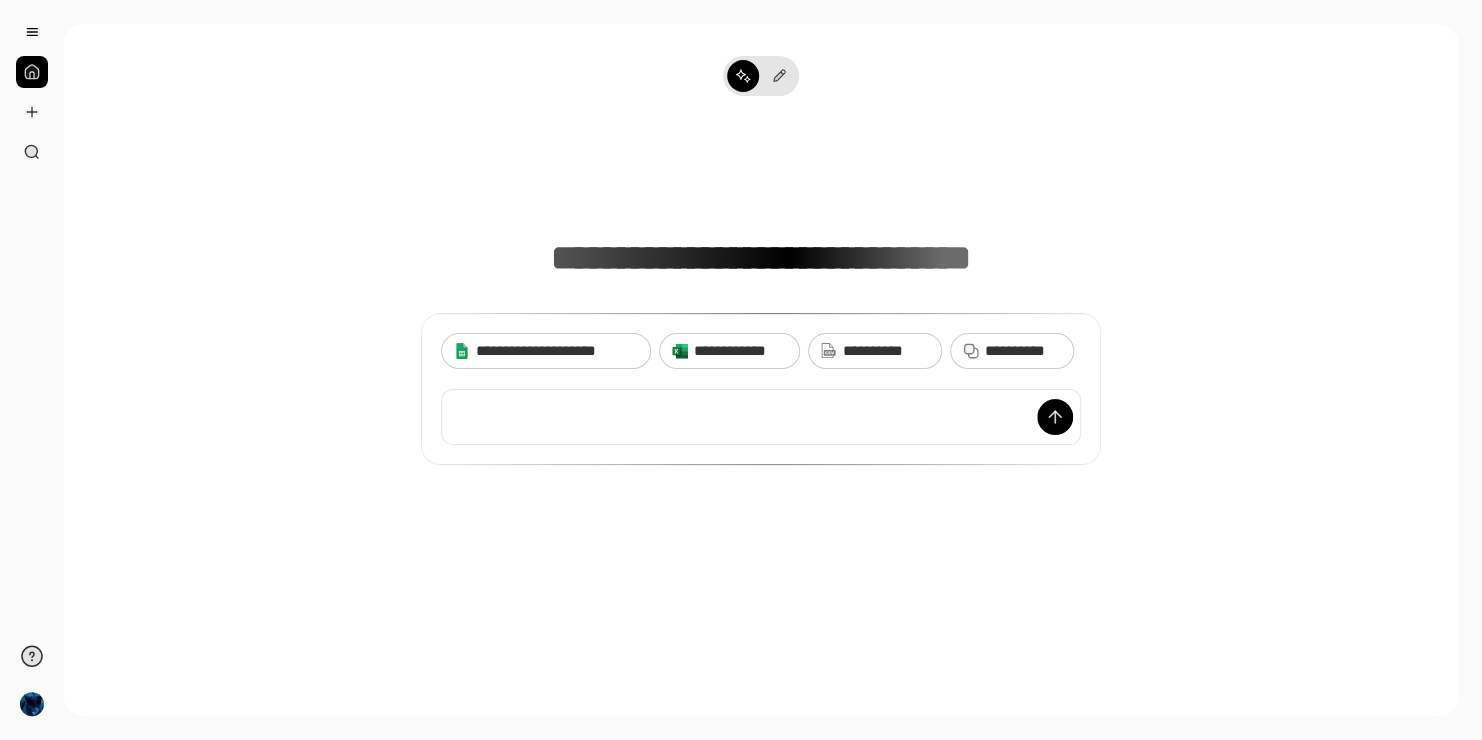 scroll, scrollTop: 15, scrollLeft: 0, axis: vertical 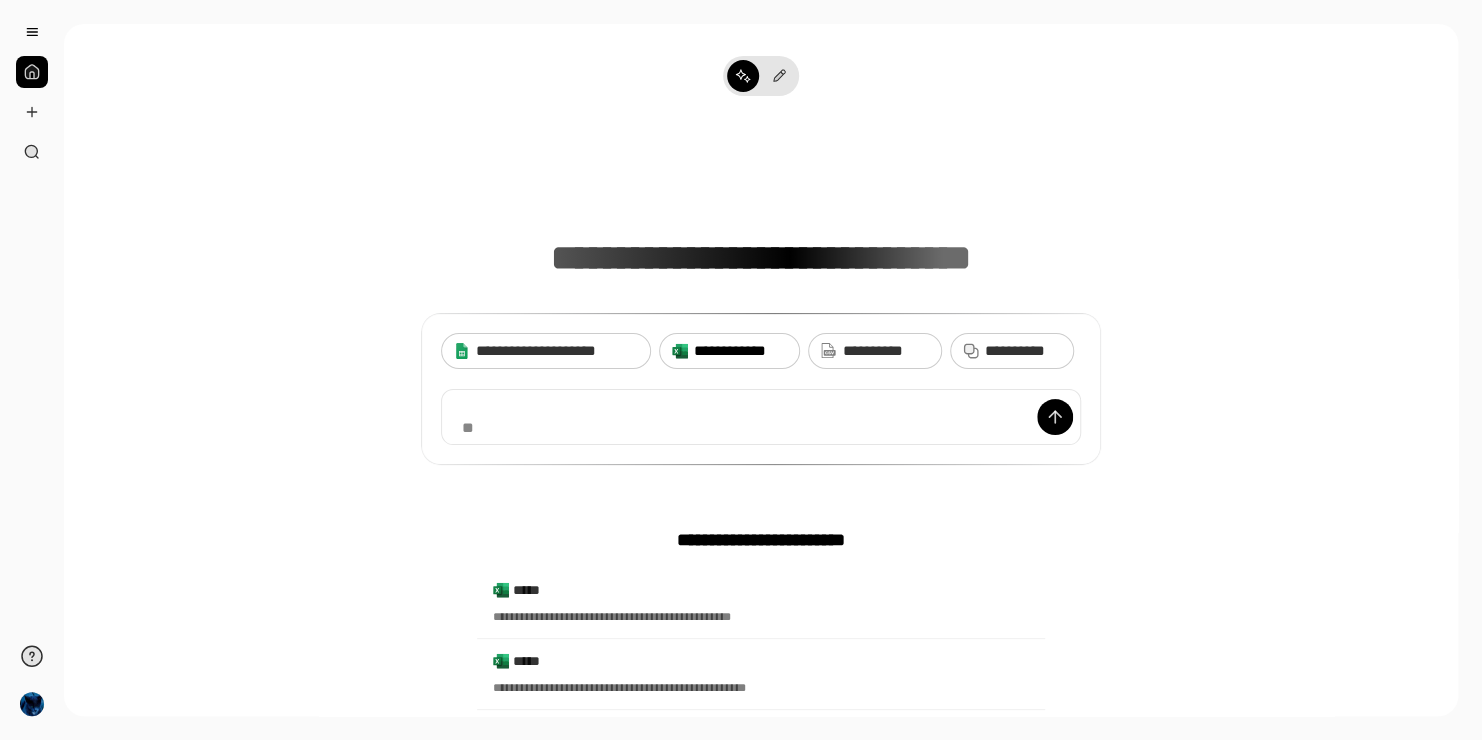 click on "**********" at bounding box center (740, 351) 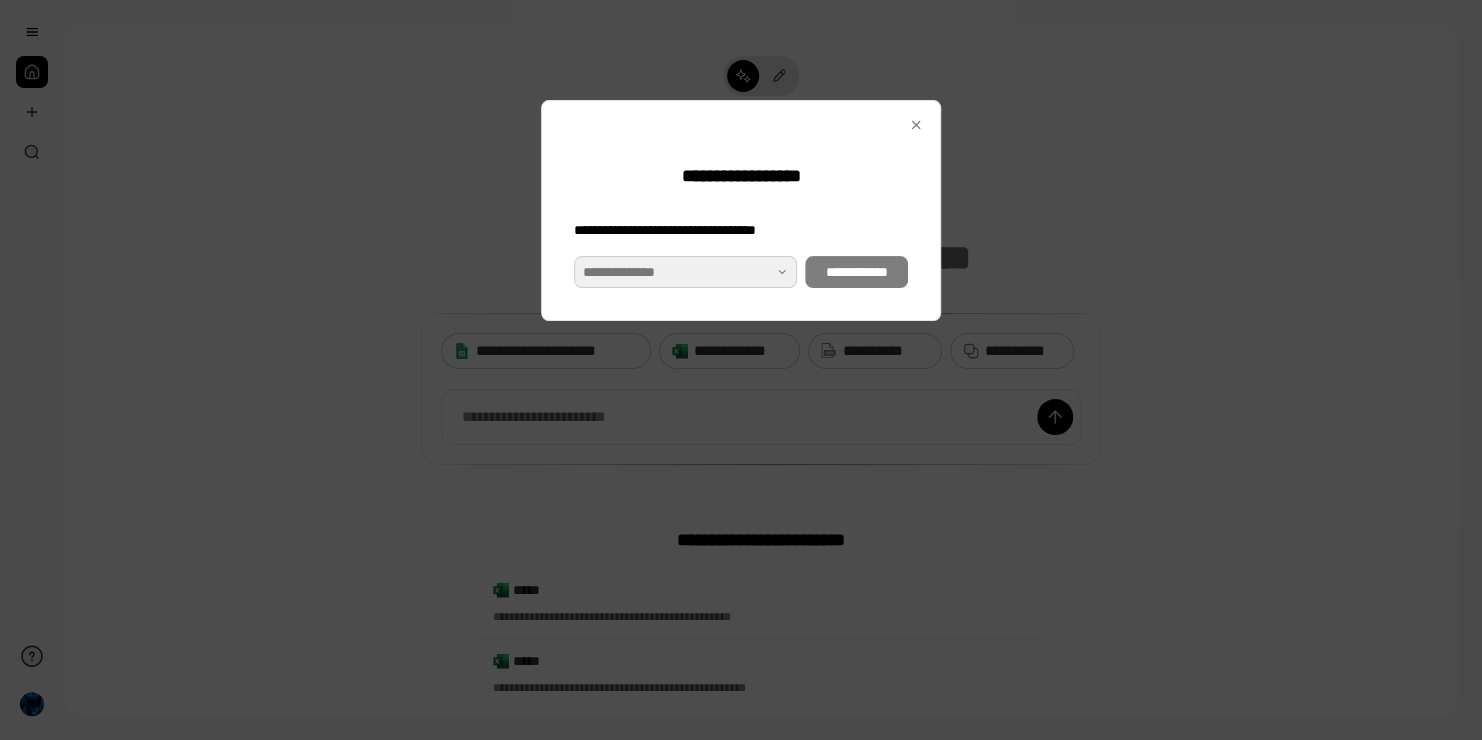 click at bounding box center [685, 272] 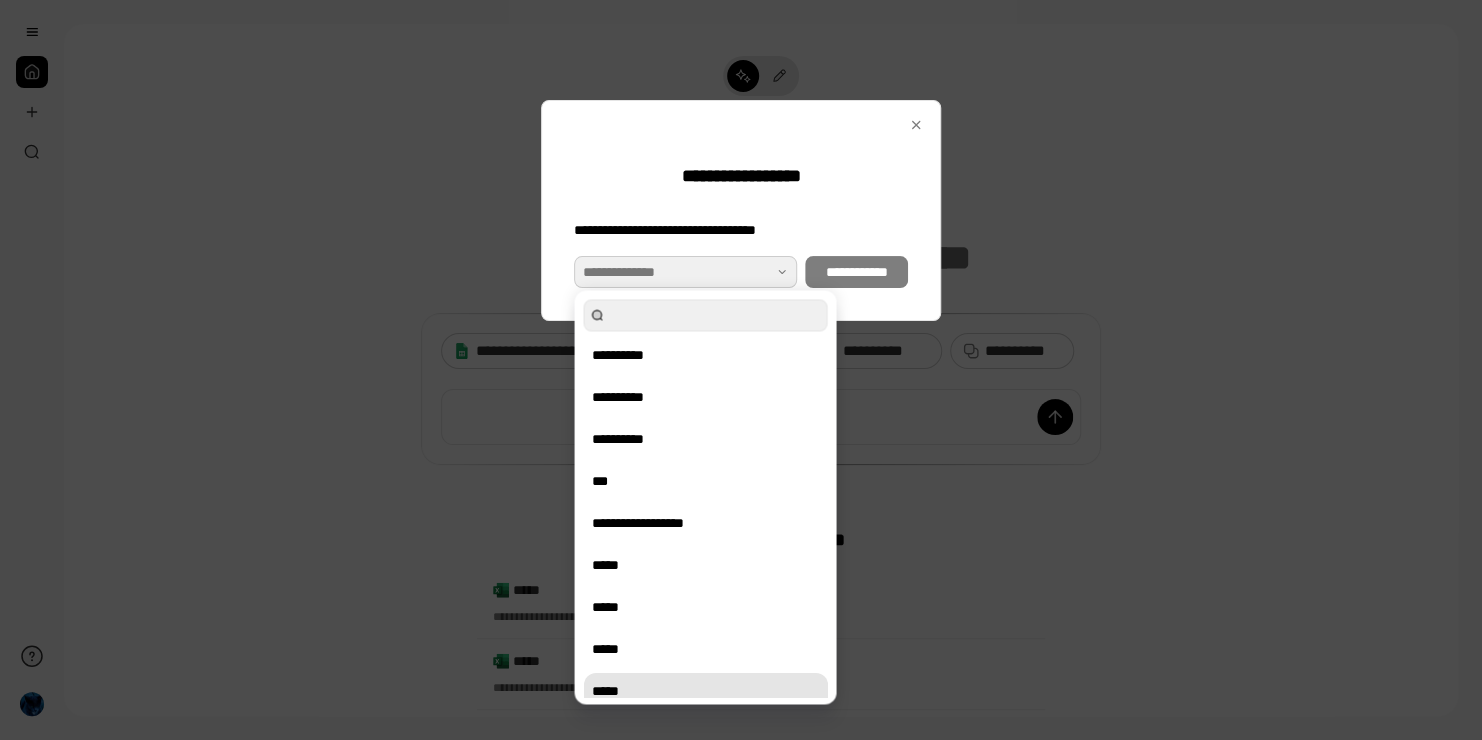 click on "*****" at bounding box center (705, 691) 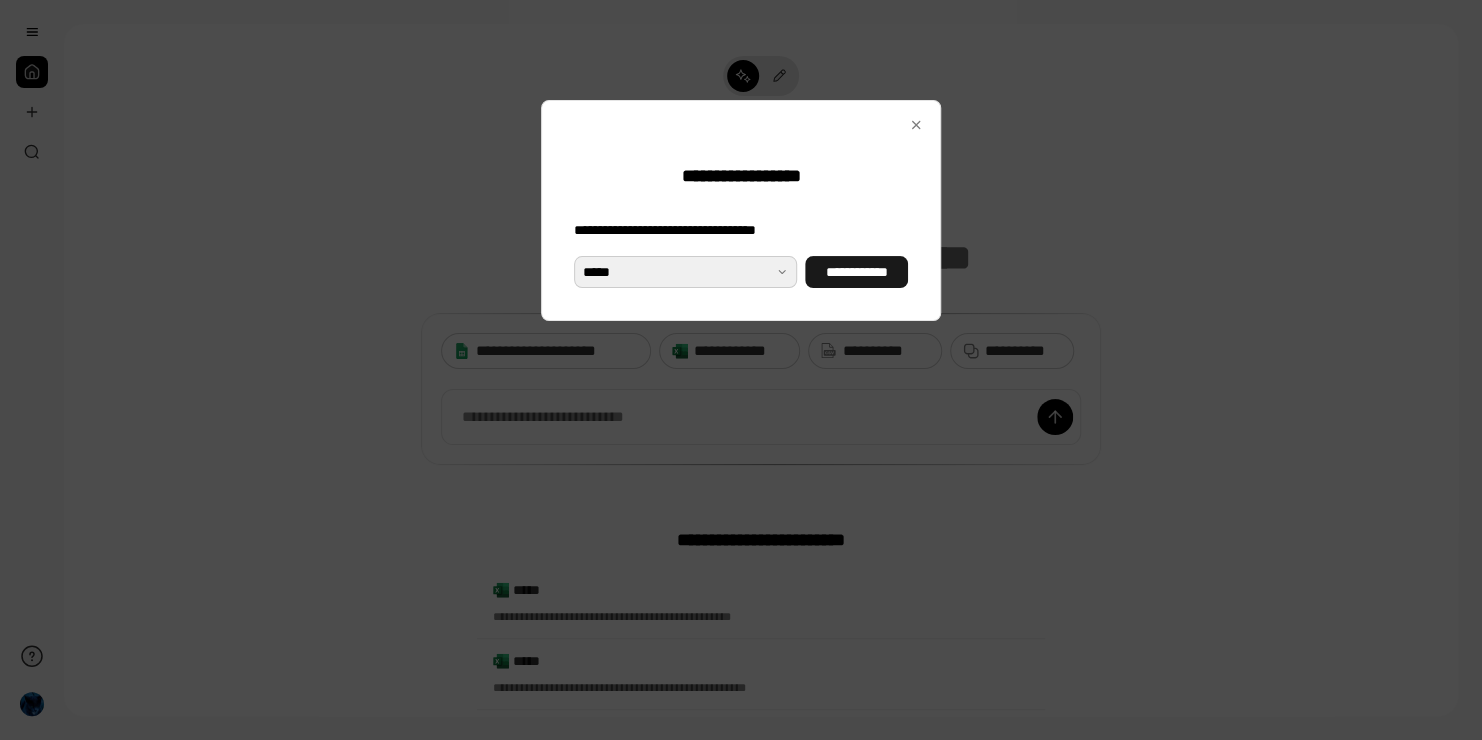 click on "**********" at bounding box center (856, 272) 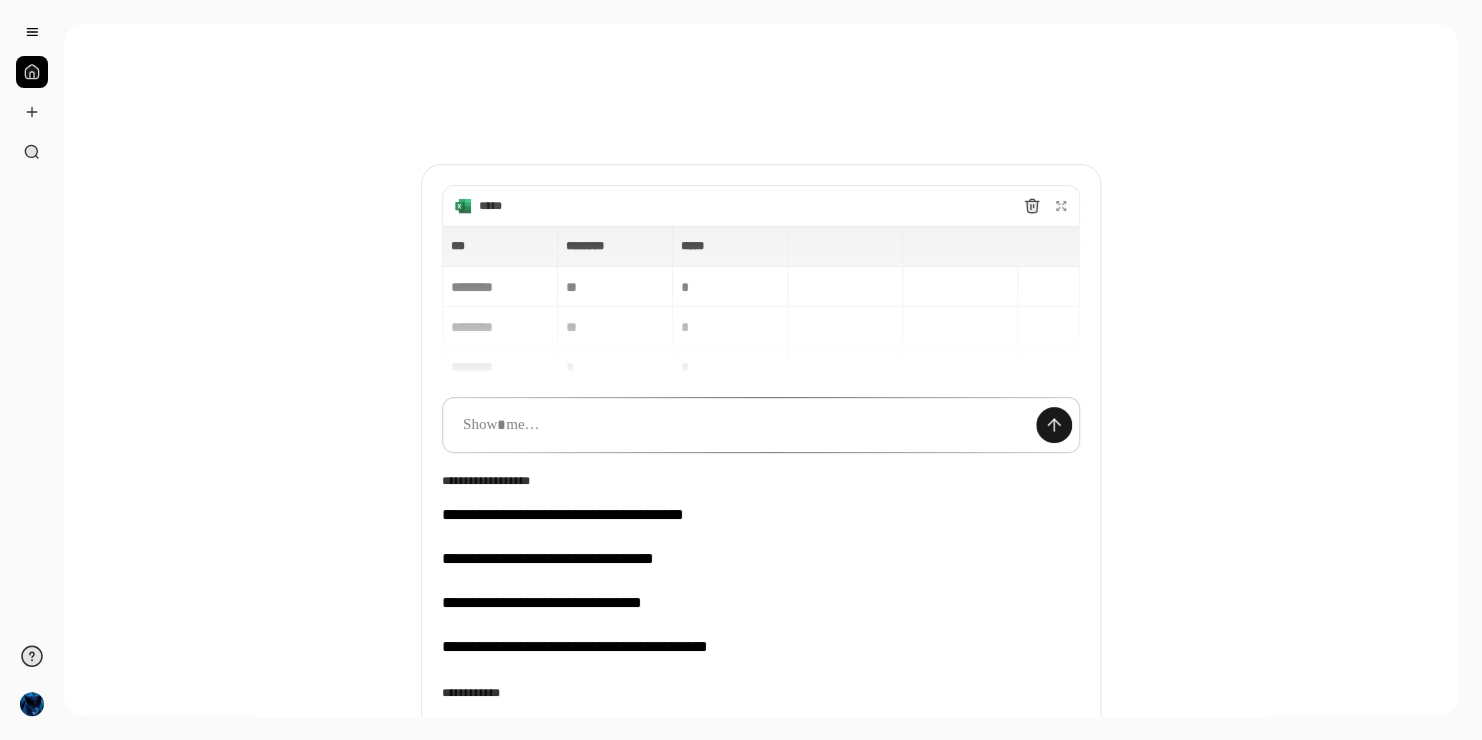 click at bounding box center [1054, 425] 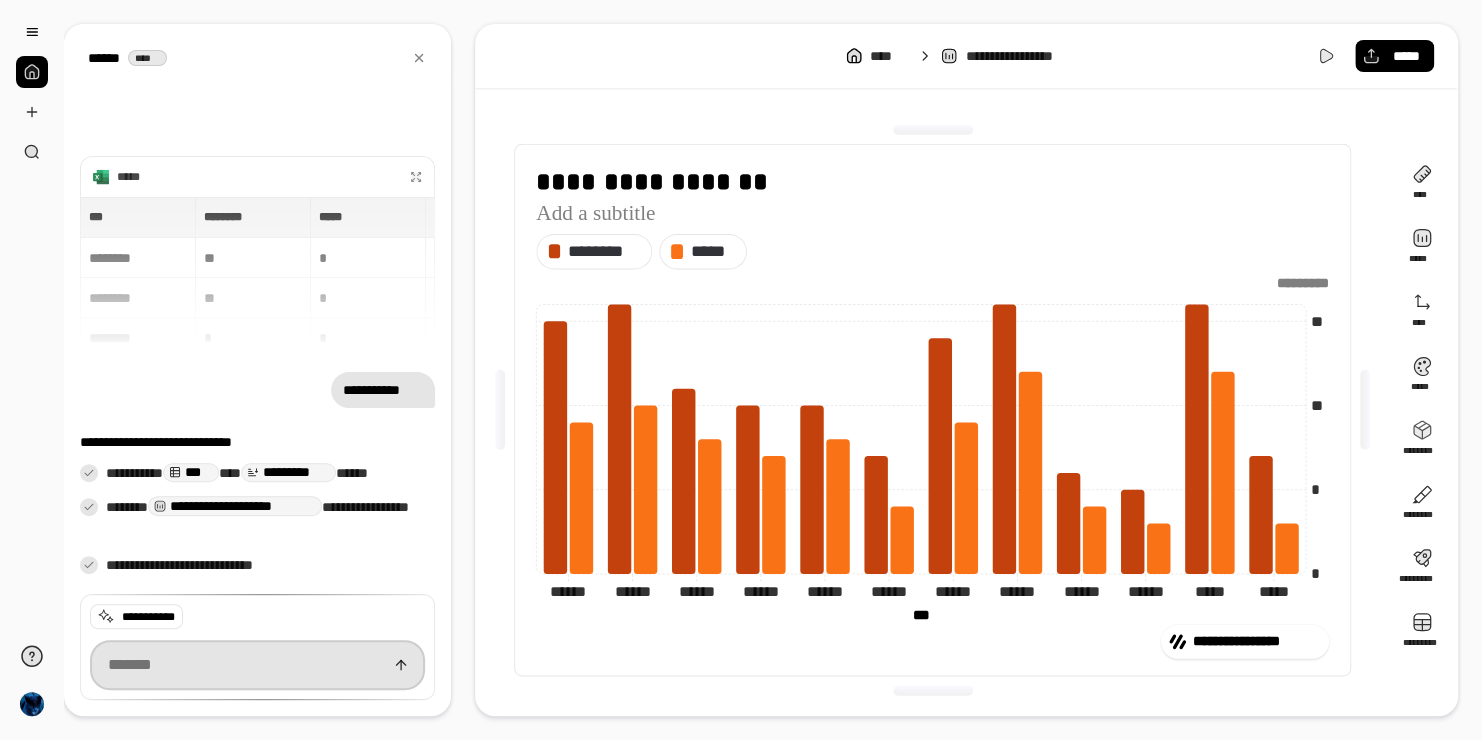 click at bounding box center (257, 665) 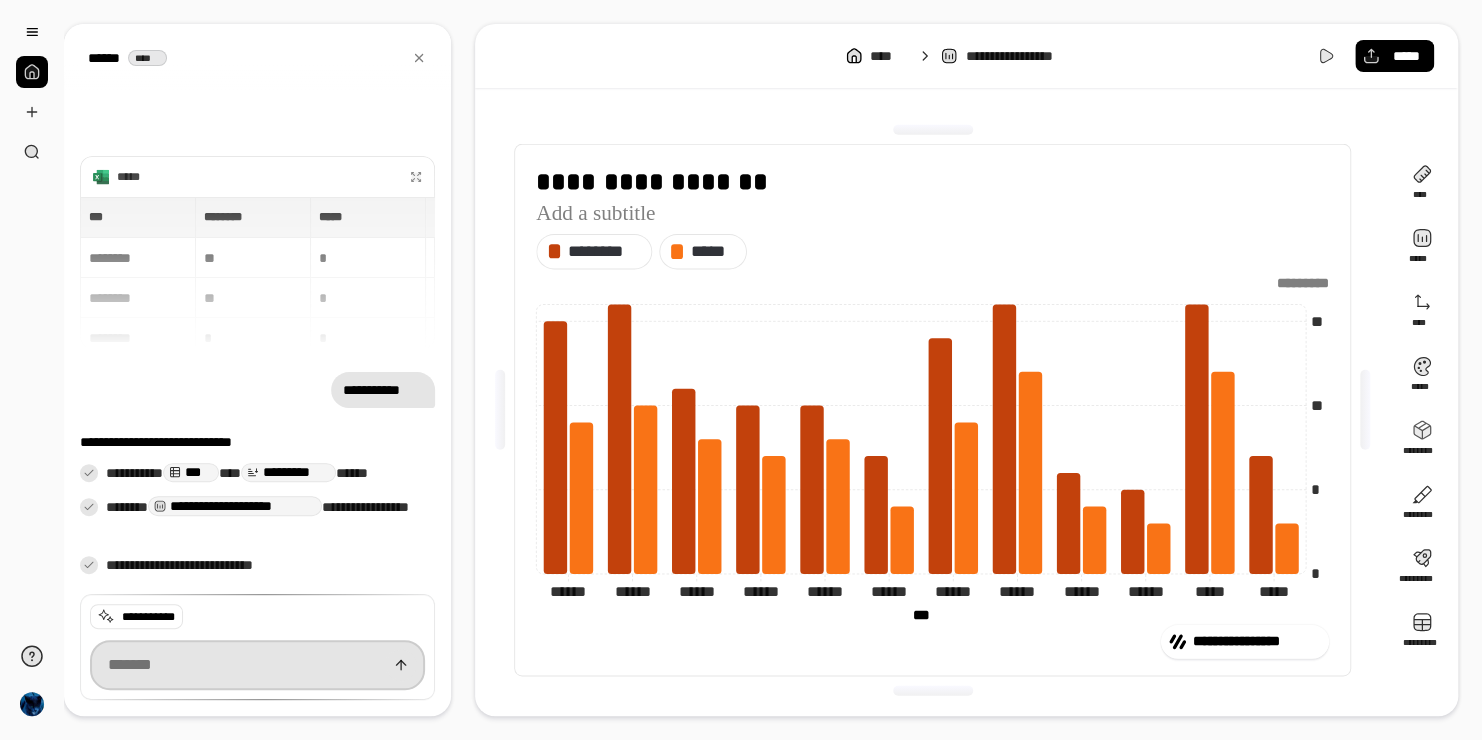 click at bounding box center (257, 665) 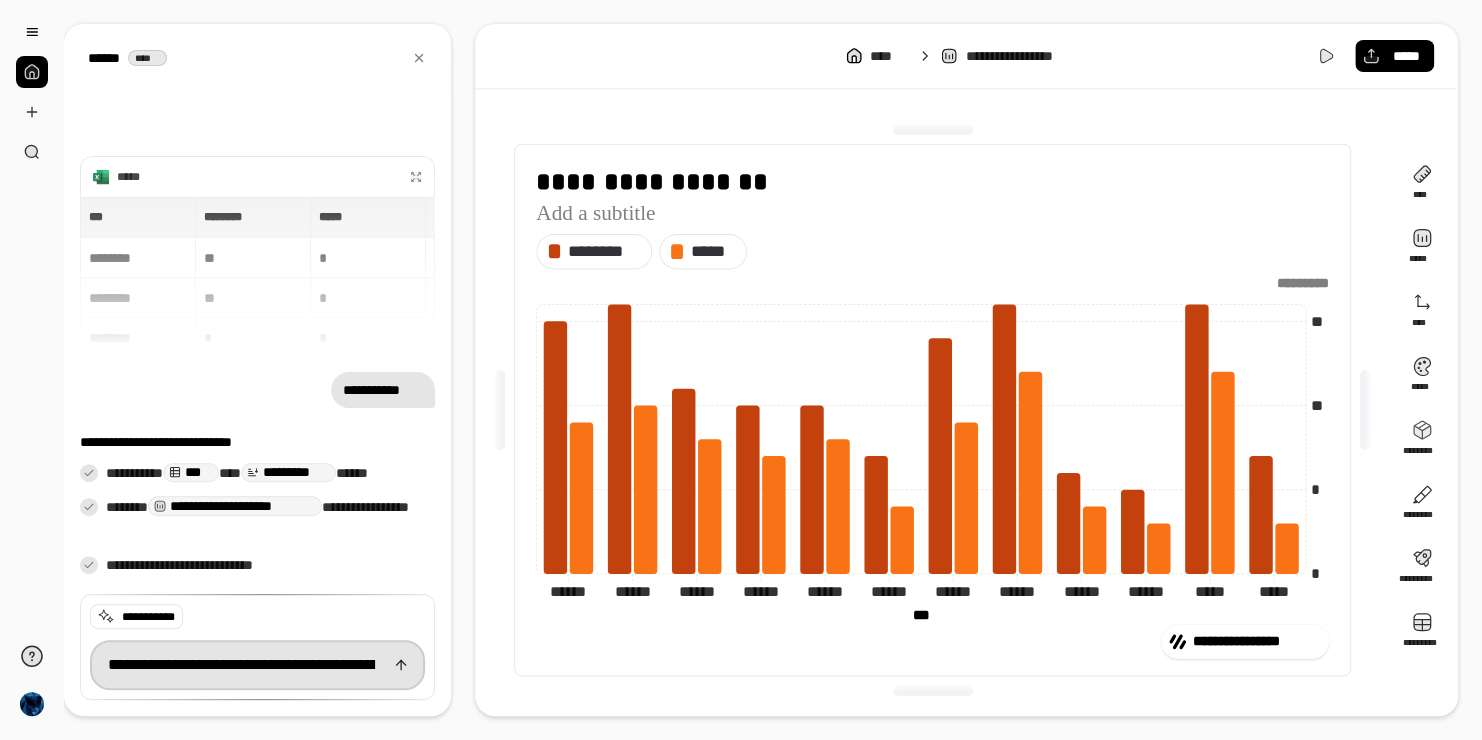 scroll, scrollTop: 0, scrollLeft: 374, axis: horizontal 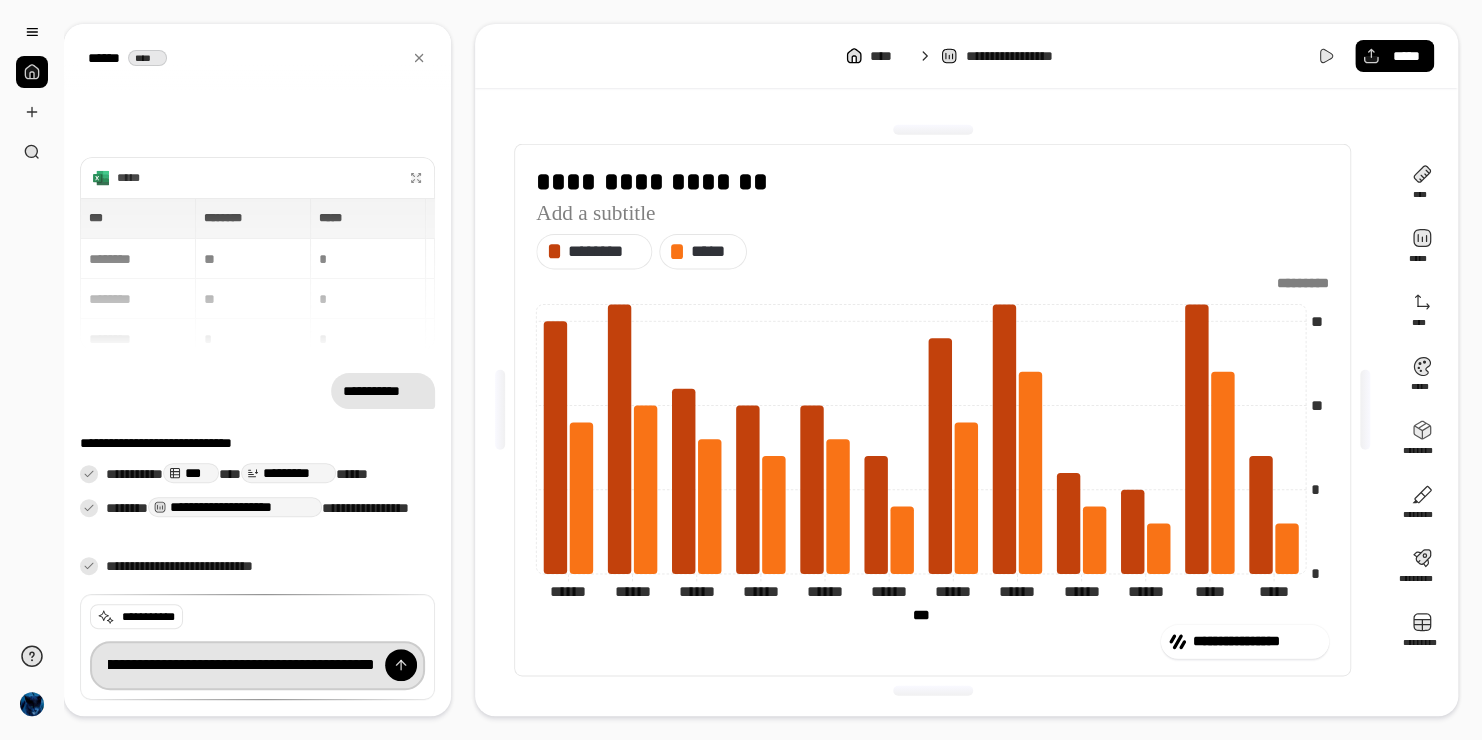 type on "**********" 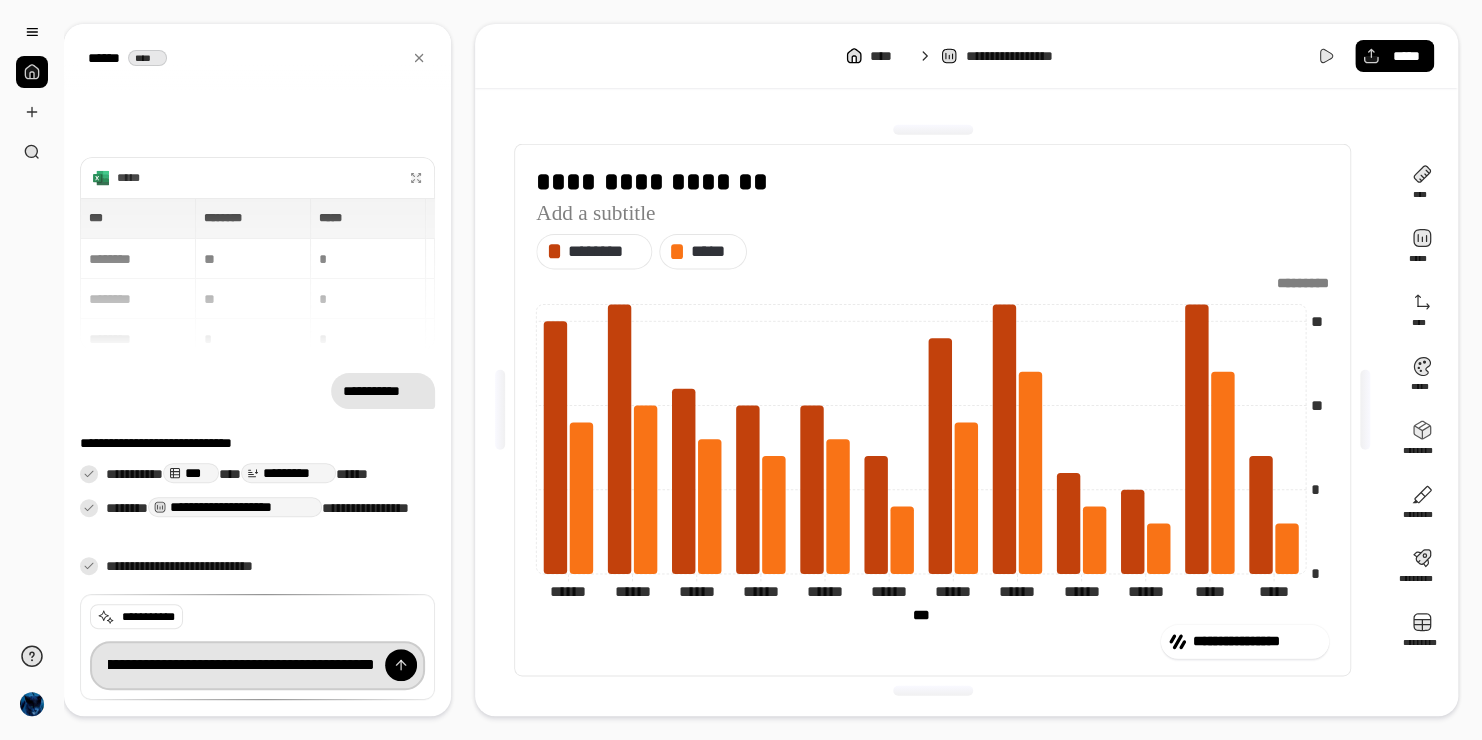type 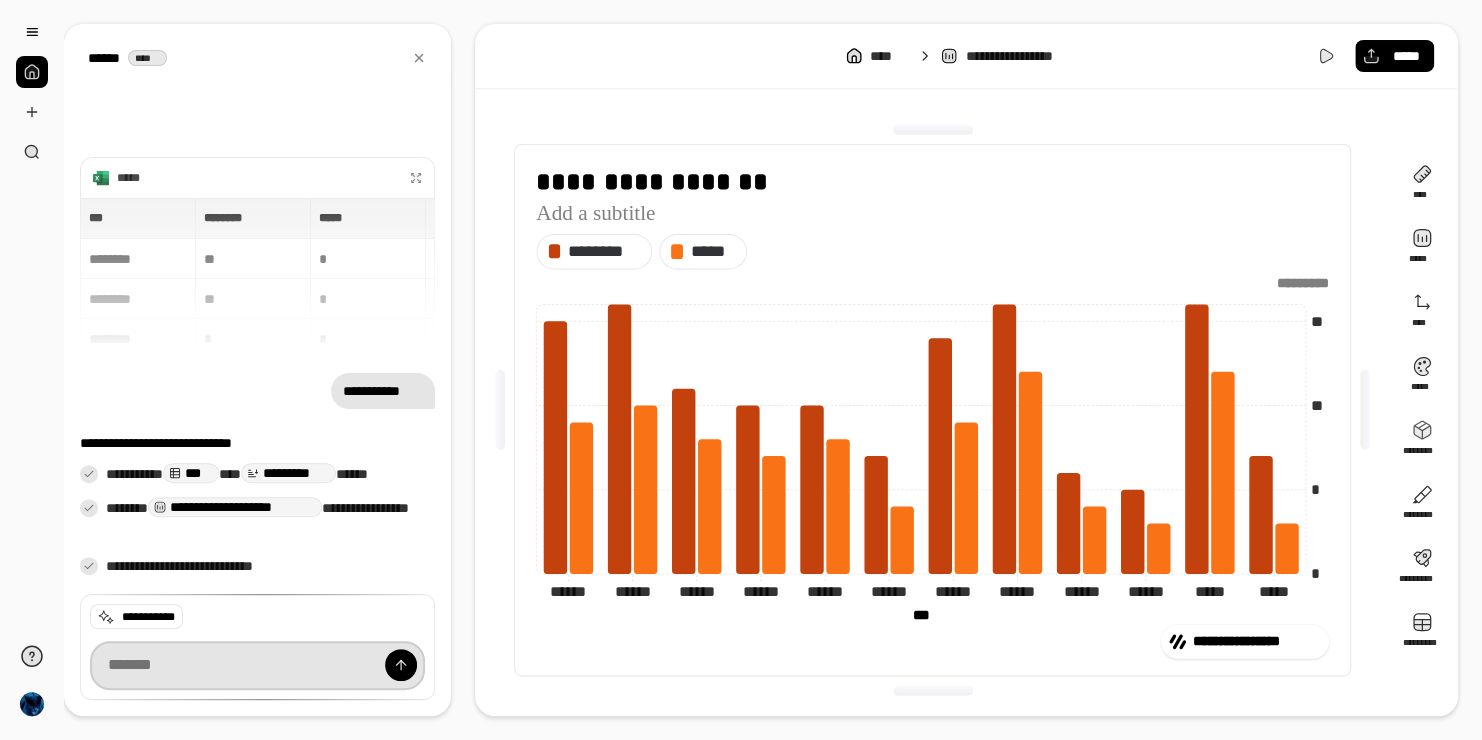 scroll, scrollTop: 0, scrollLeft: 0, axis: both 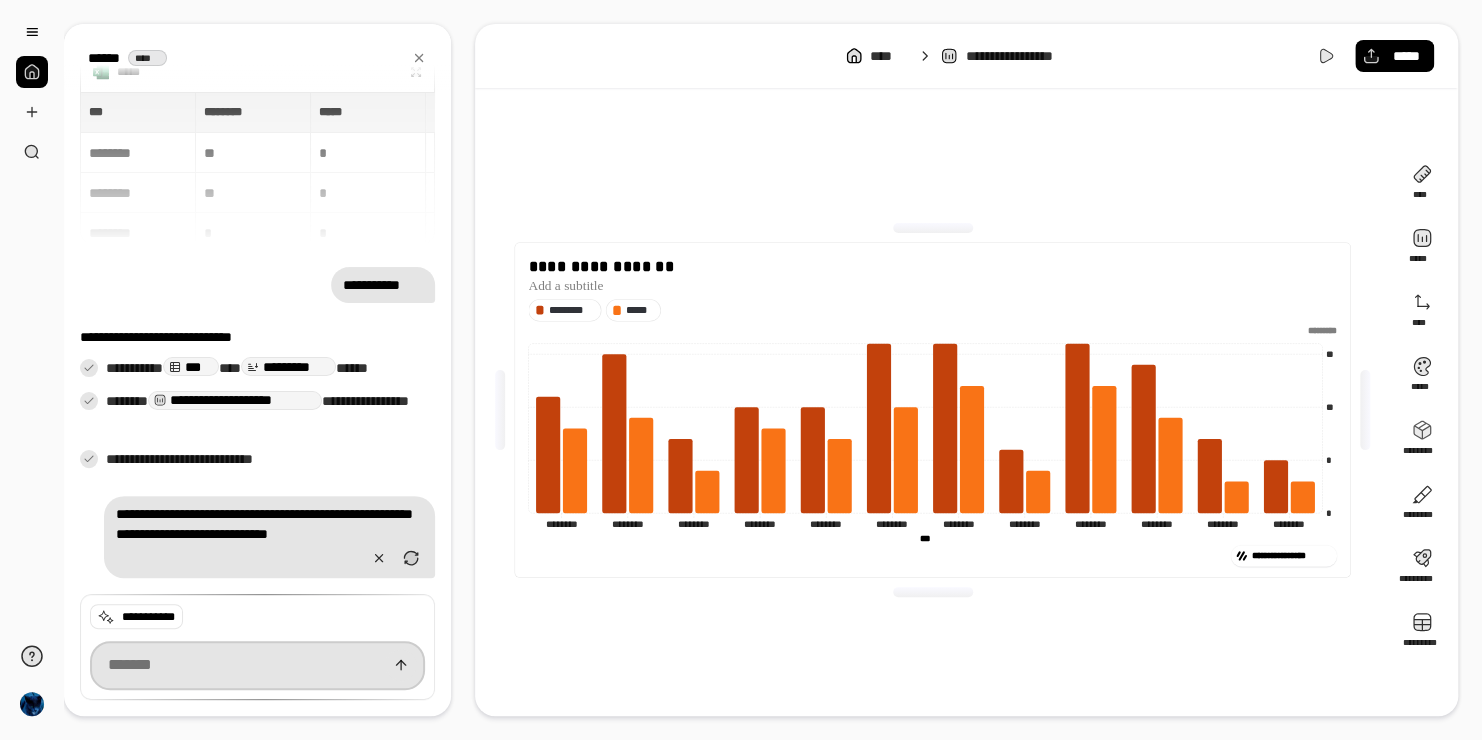 click on "**********" at bounding box center (761, 370) 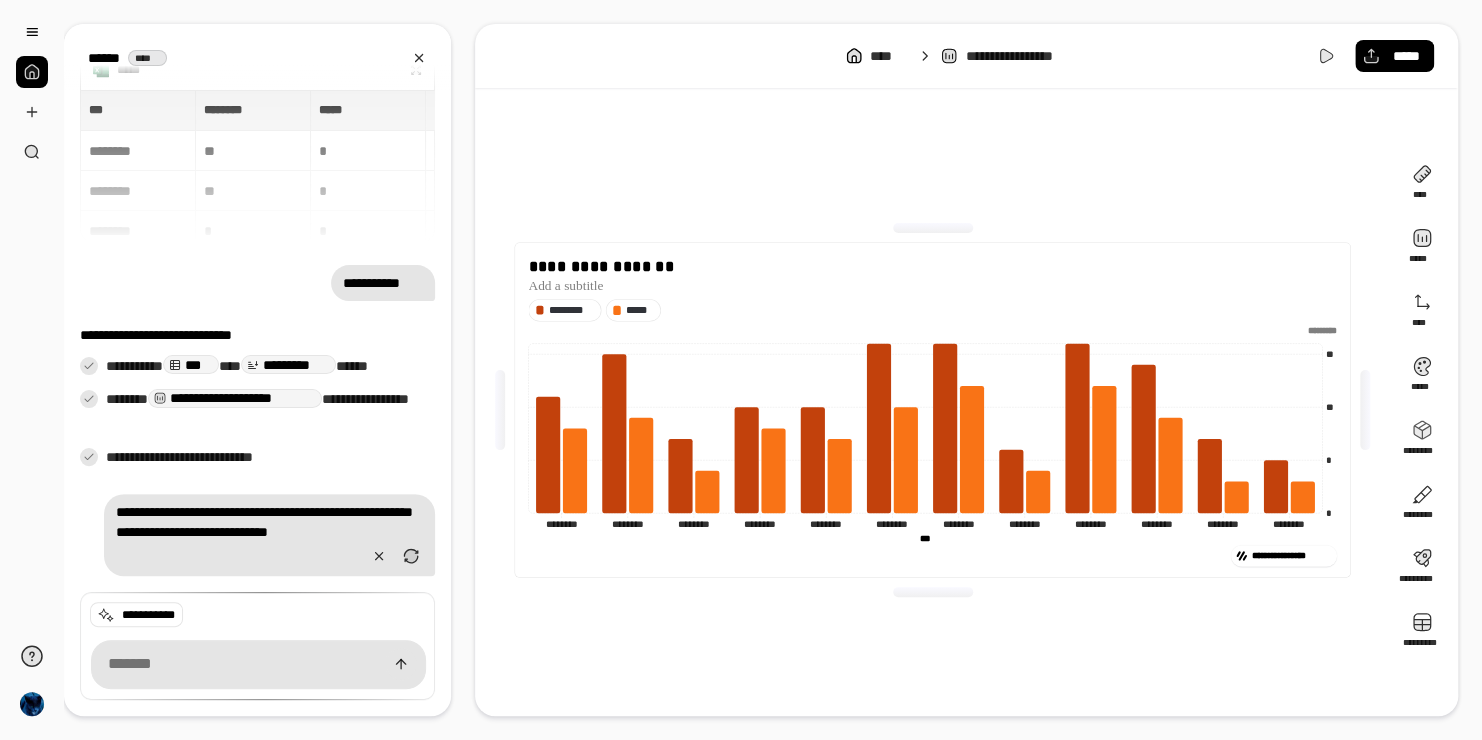 click 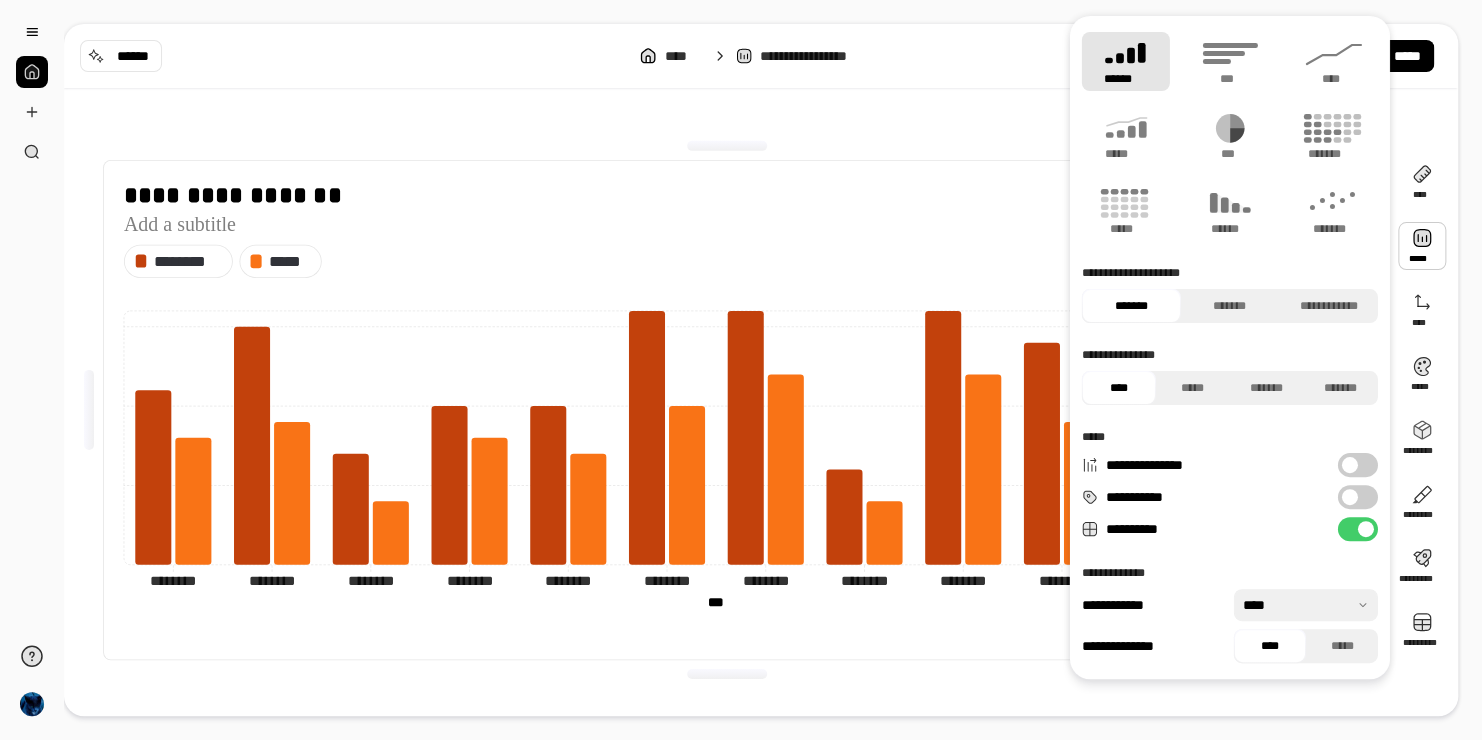 click at bounding box center [1350, 497] 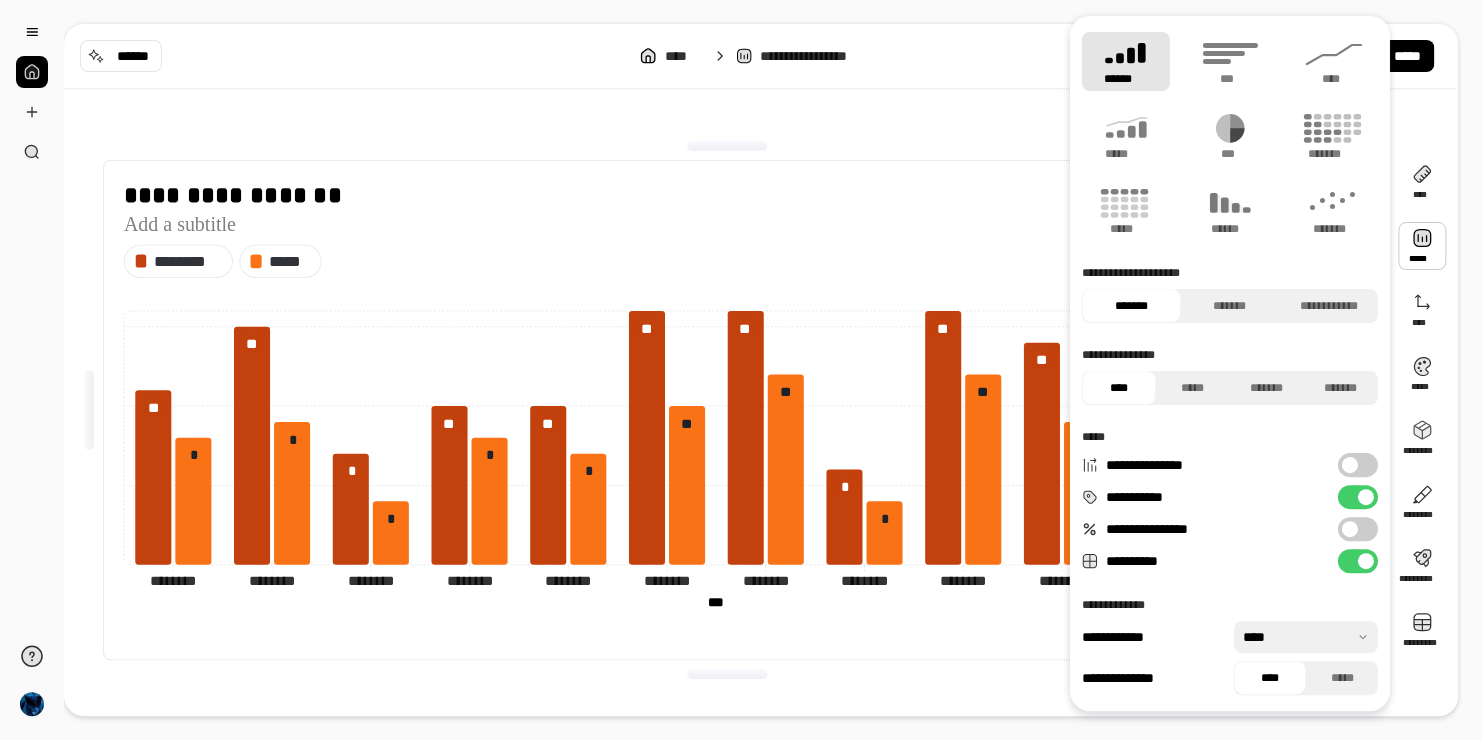 click at bounding box center [727, 674] 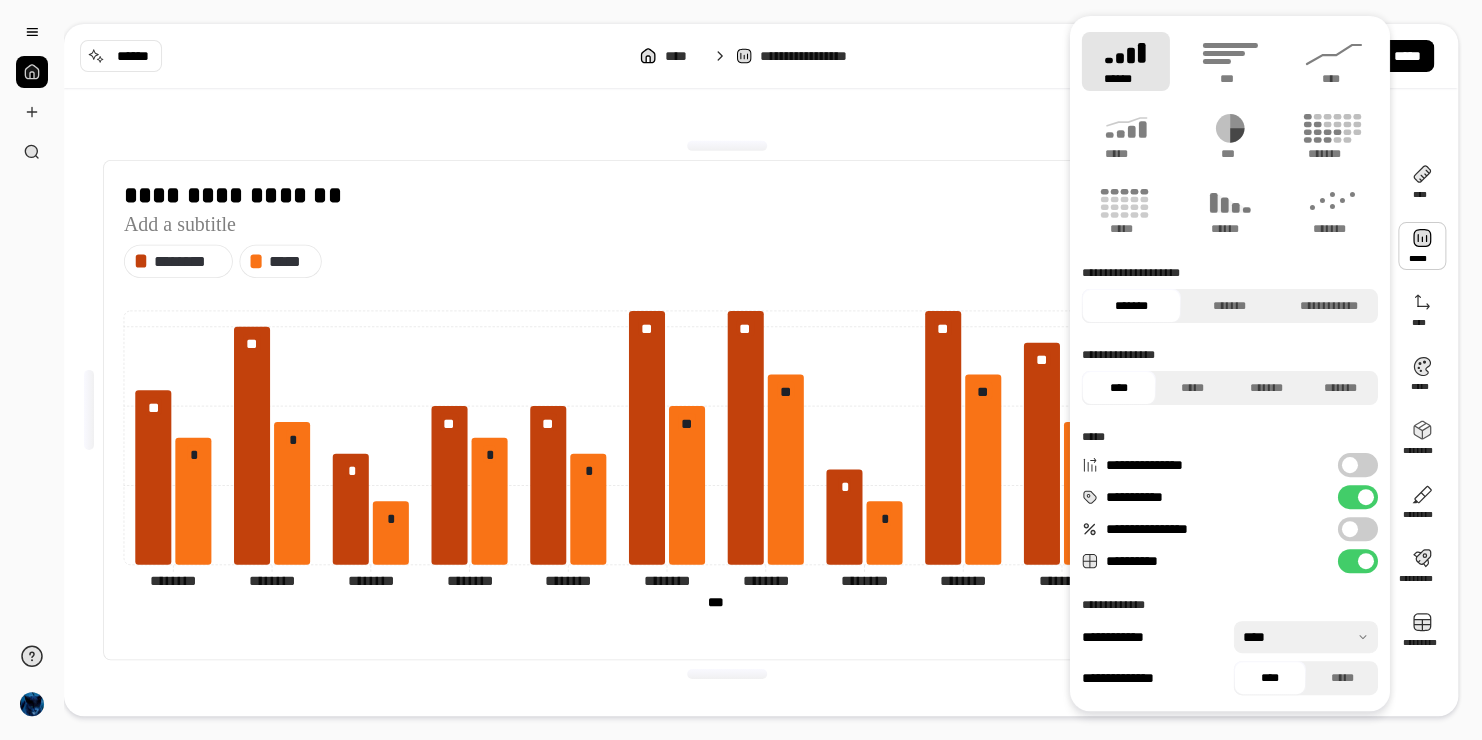 click on "**********" at bounding box center [741, 370] 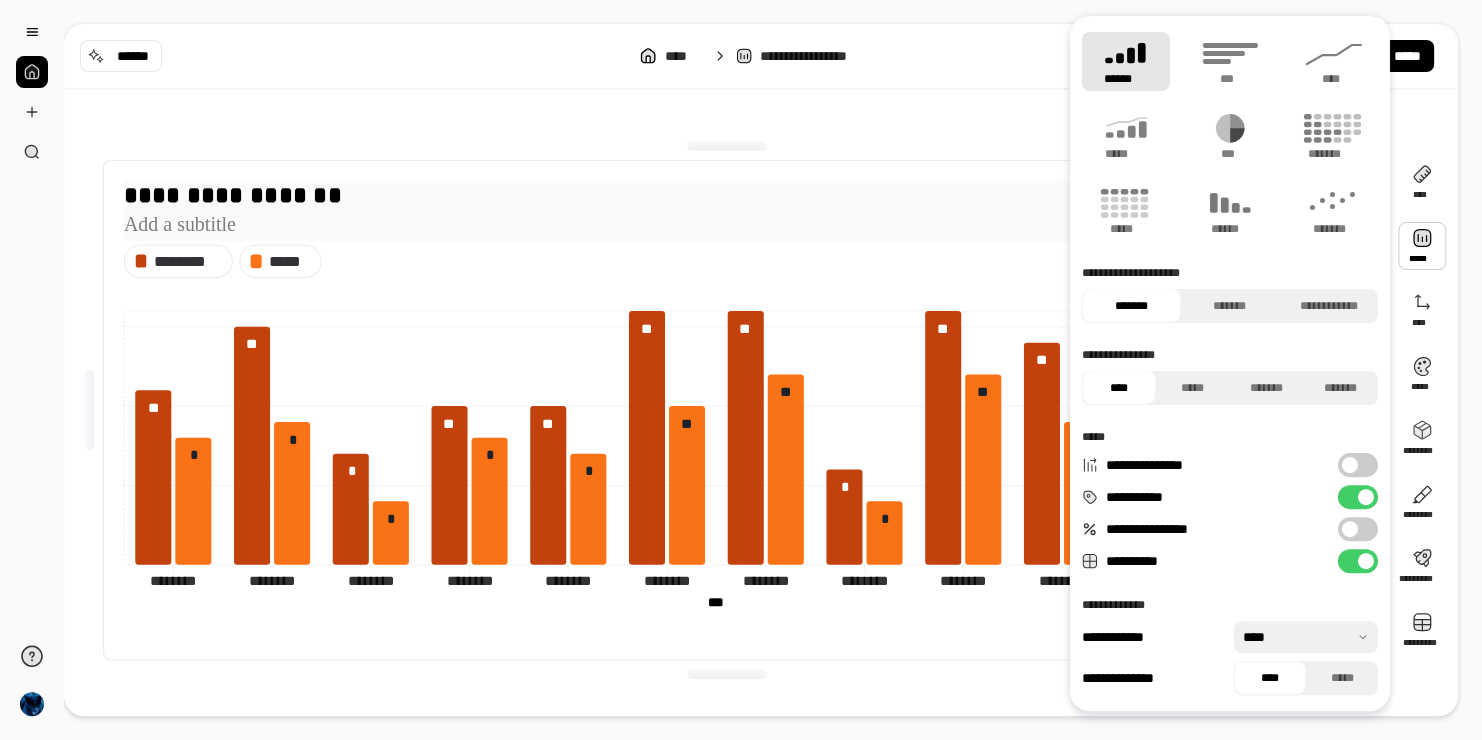 click on "**********" at bounding box center (727, 196) 